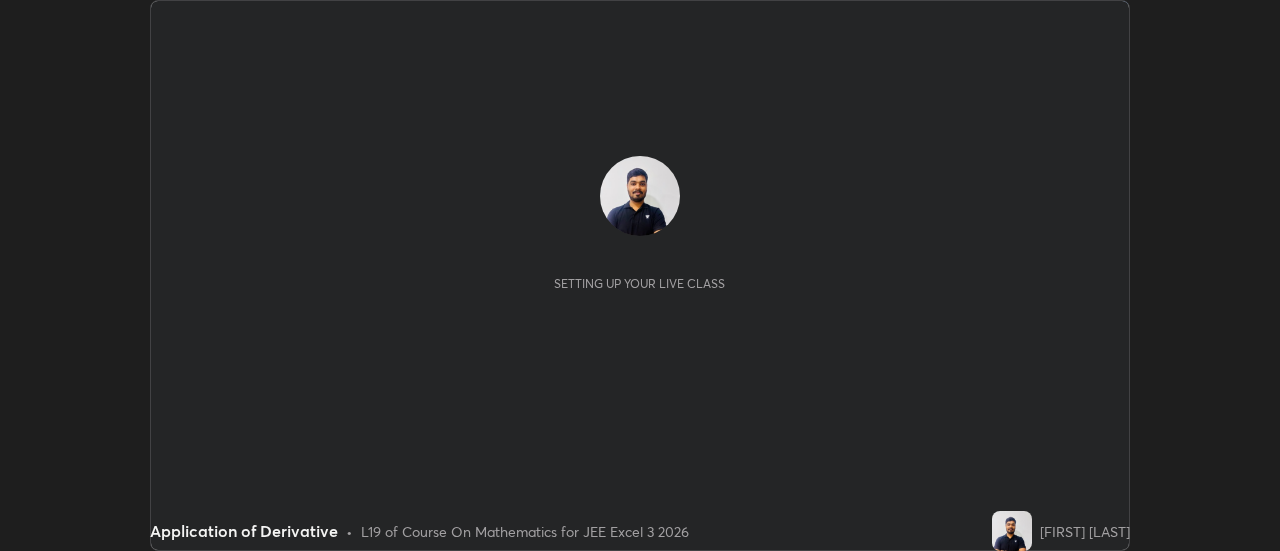 scroll, scrollTop: 0, scrollLeft: 0, axis: both 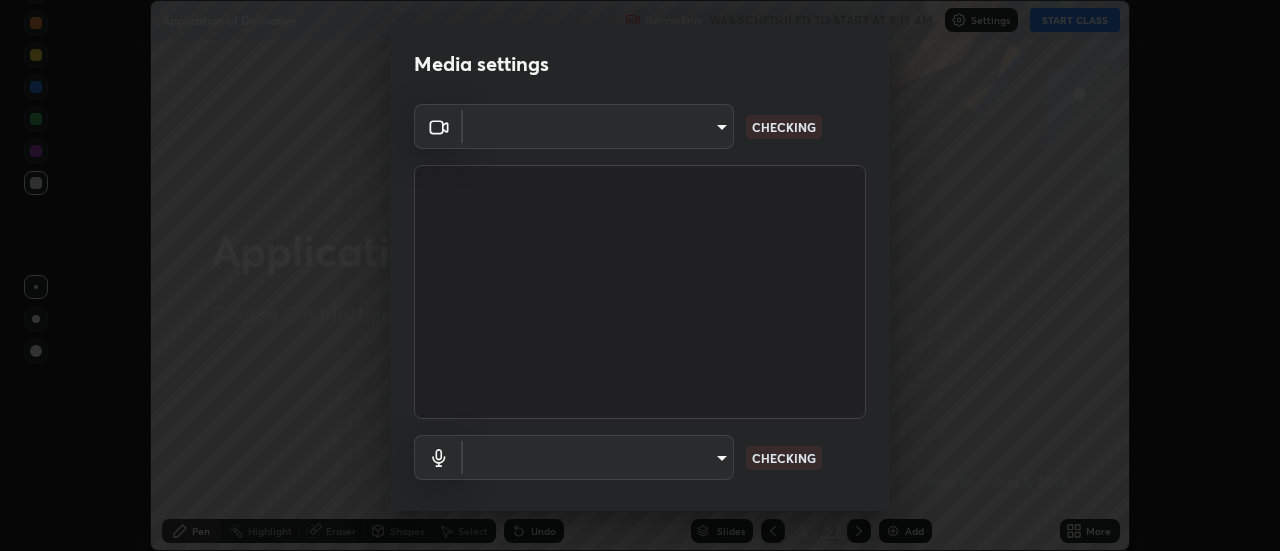 type on "2ccc99a9bca6b7e42b4774afd8bf1c35f5e1c8539d659abff1788790f3df98e6" 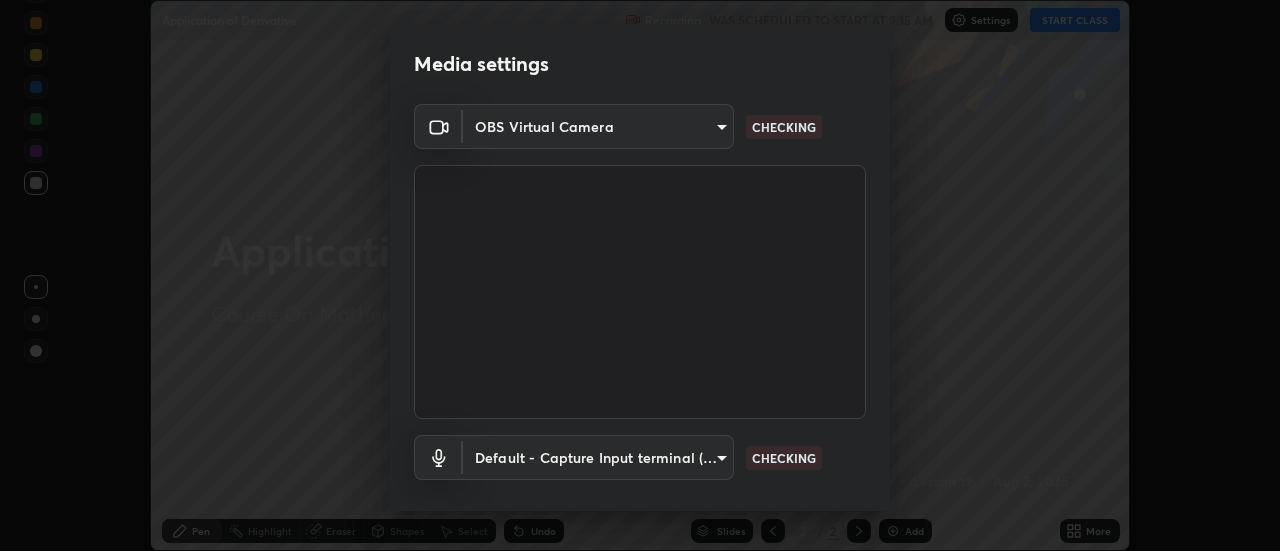 scroll, scrollTop: 105, scrollLeft: 0, axis: vertical 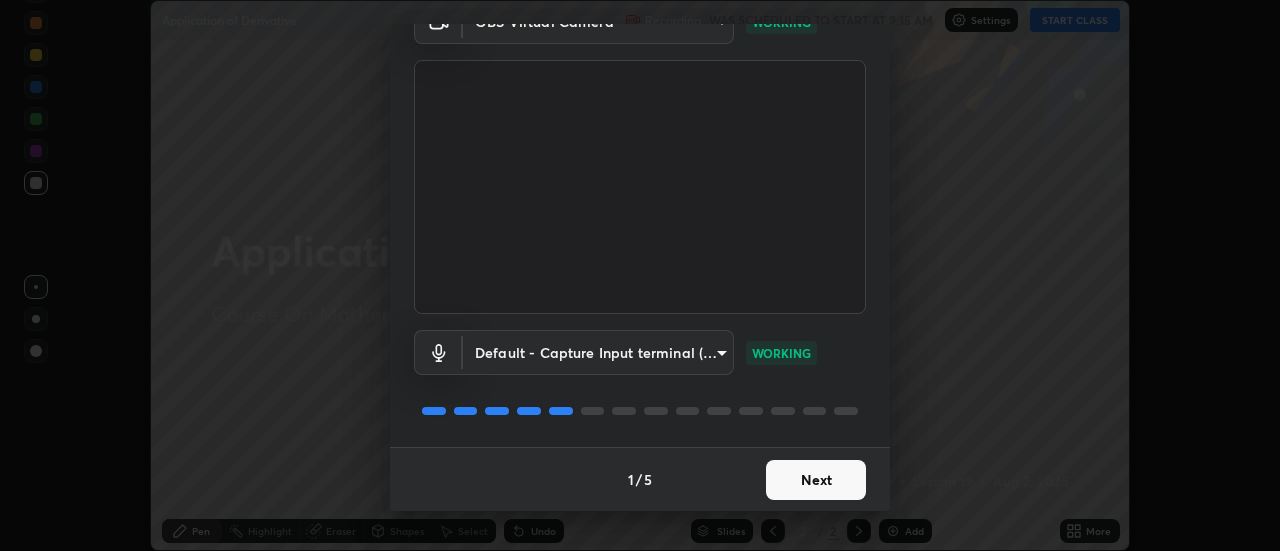 click on "Next" at bounding box center (816, 480) 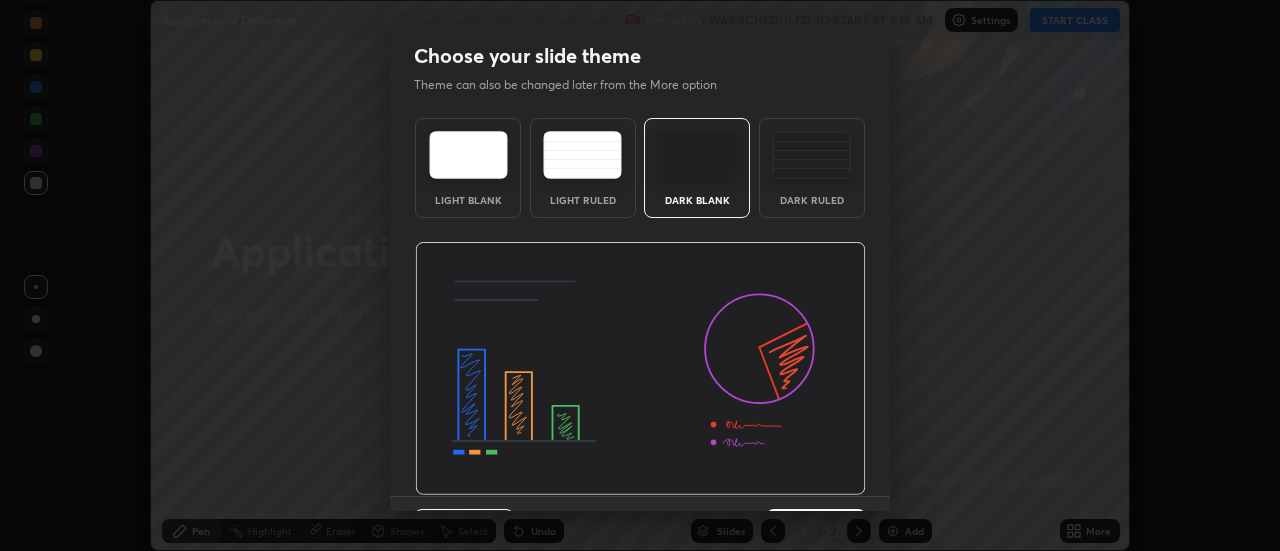 scroll, scrollTop: 49, scrollLeft: 0, axis: vertical 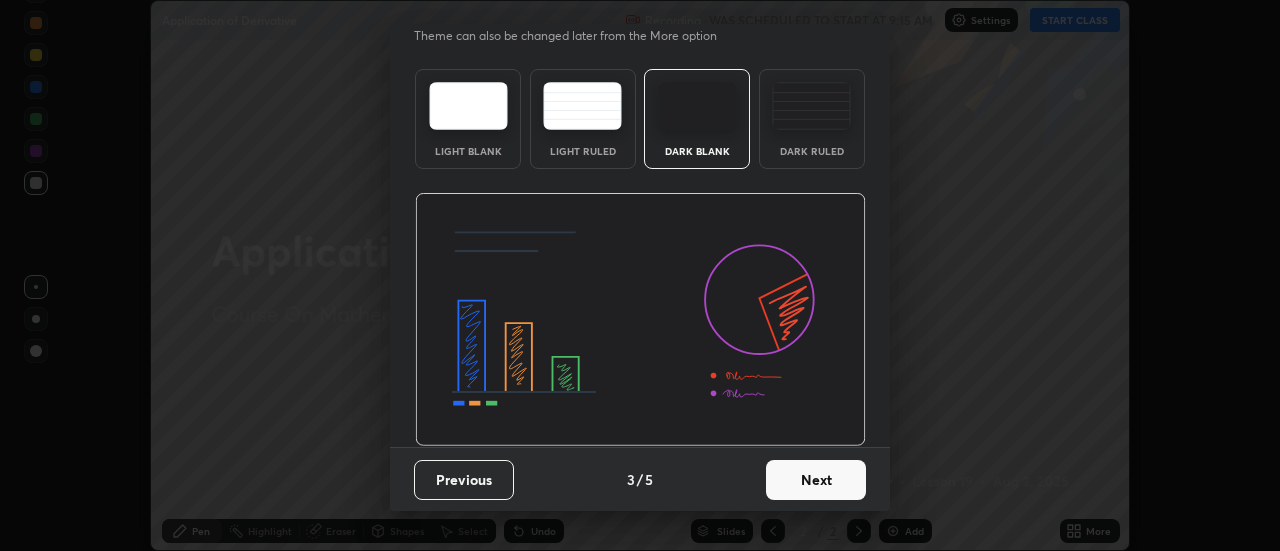 click on "Next" at bounding box center [816, 480] 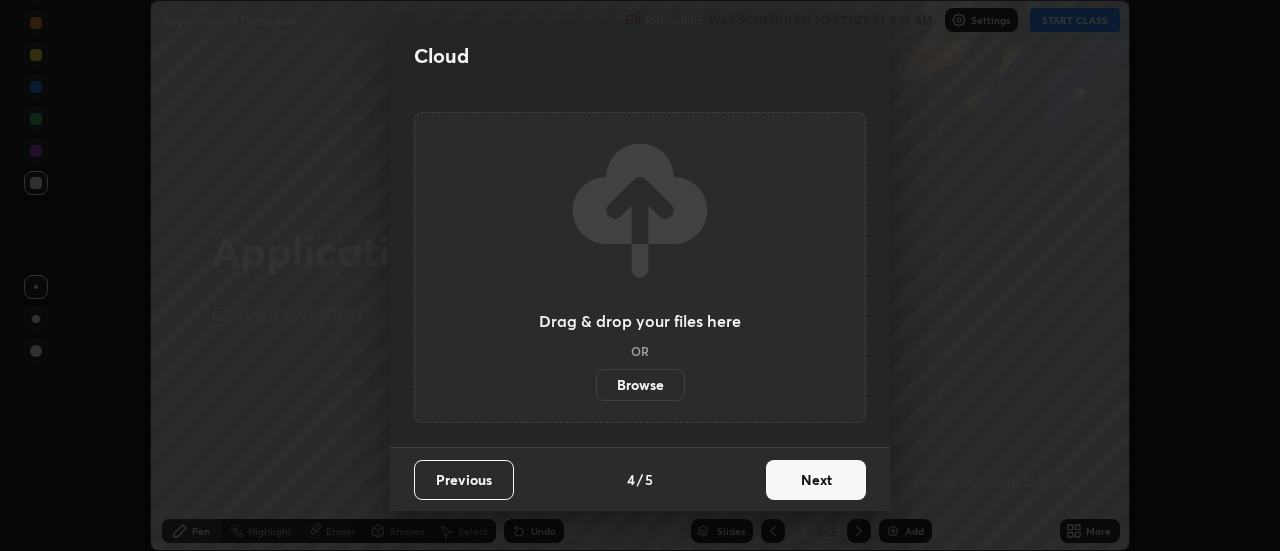 scroll, scrollTop: 0, scrollLeft: 0, axis: both 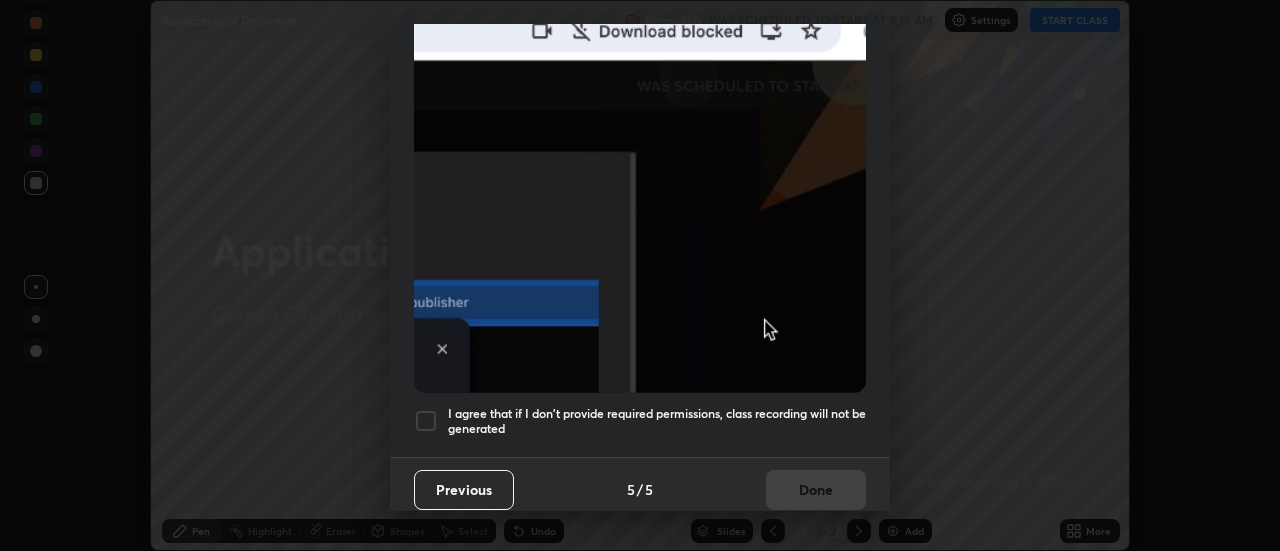 click on "I agree that if I don't provide required permissions, class recording will not be generated" at bounding box center (657, 421) 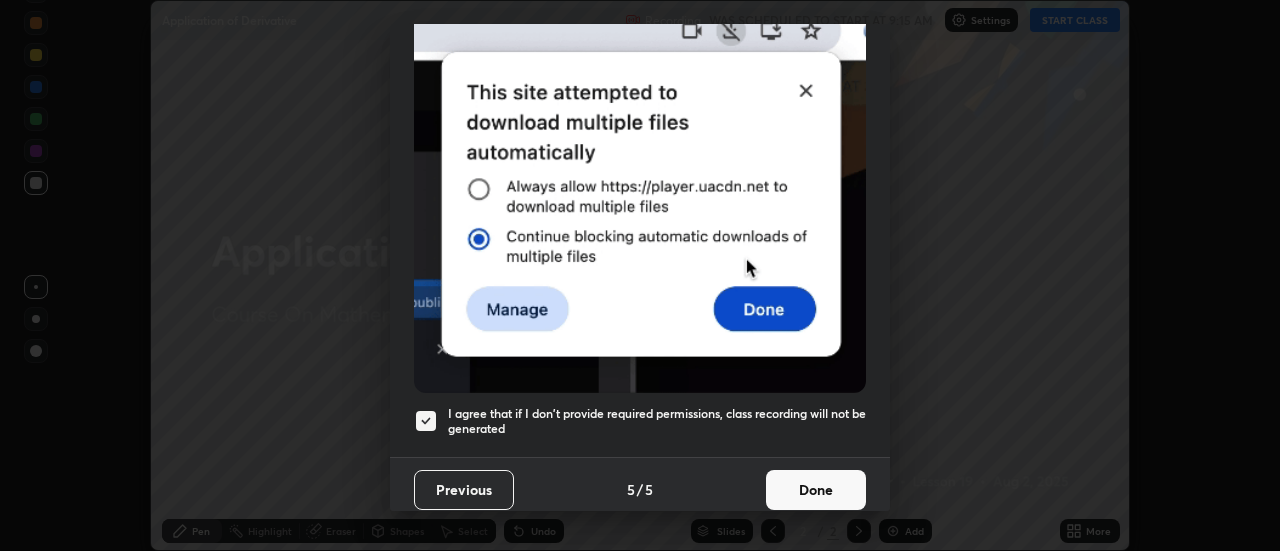 click on "Done" at bounding box center [816, 490] 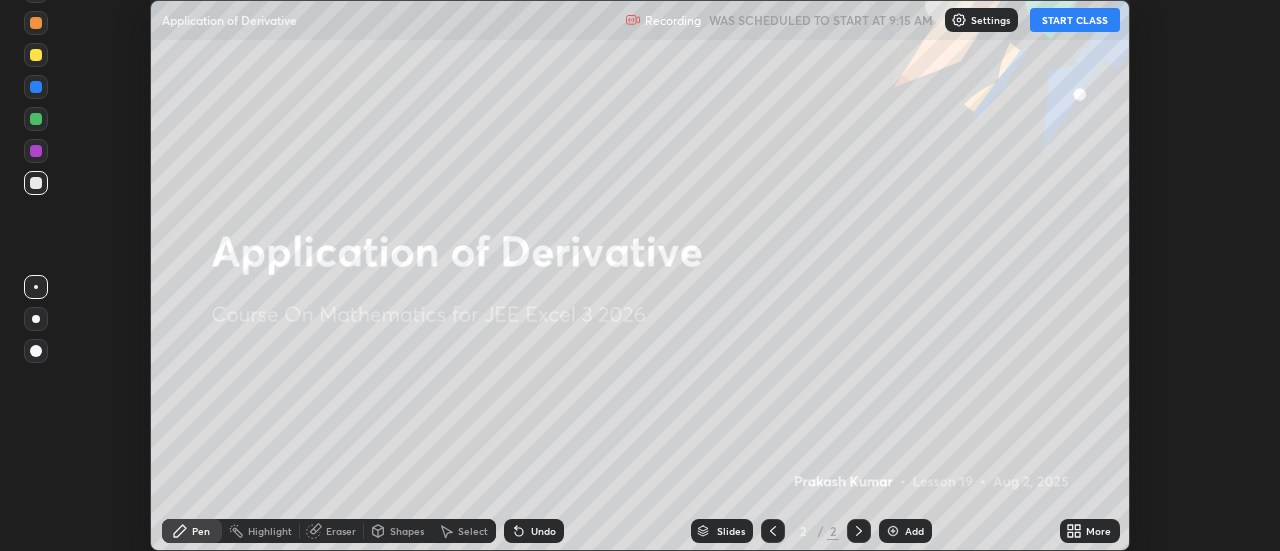 click on "START CLASS" at bounding box center [1075, 20] 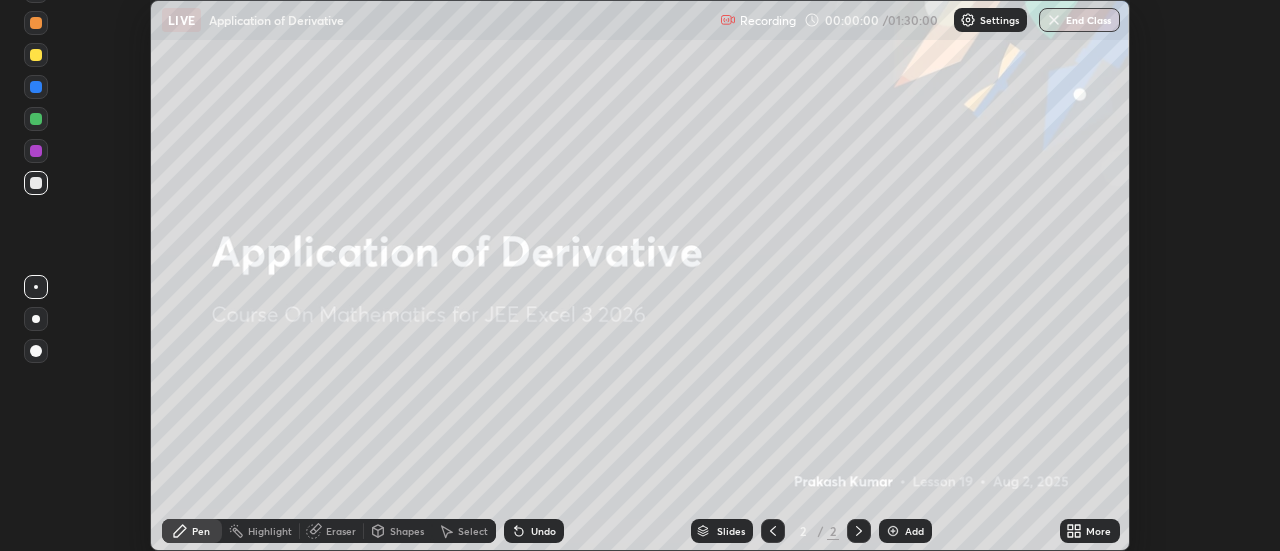 click on "More" at bounding box center [1098, 531] 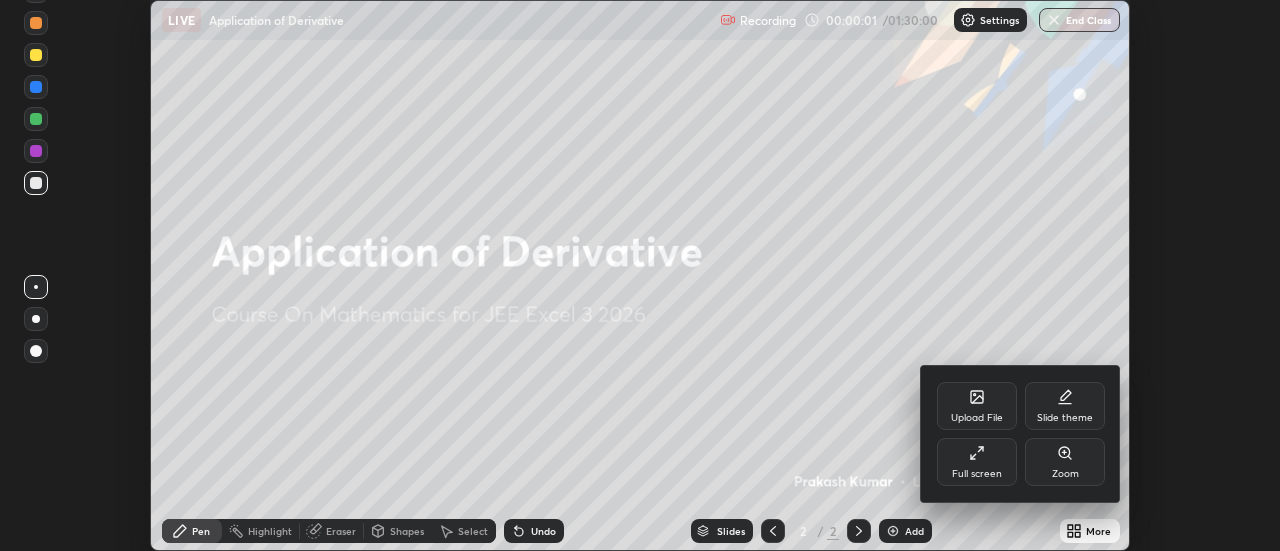 click on "Full screen" at bounding box center [977, 474] 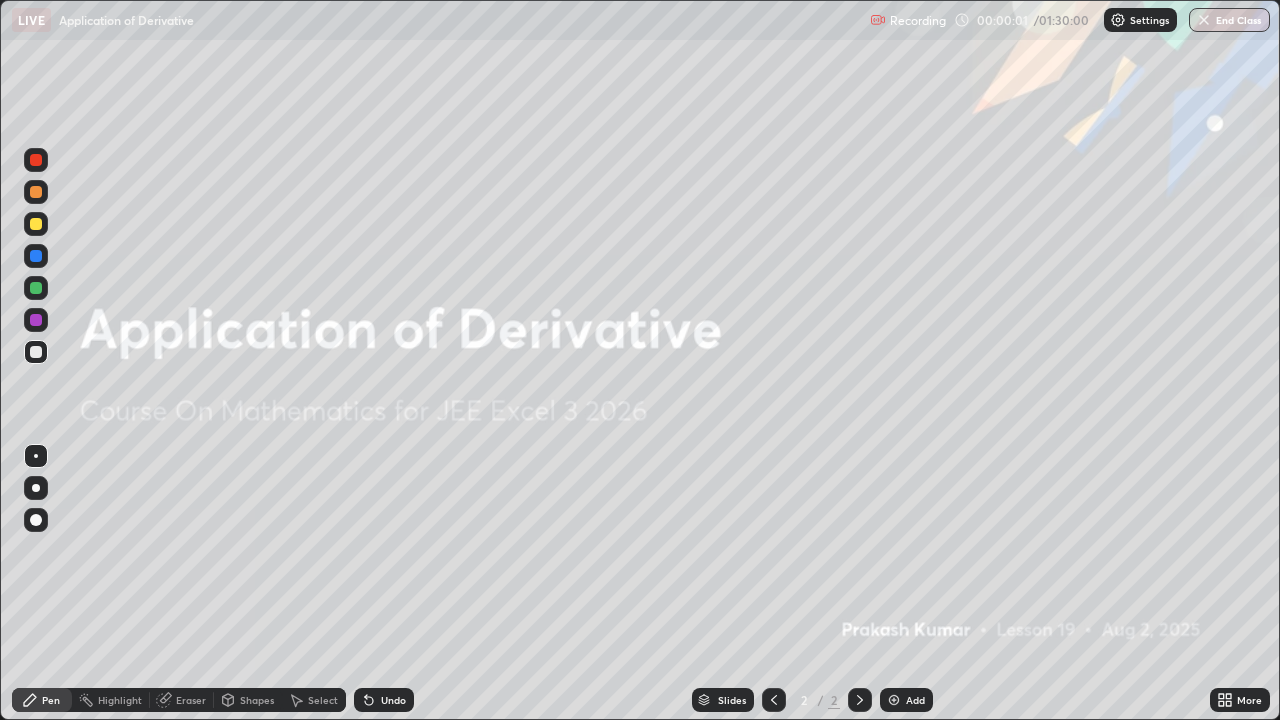 scroll, scrollTop: 99280, scrollLeft: 98720, axis: both 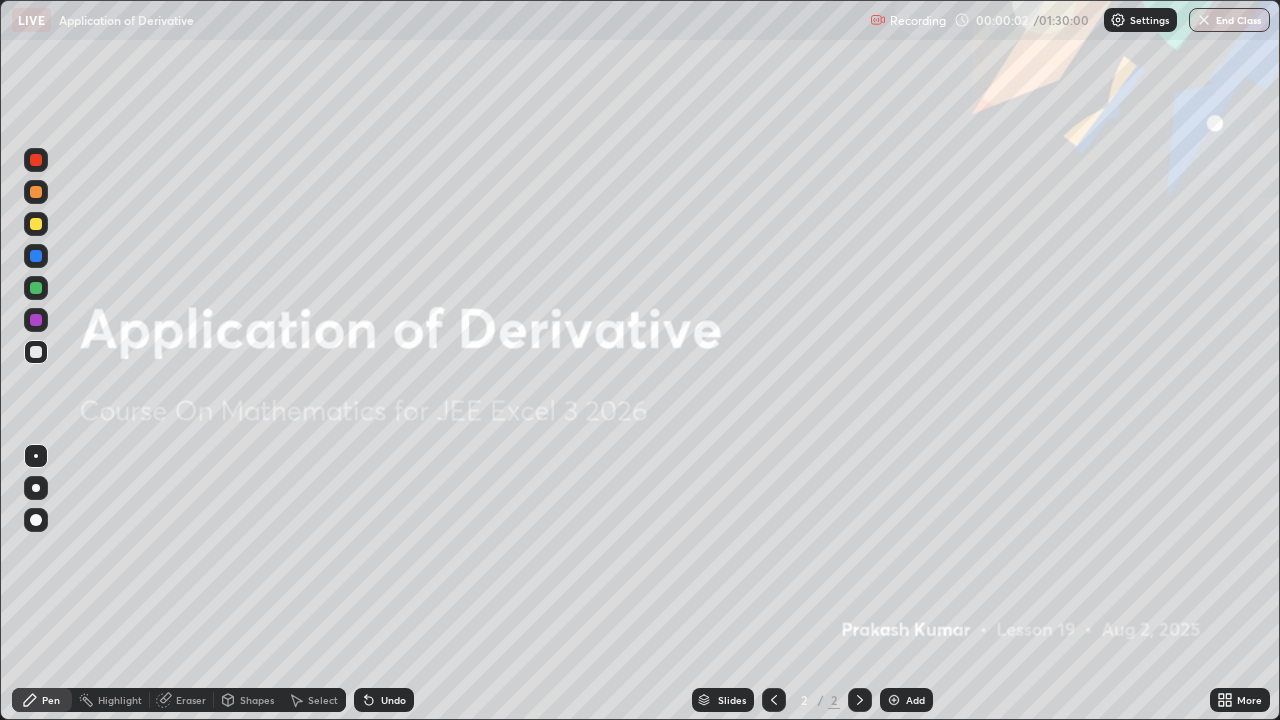 click at bounding box center (894, 700) 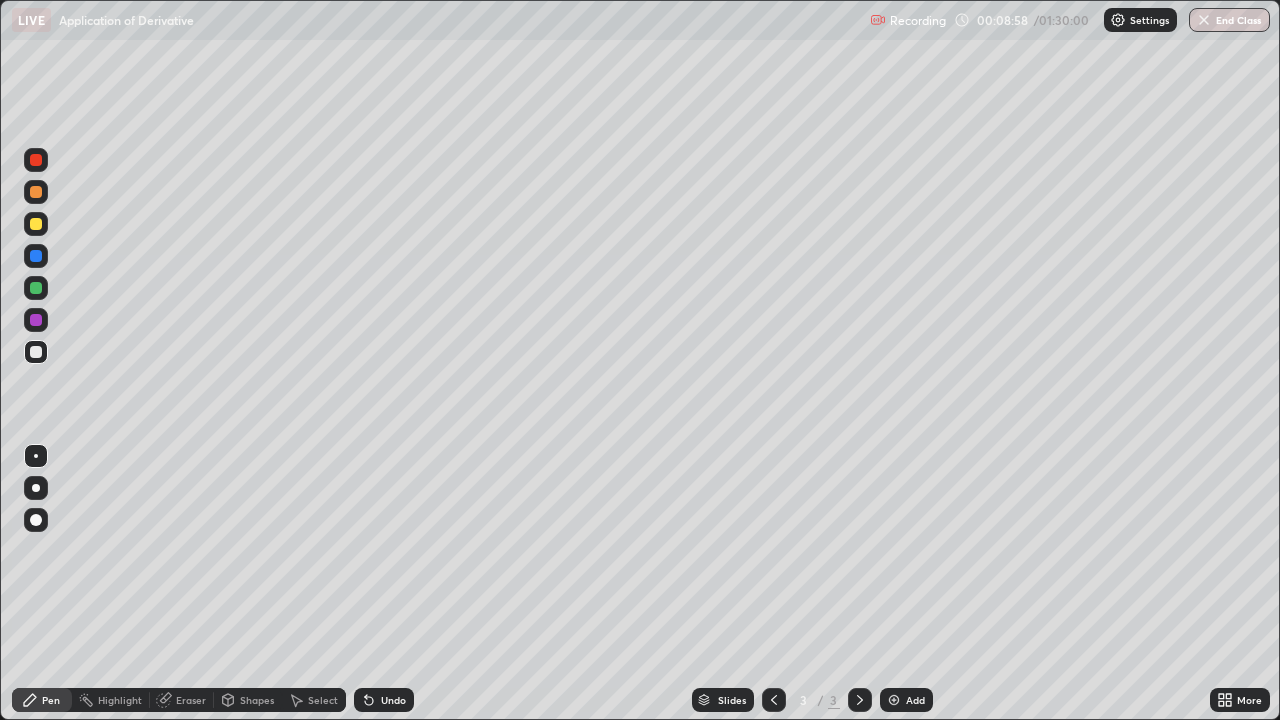 click at bounding box center (36, 352) 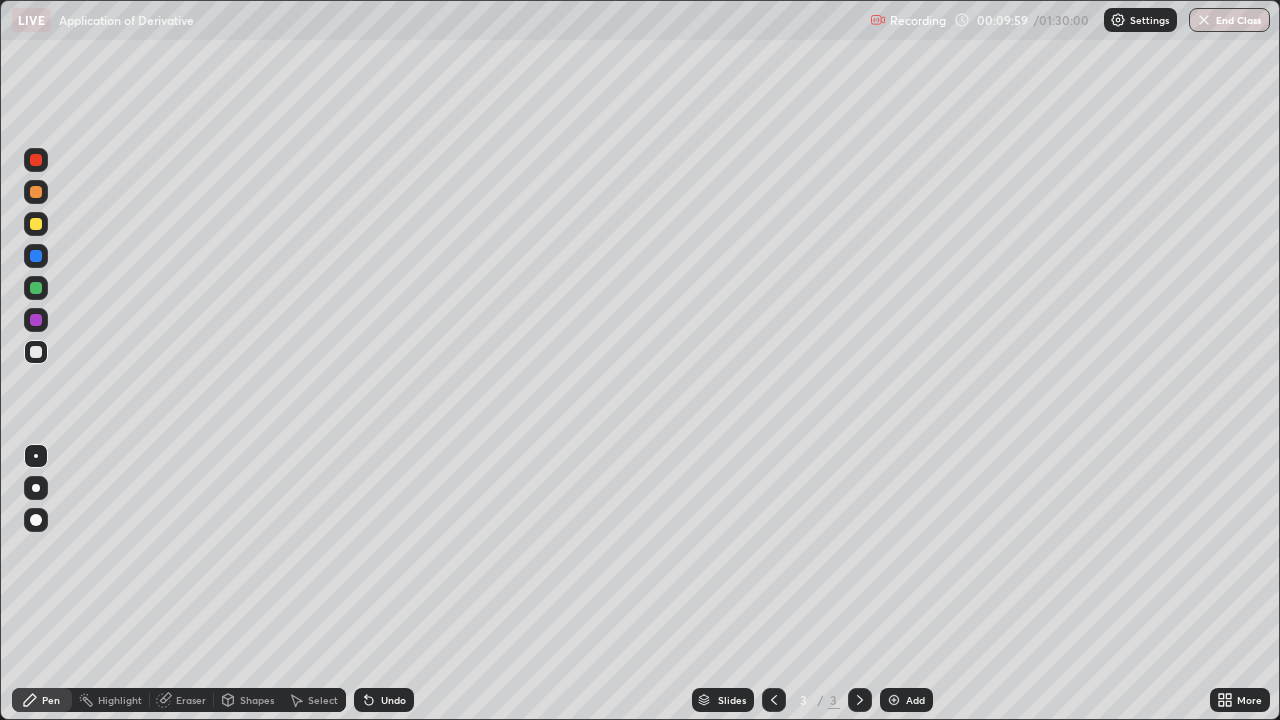 click on "More" at bounding box center [1249, 700] 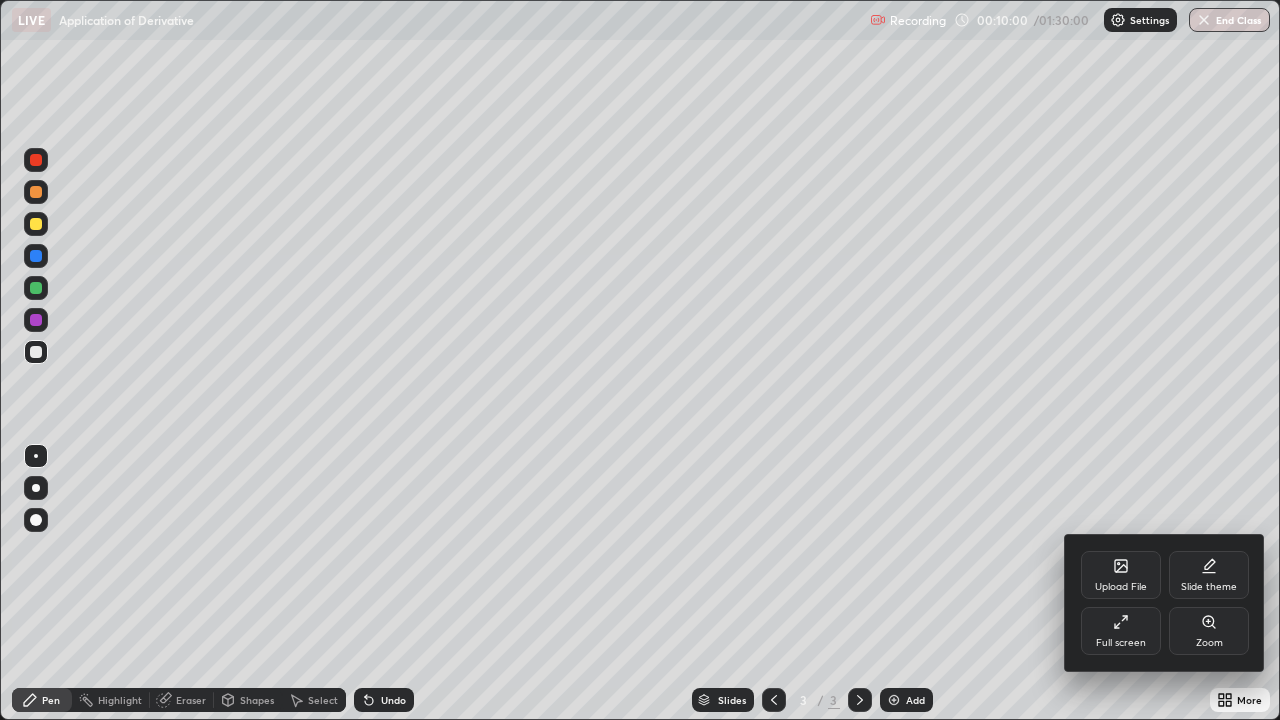 click 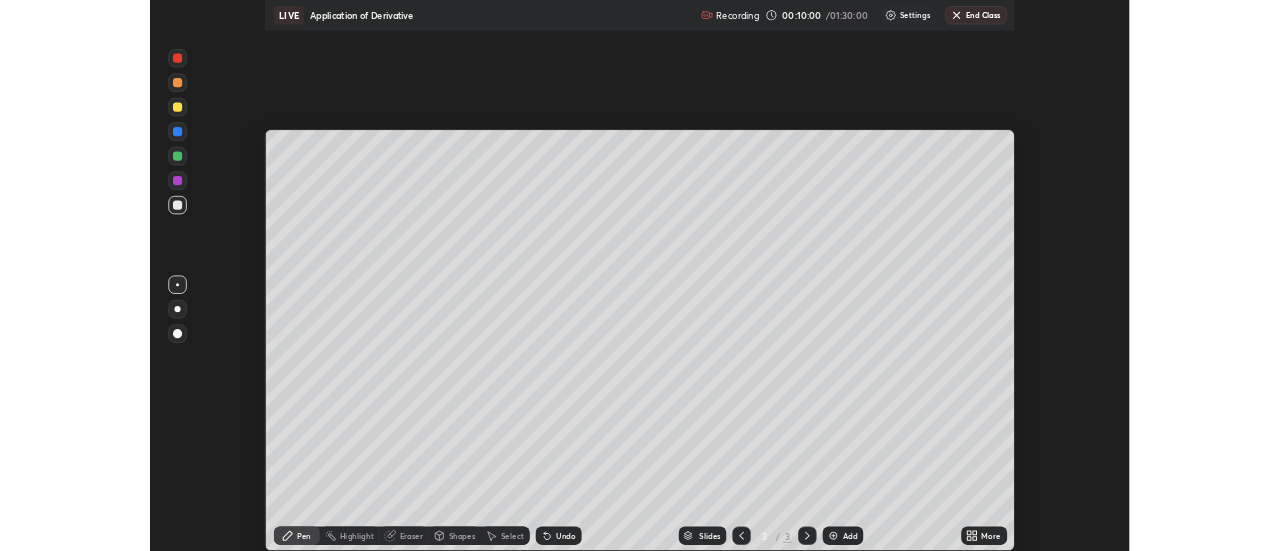 scroll, scrollTop: 551, scrollLeft: 1280, axis: both 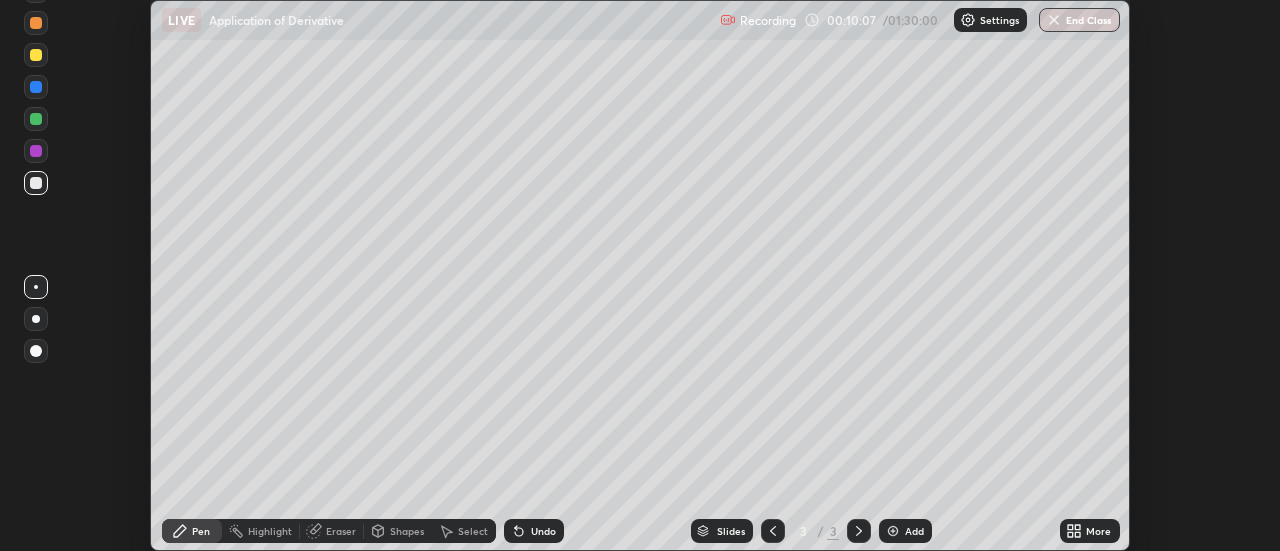 click on "More" at bounding box center [1098, 531] 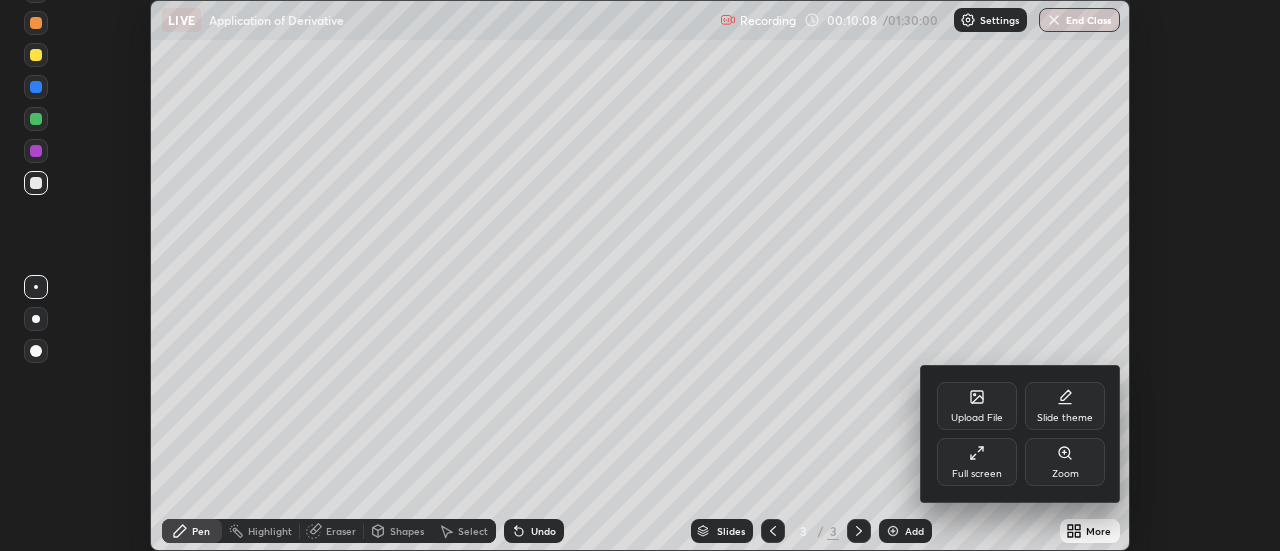 click on "Full screen" at bounding box center [977, 474] 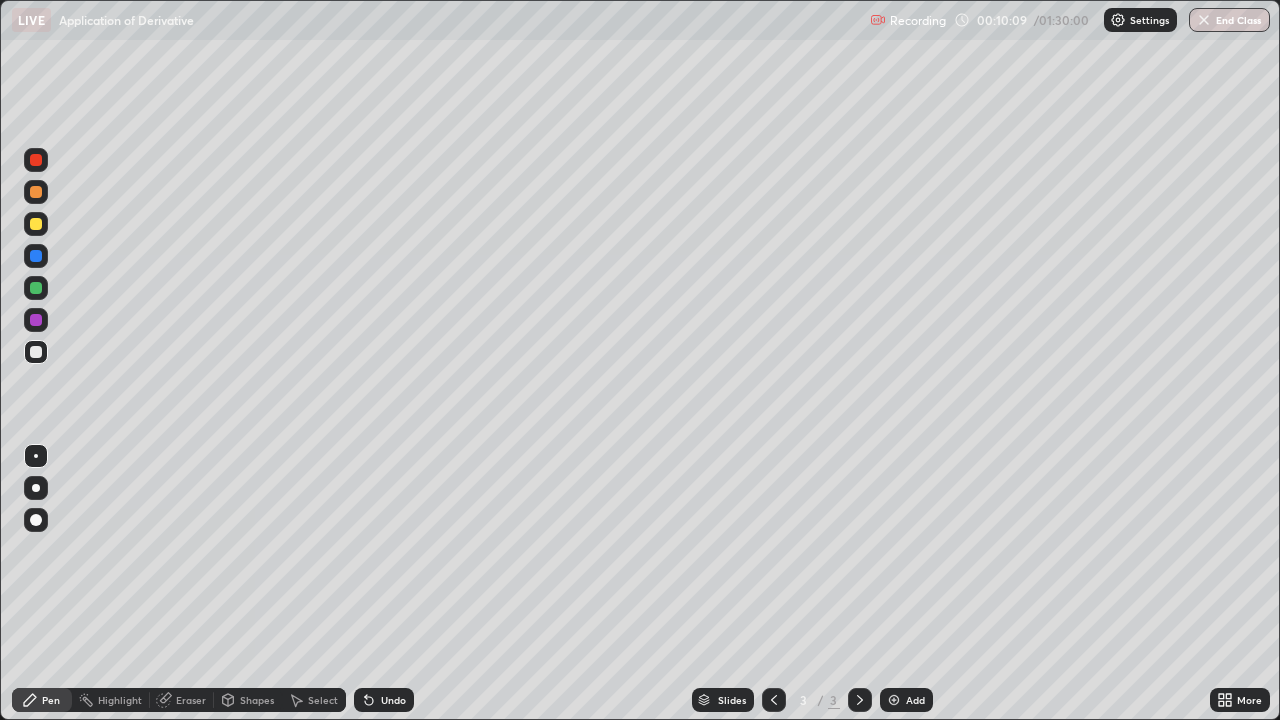 scroll, scrollTop: 99280, scrollLeft: 98720, axis: both 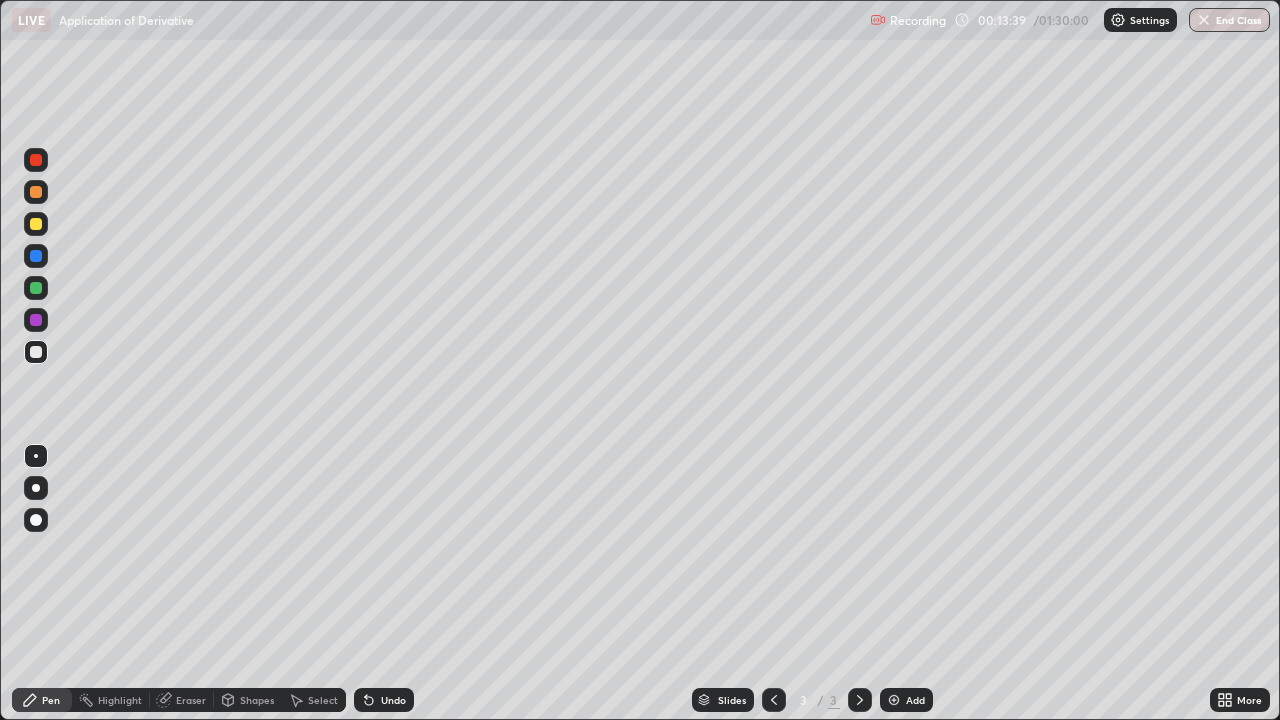 click on "Shapes" at bounding box center (248, 700) 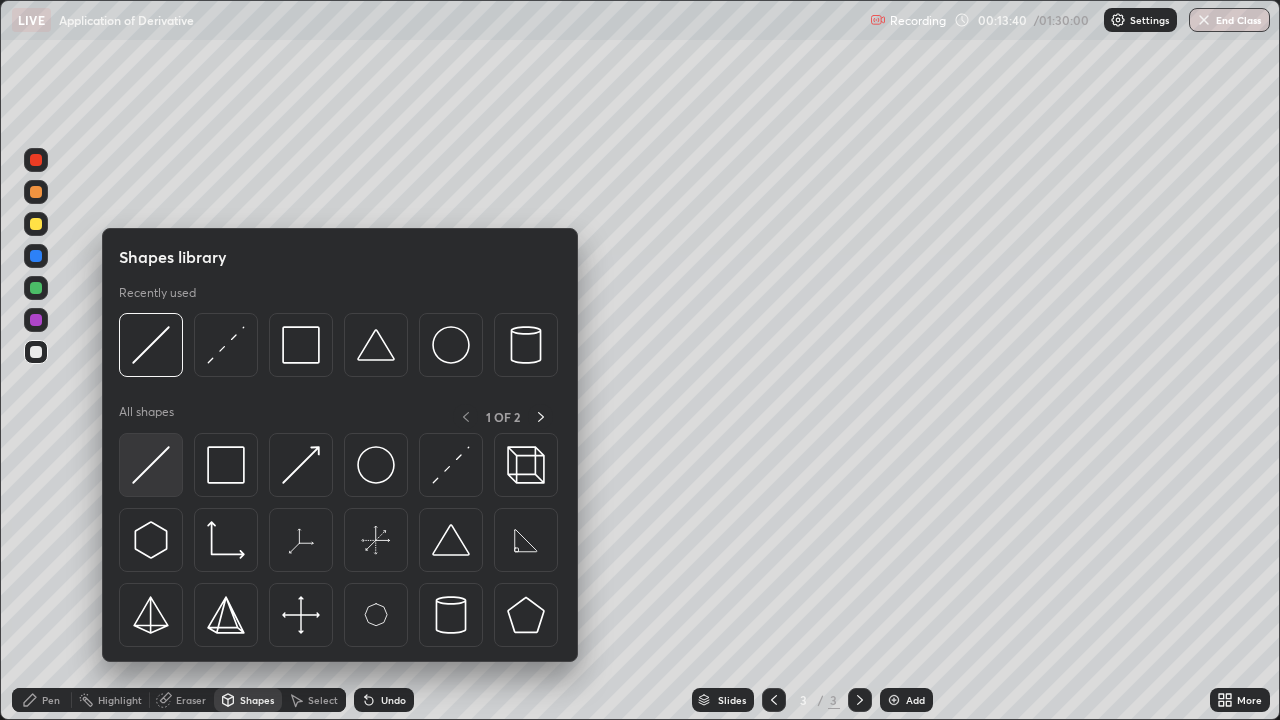 click at bounding box center (151, 465) 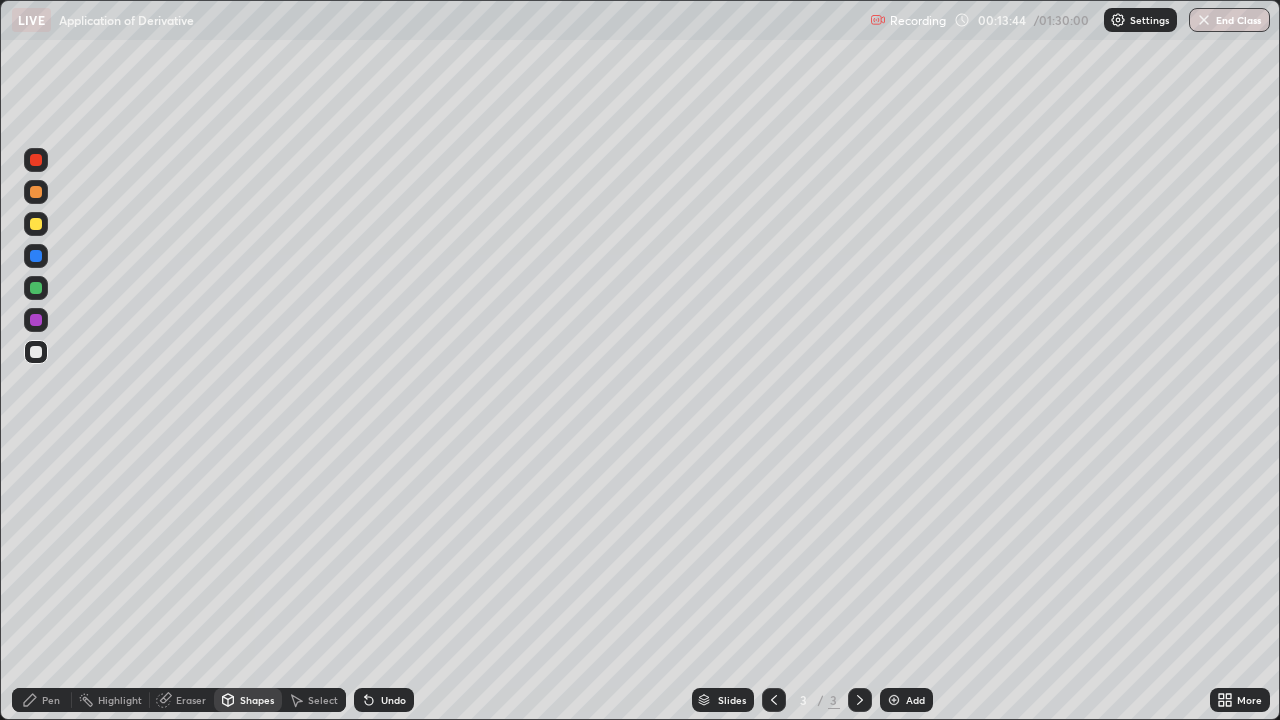 click on "Pen" at bounding box center [51, 700] 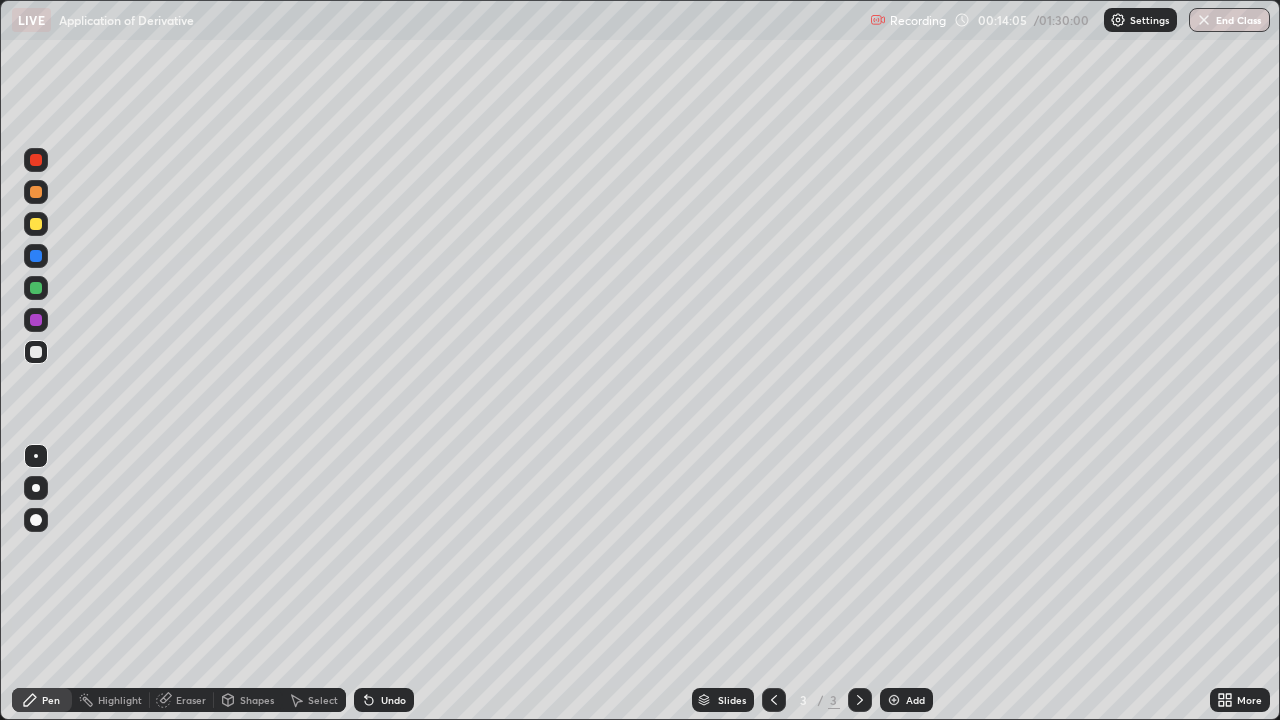 click at bounding box center [36, 288] 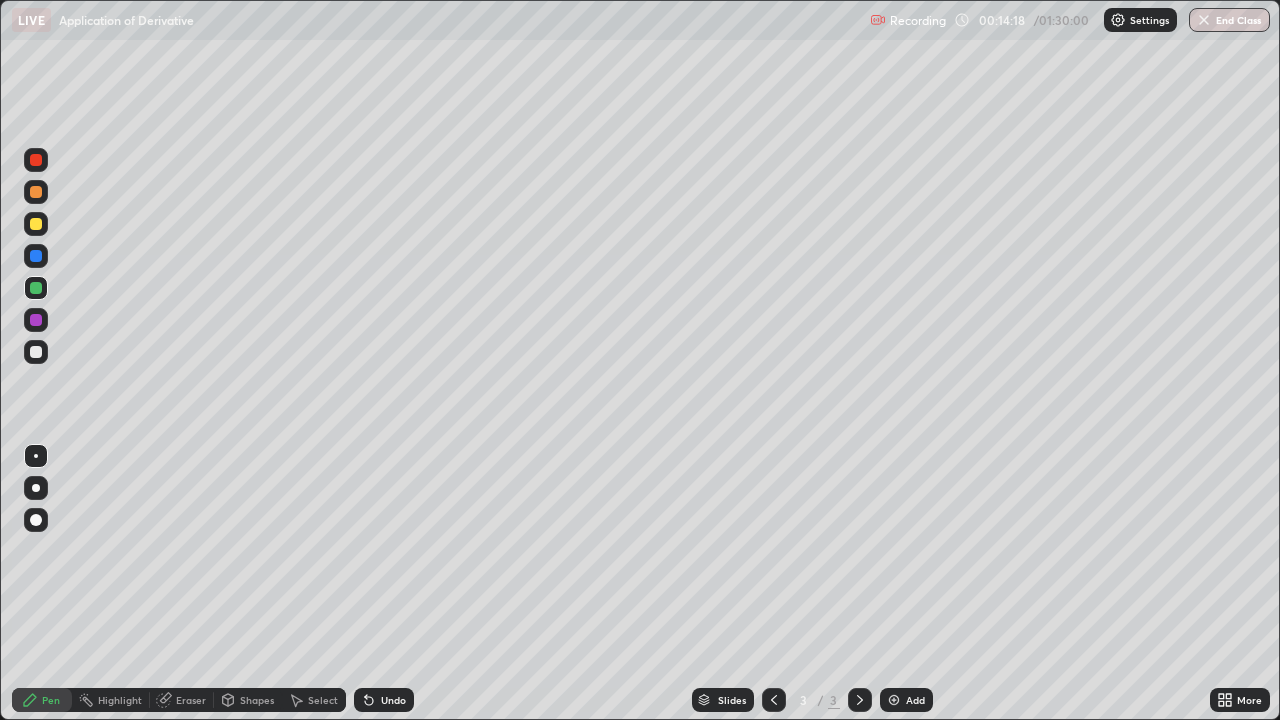 click at bounding box center (36, 224) 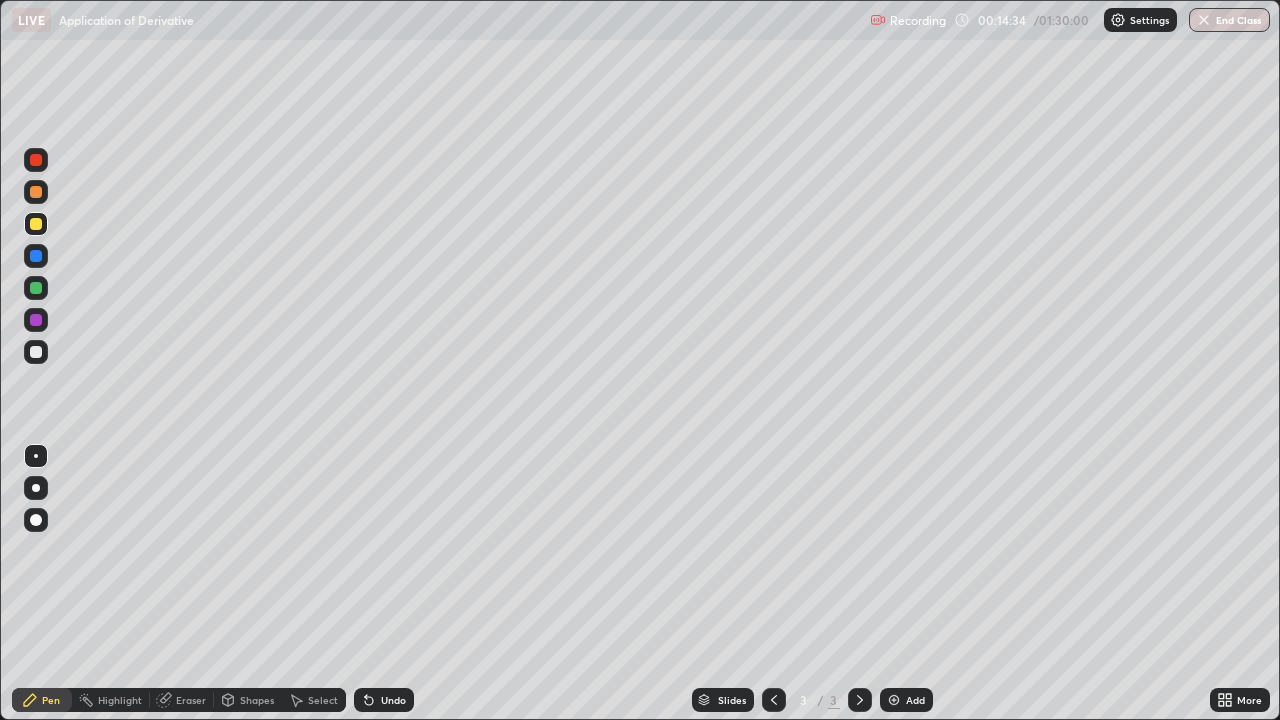 click on "Undo" at bounding box center (384, 700) 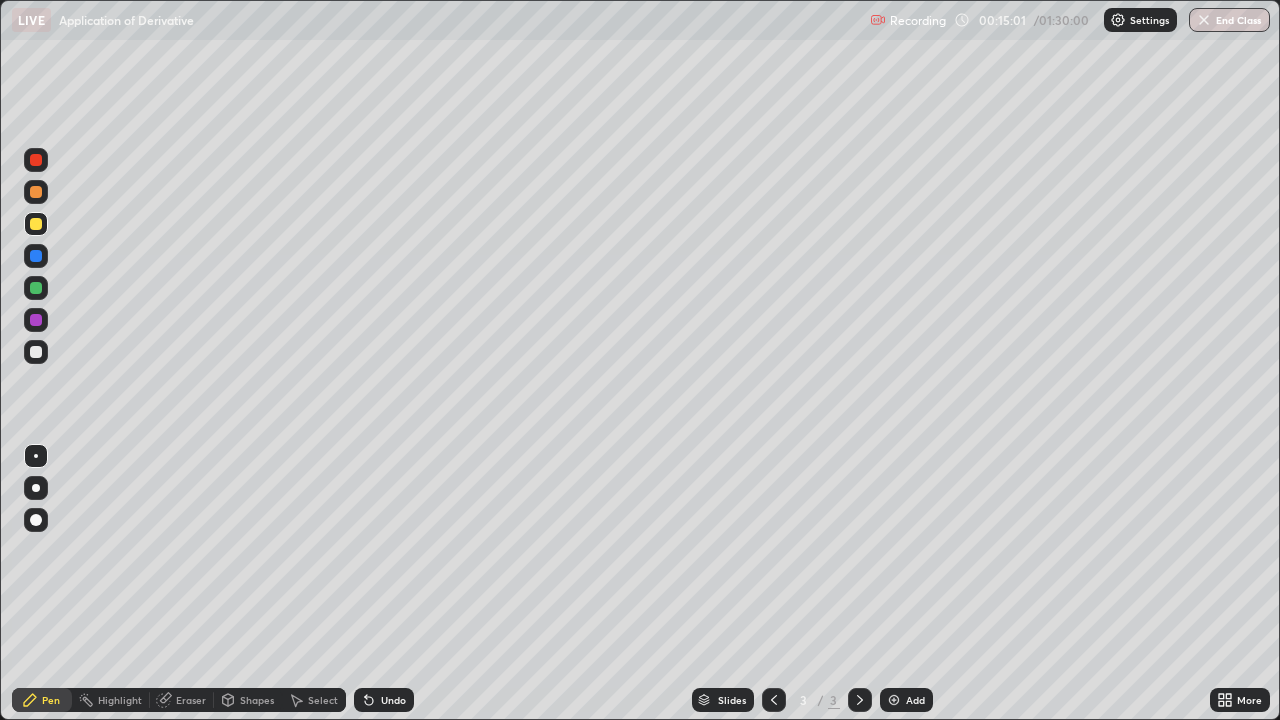 click at bounding box center (36, 288) 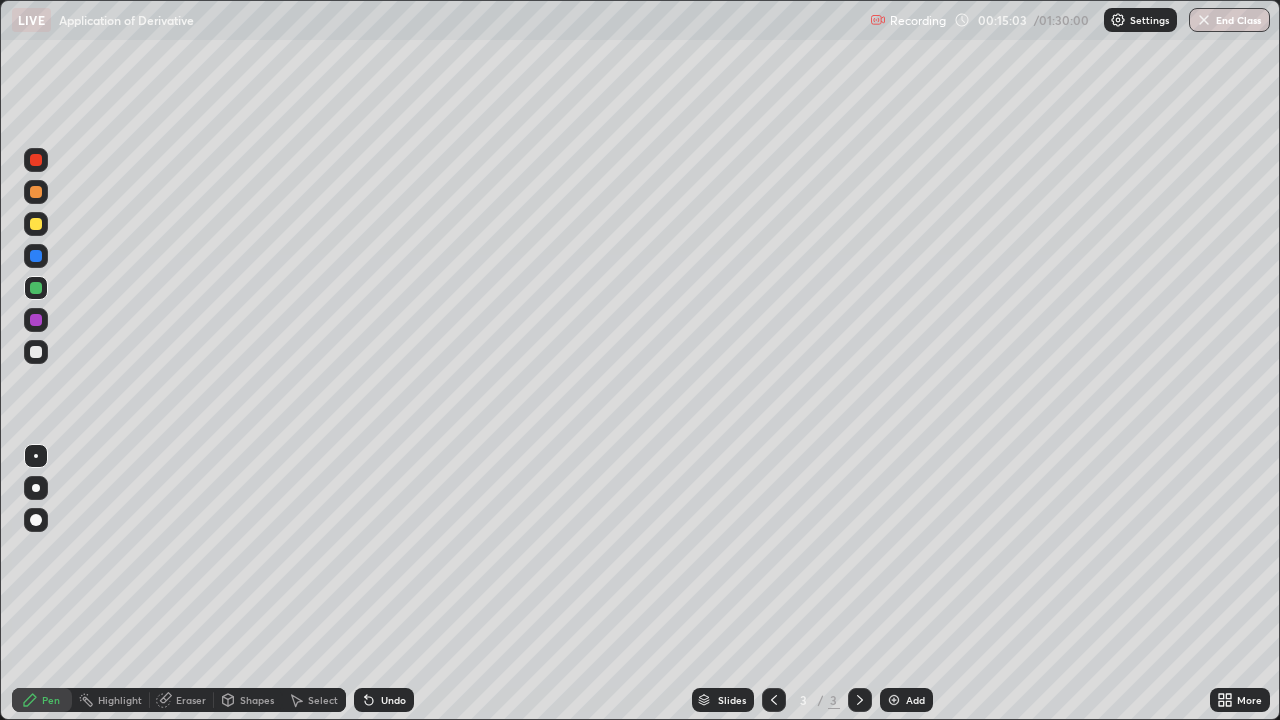 click on "Shapes" at bounding box center (257, 700) 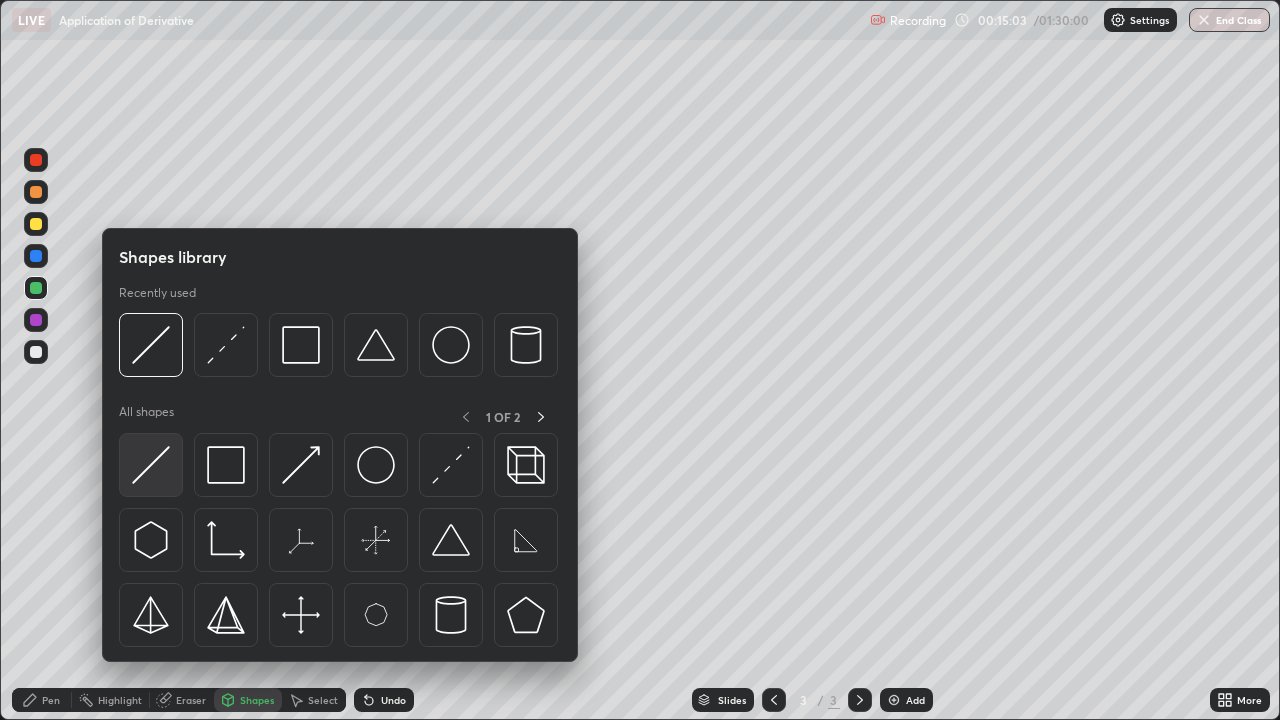 click at bounding box center (151, 465) 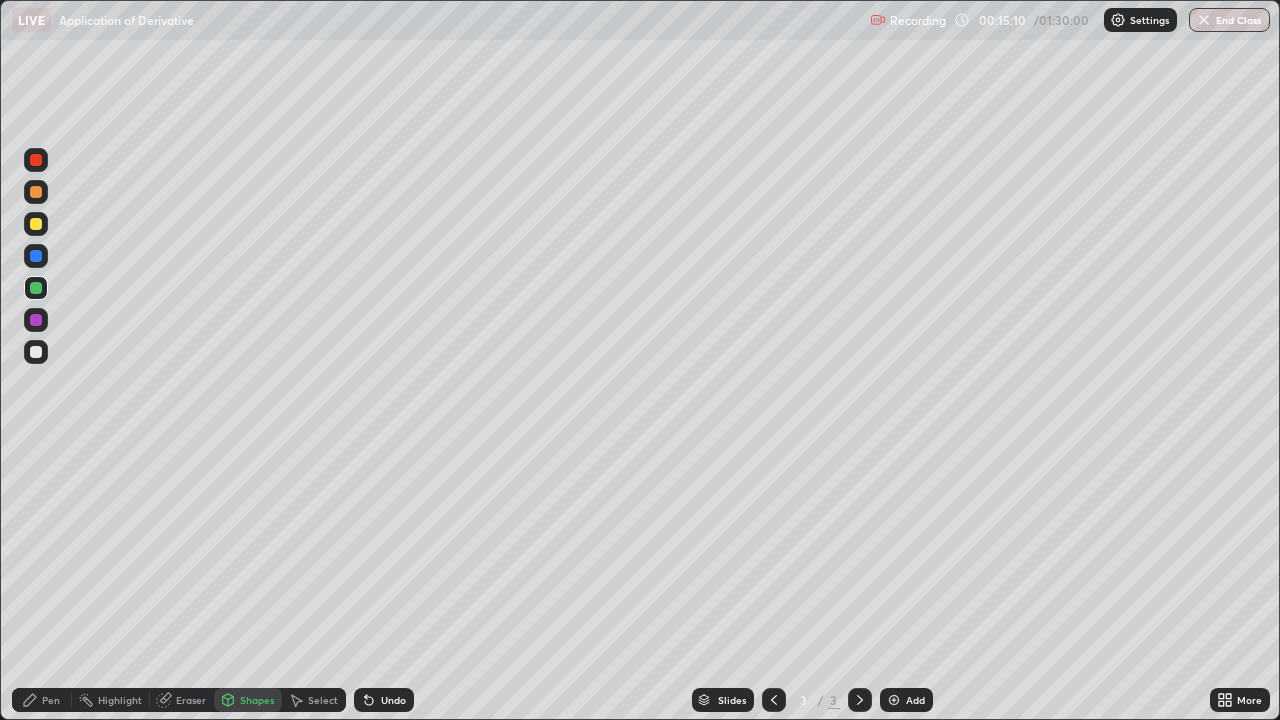 click 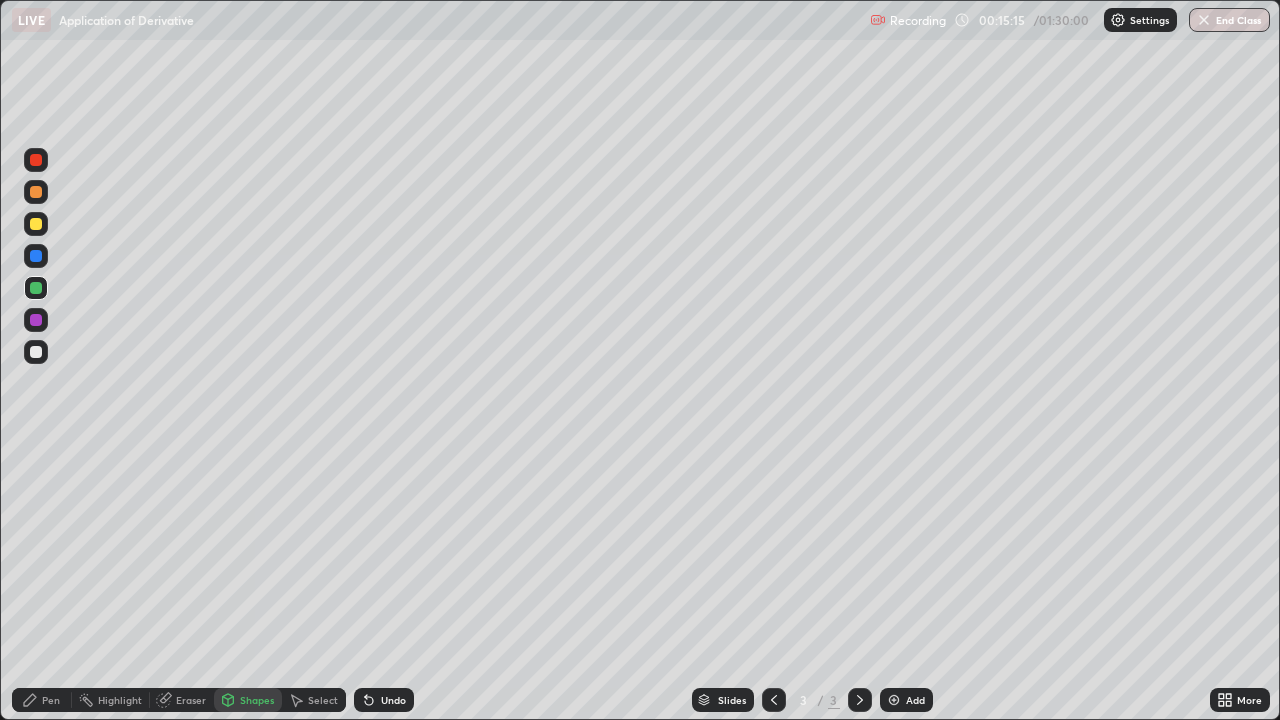 click on "Undo" at bounding box center (384, 700) 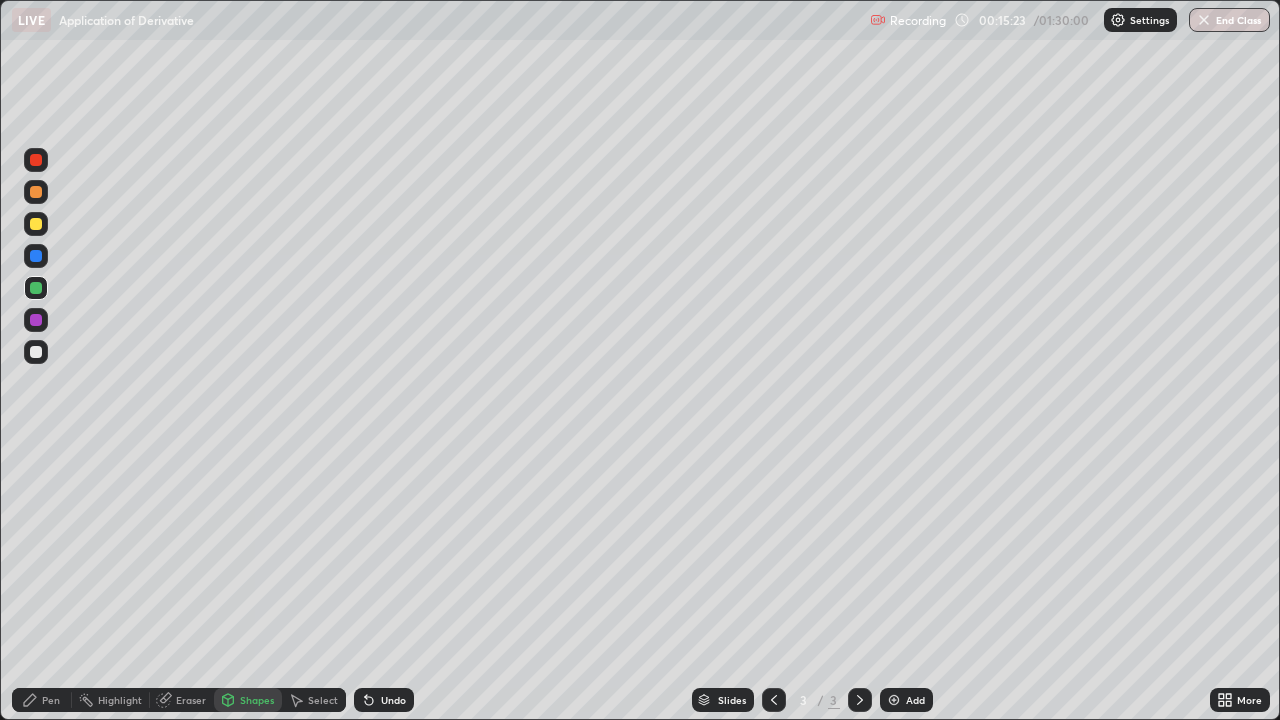 click on "Undo" at bounding box center [393, 700] 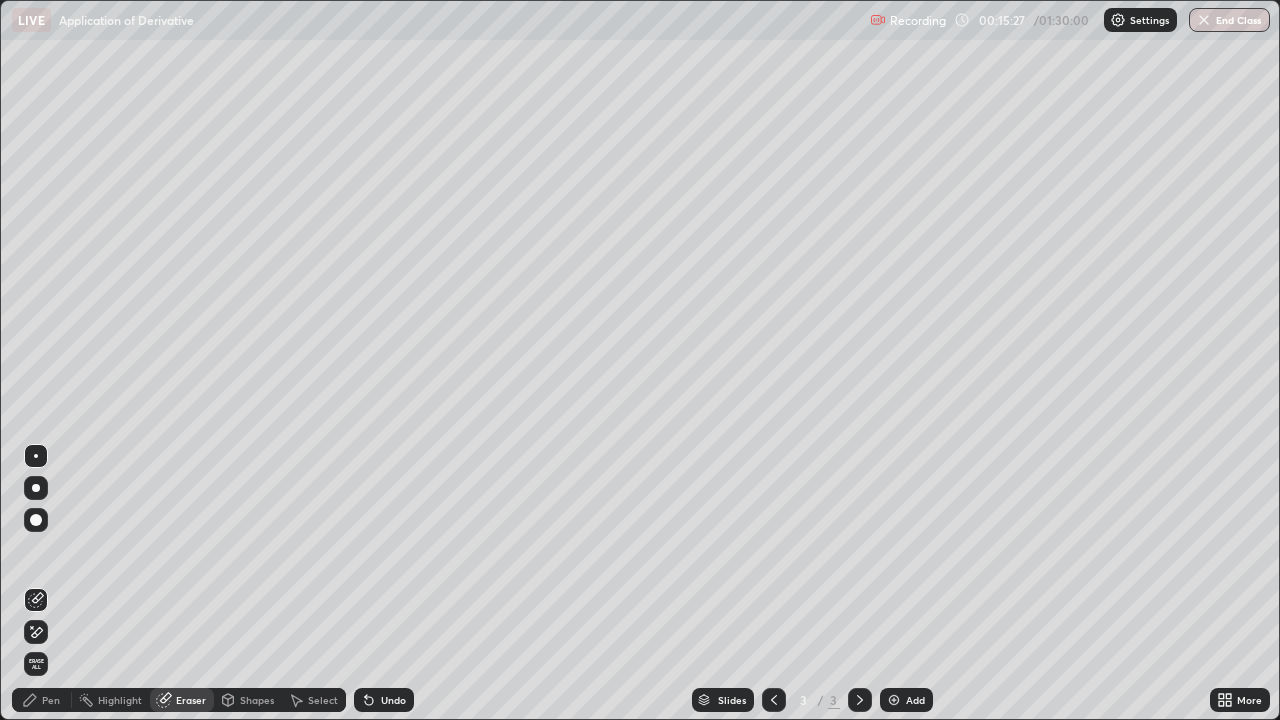 click 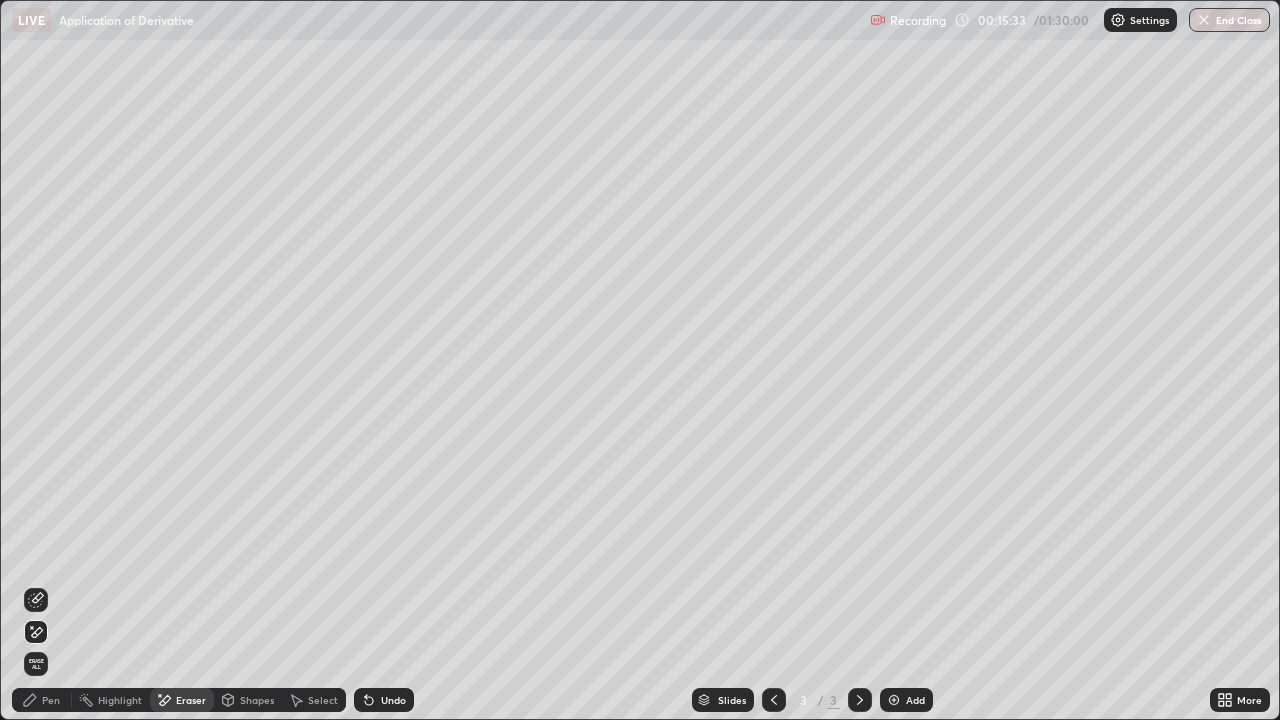 click on "Pen" at bounding box center [51, 700] 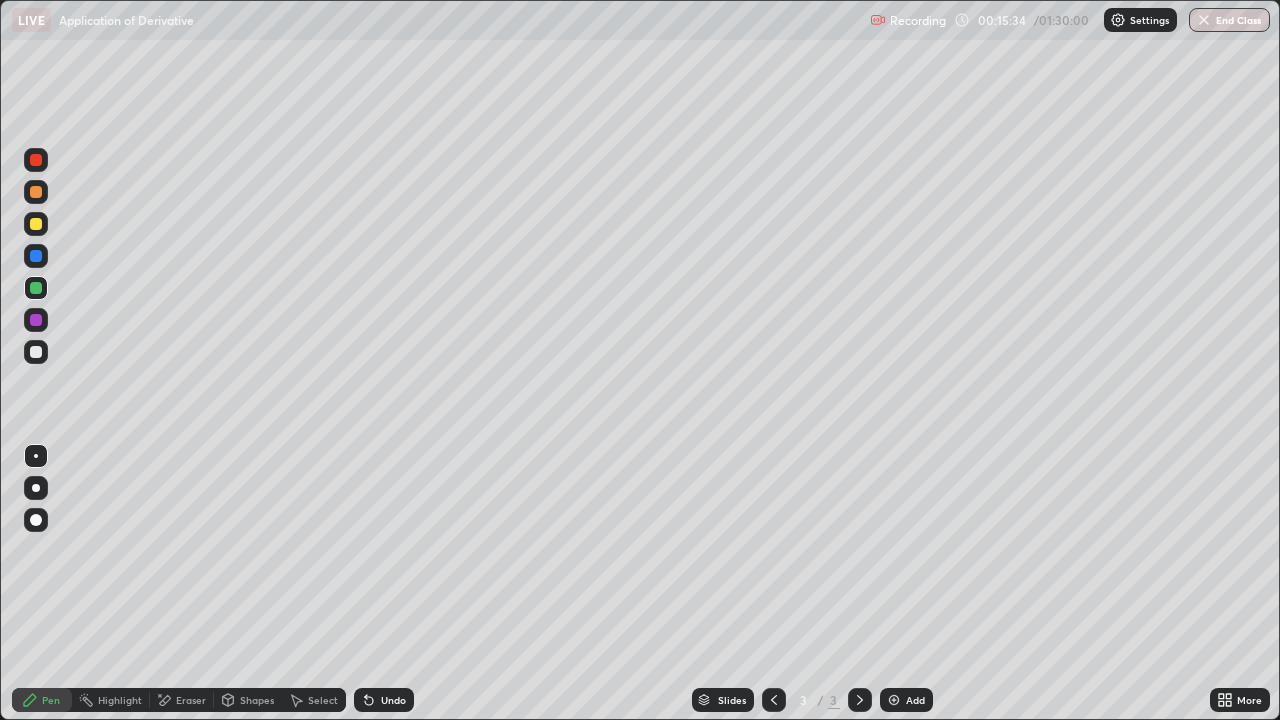 click on "Shapes" at bounding box center (248, 700) 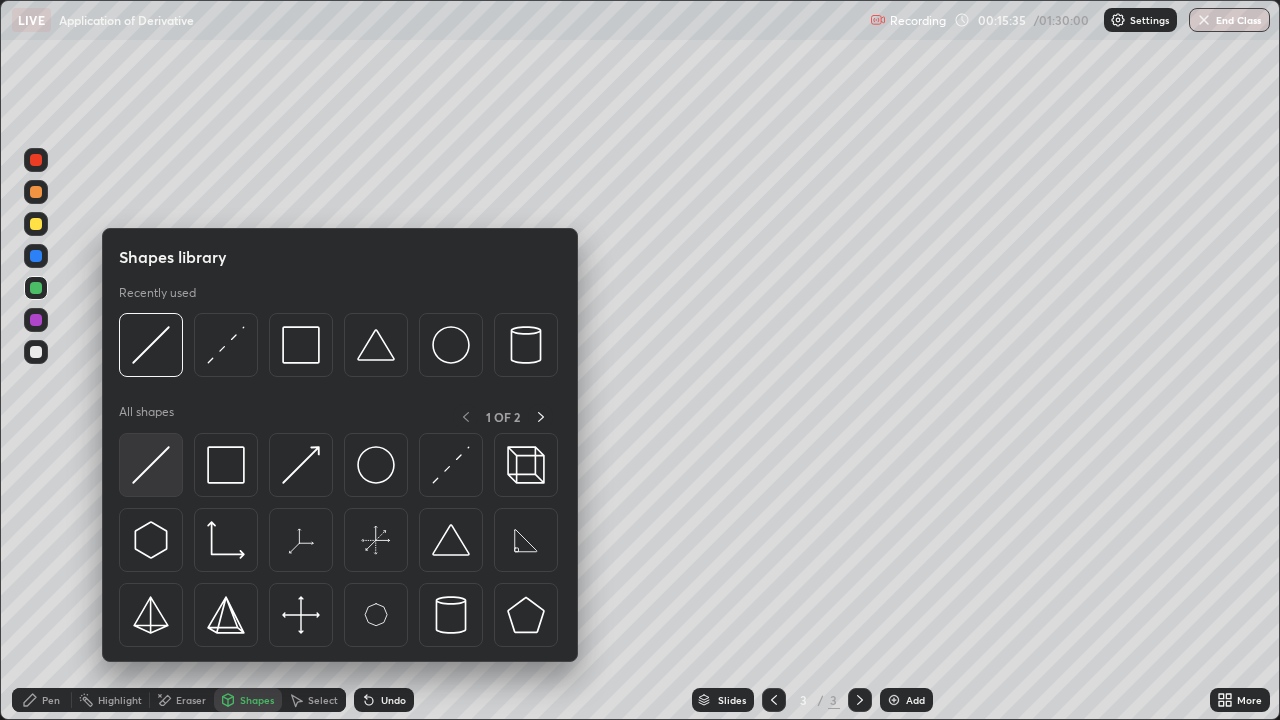 click at bounding box center [151, 465] 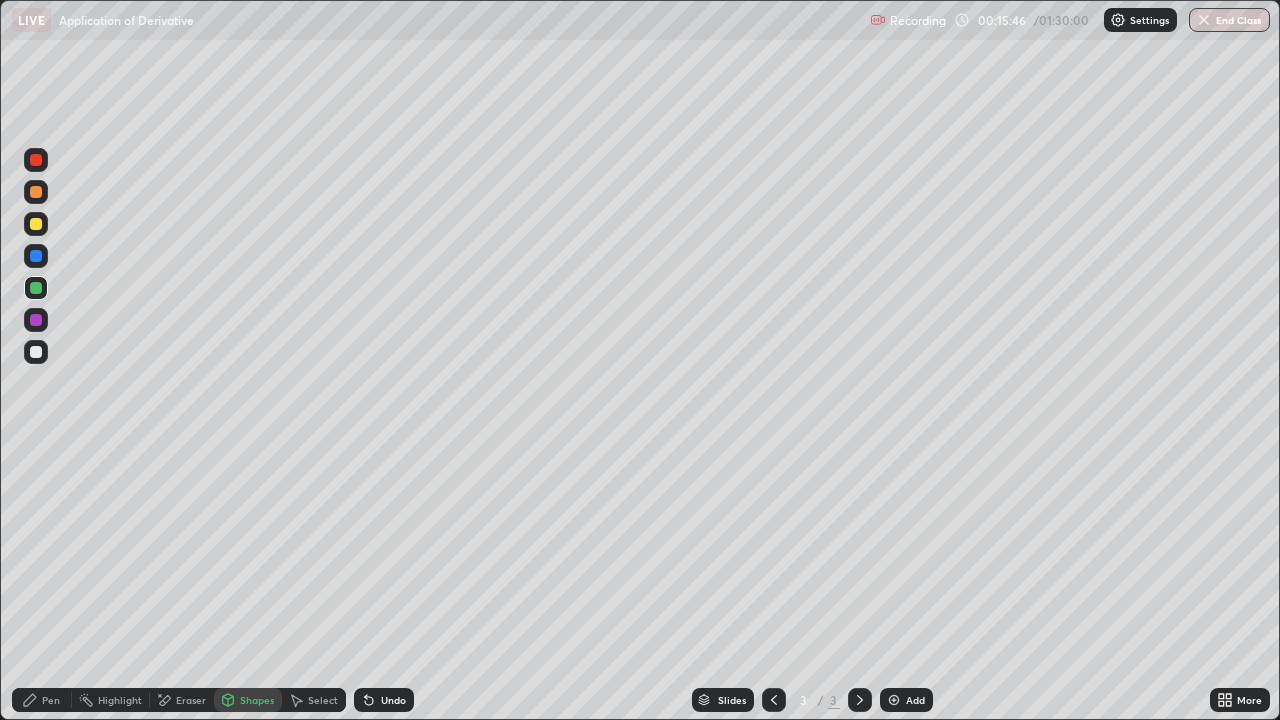 click on "Undo" at bounding box center [393, 700] 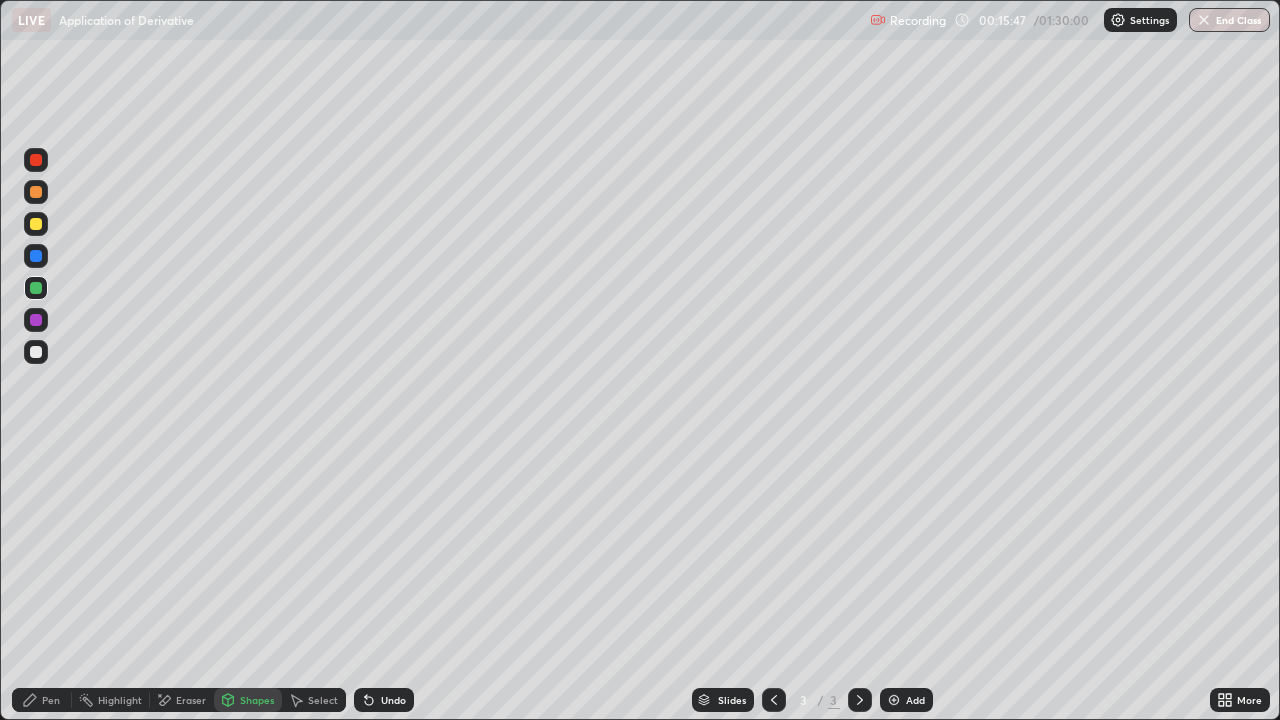 click on "Pen" at bounding box center [42, 700] 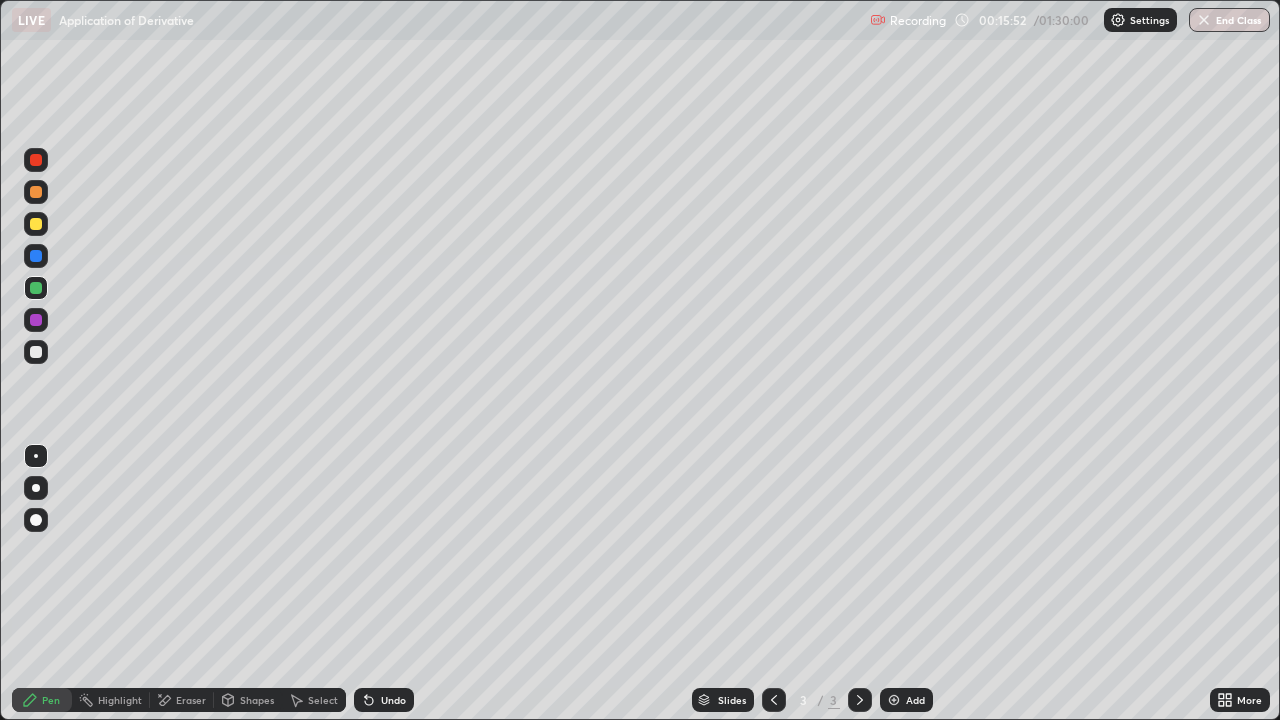 click on "Undo" at bounding box center [393, 700] 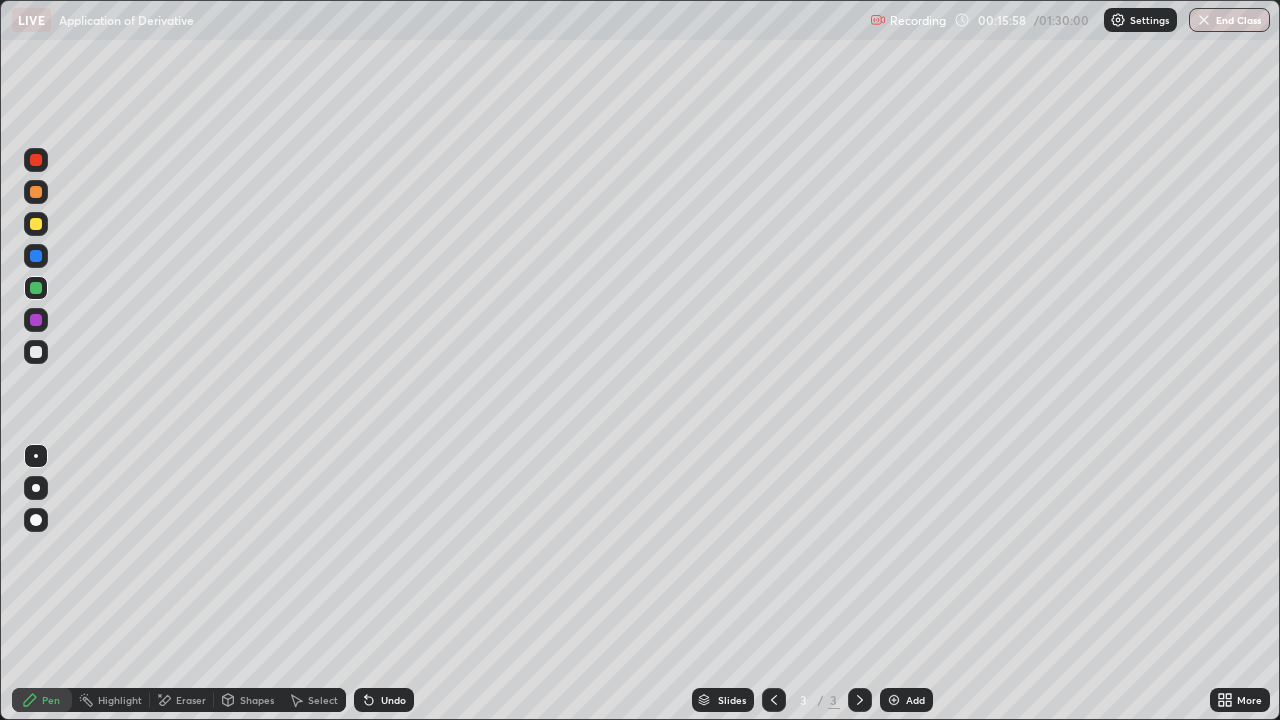 click at bounding box center [36, 352] 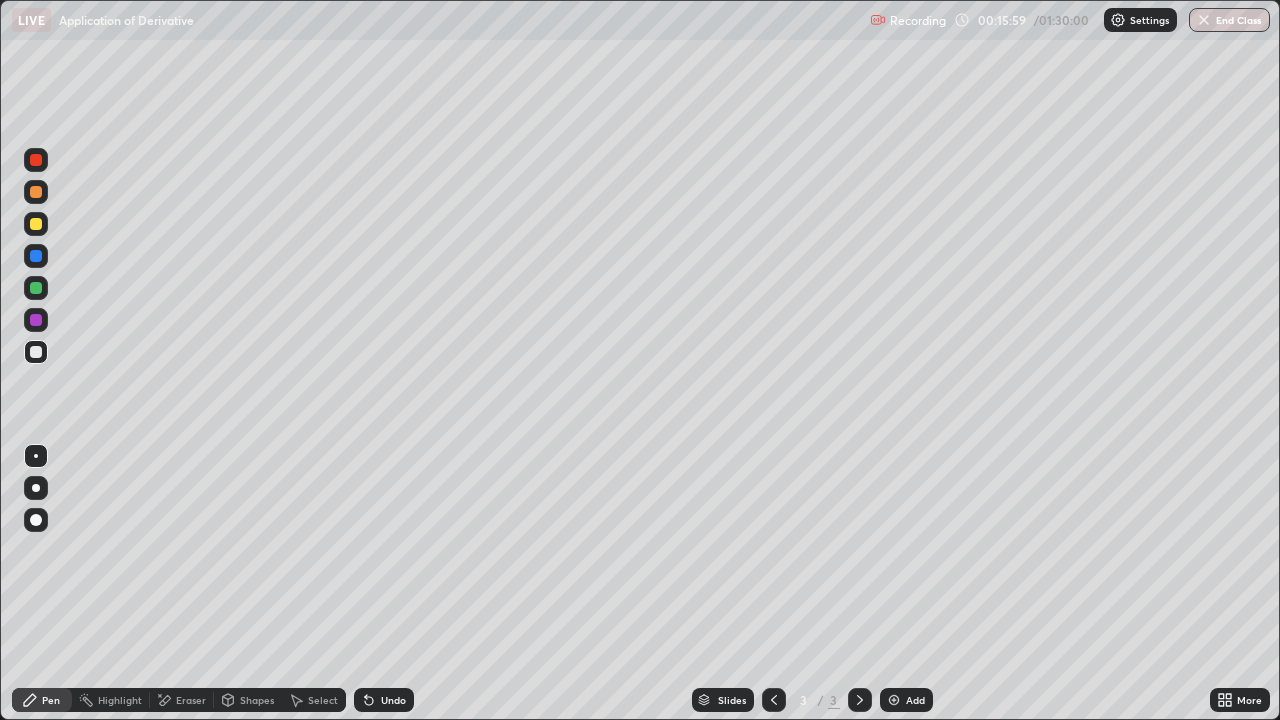 click on "Shapes" at bounding box center [257, 700] 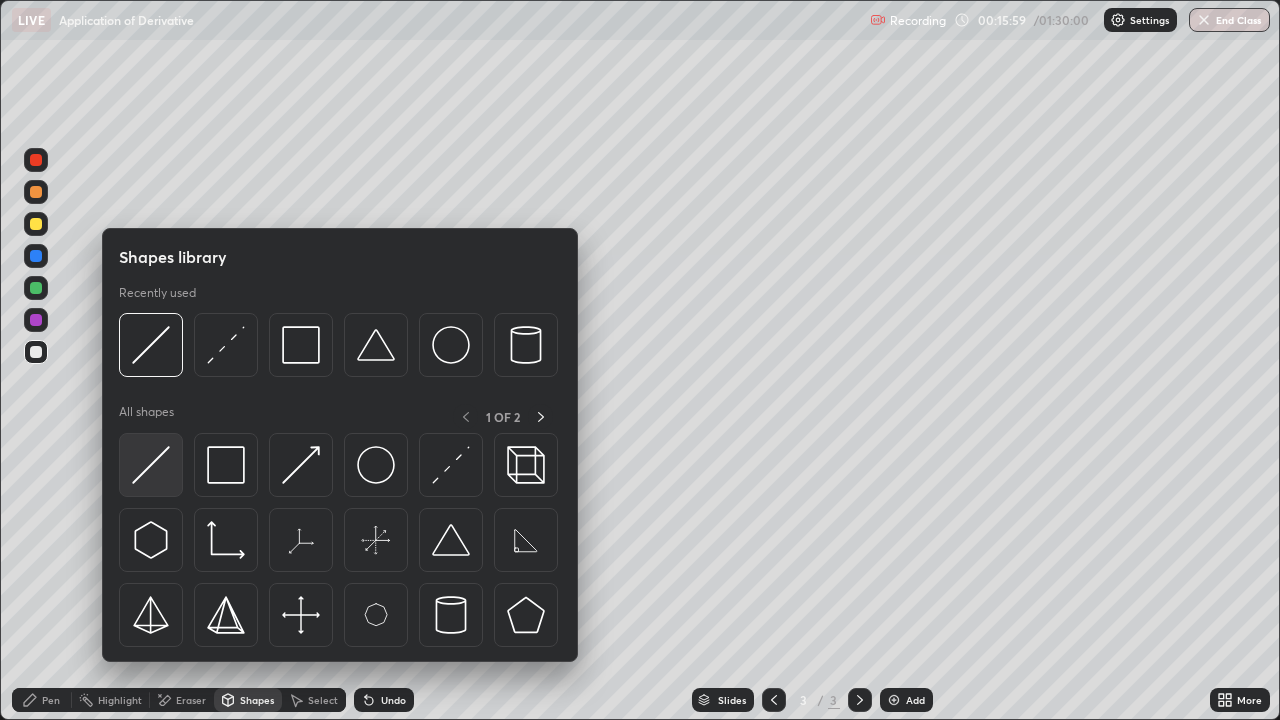 click at bounding box center [151, 465] 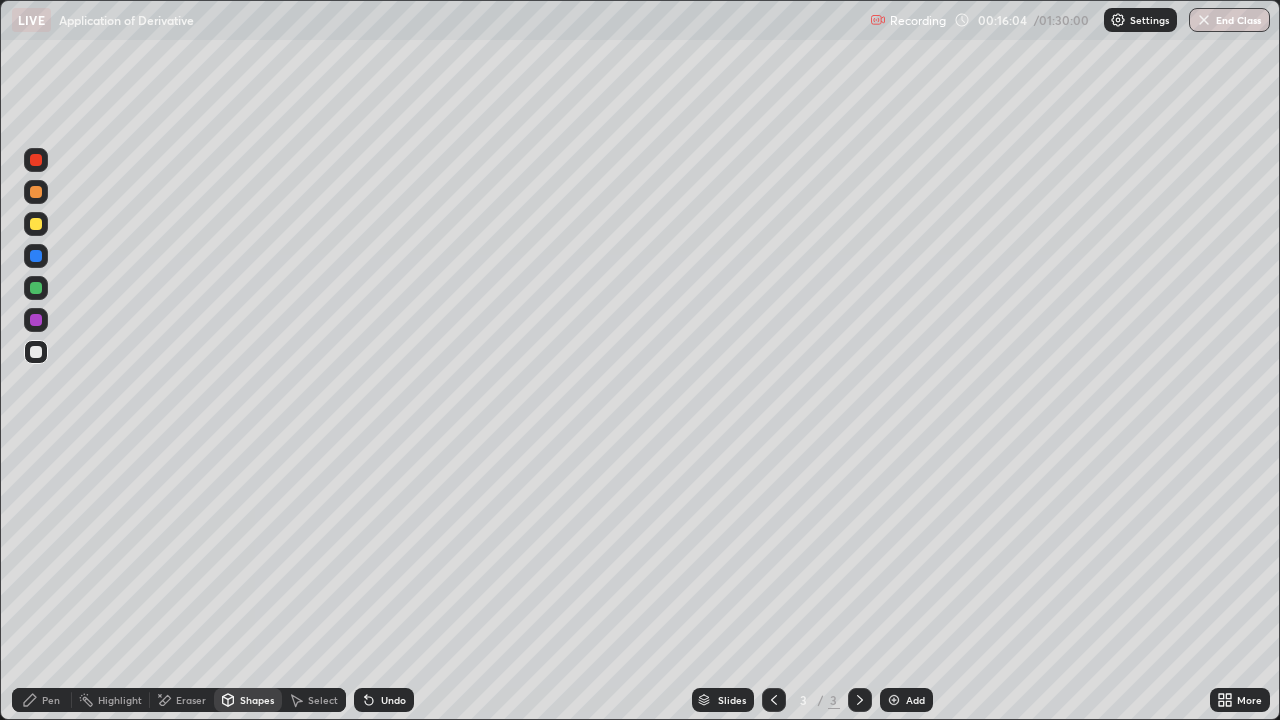 click 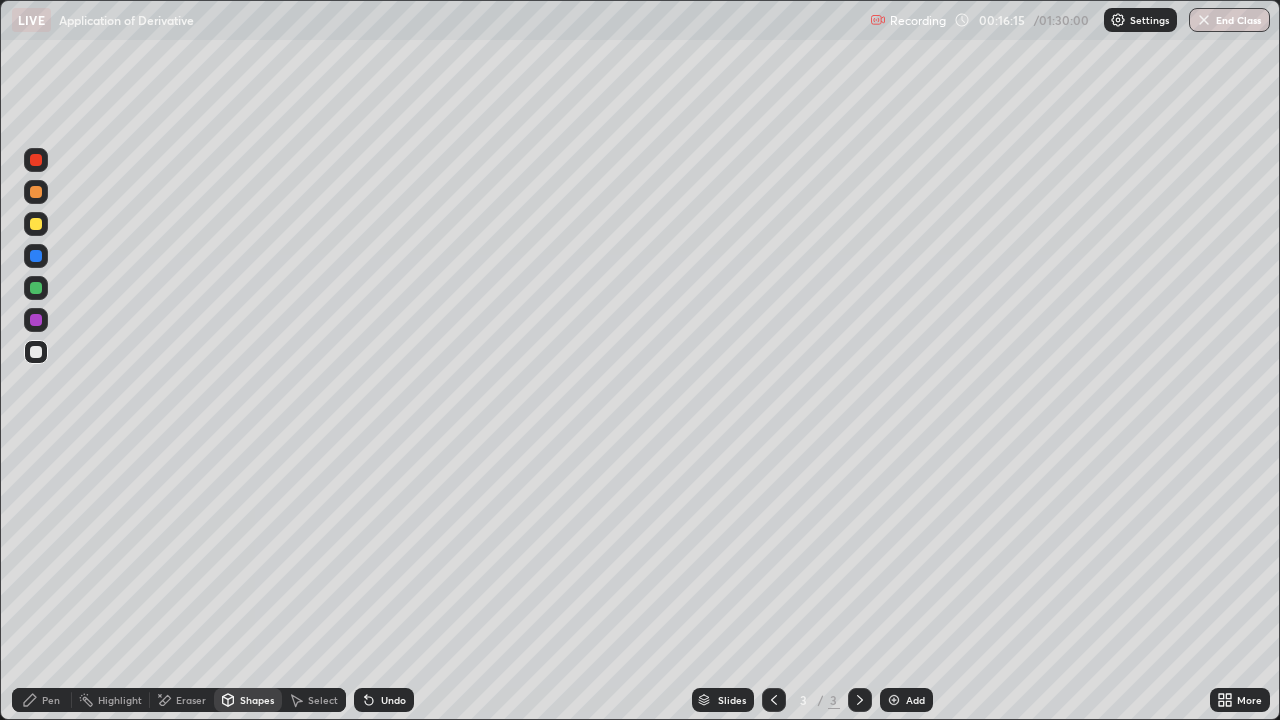 click on "Pen" at bounding box center [42, 700] 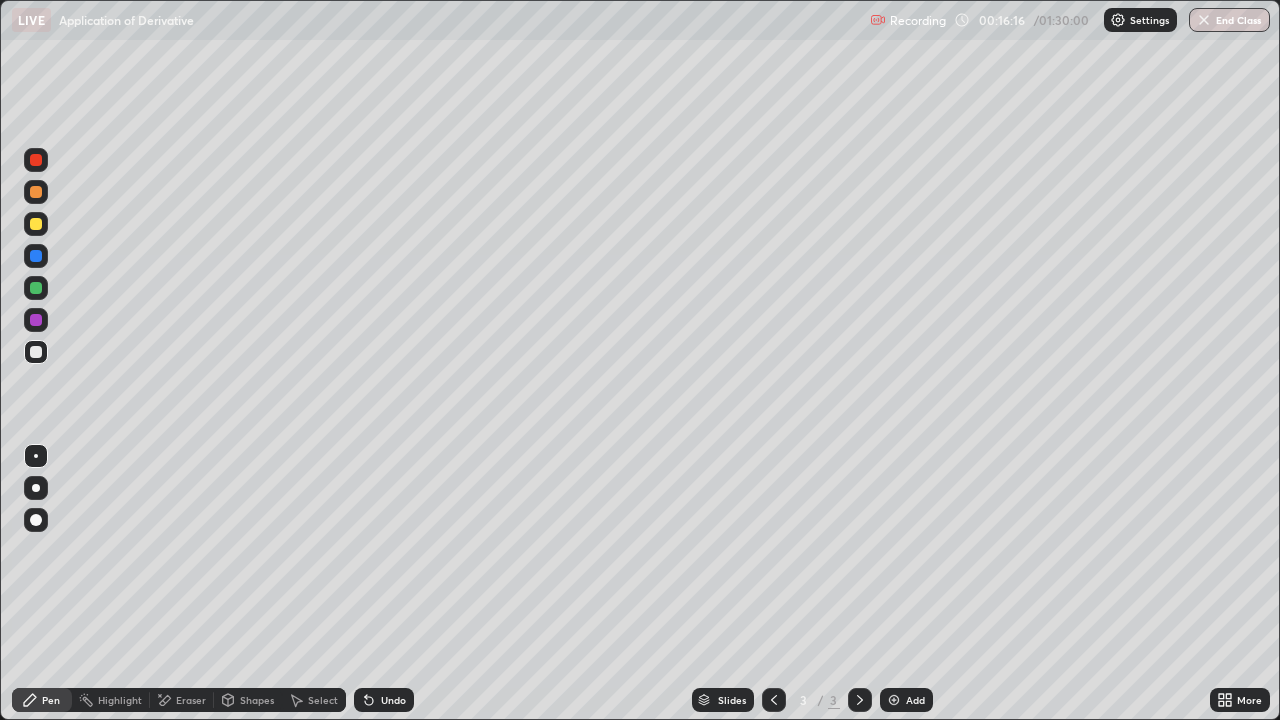 click at bounding box center (36, 224) 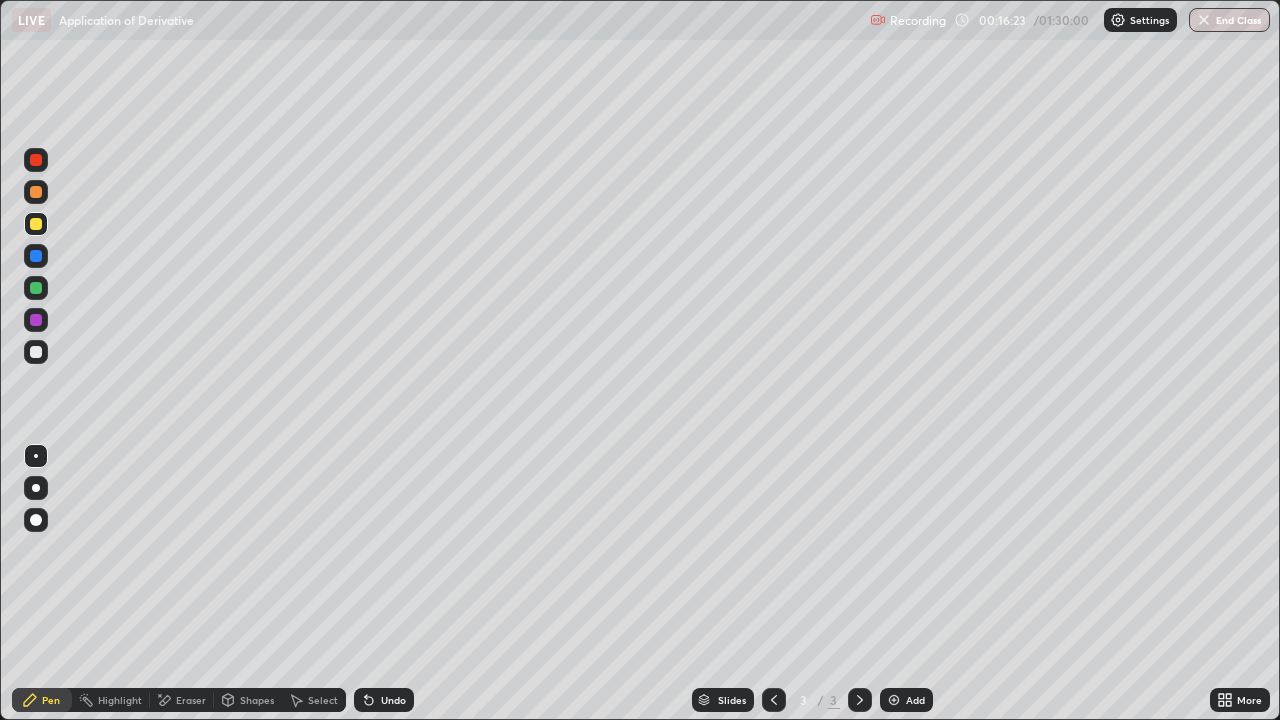 click on "Undo" at bounding box center (393, 700) 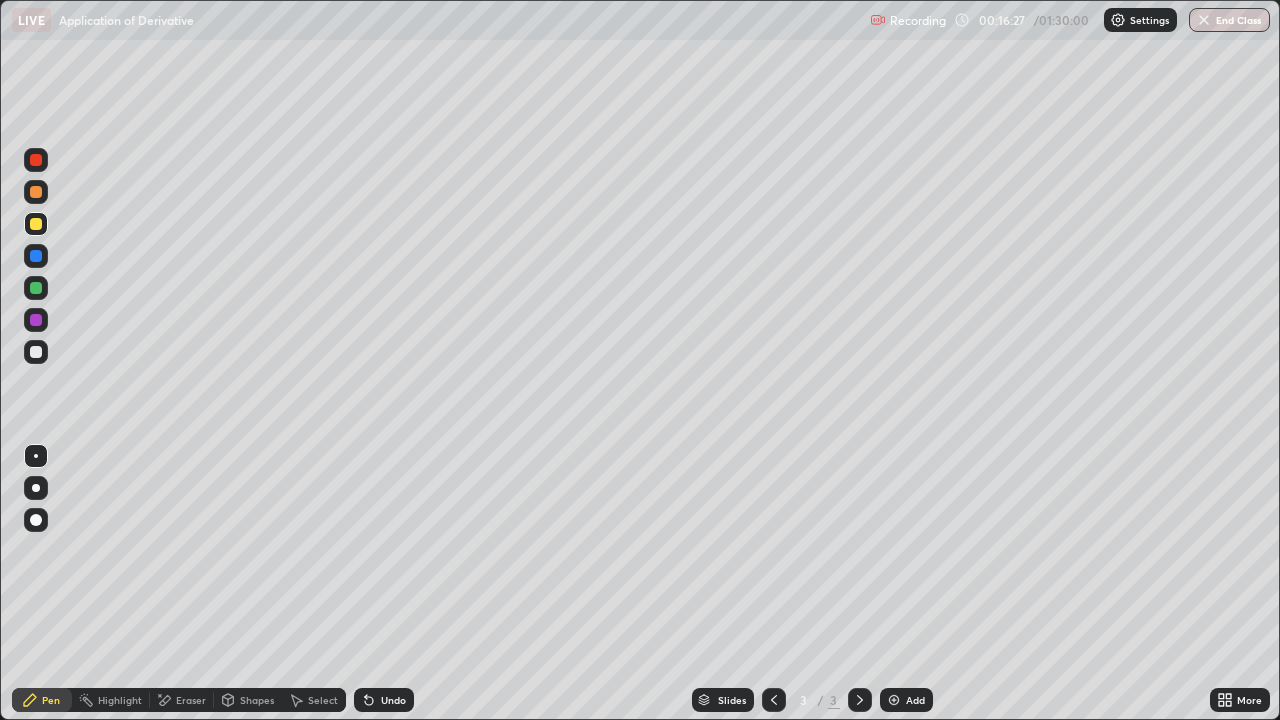 click on "Undo" at bounding box center [384, 700] 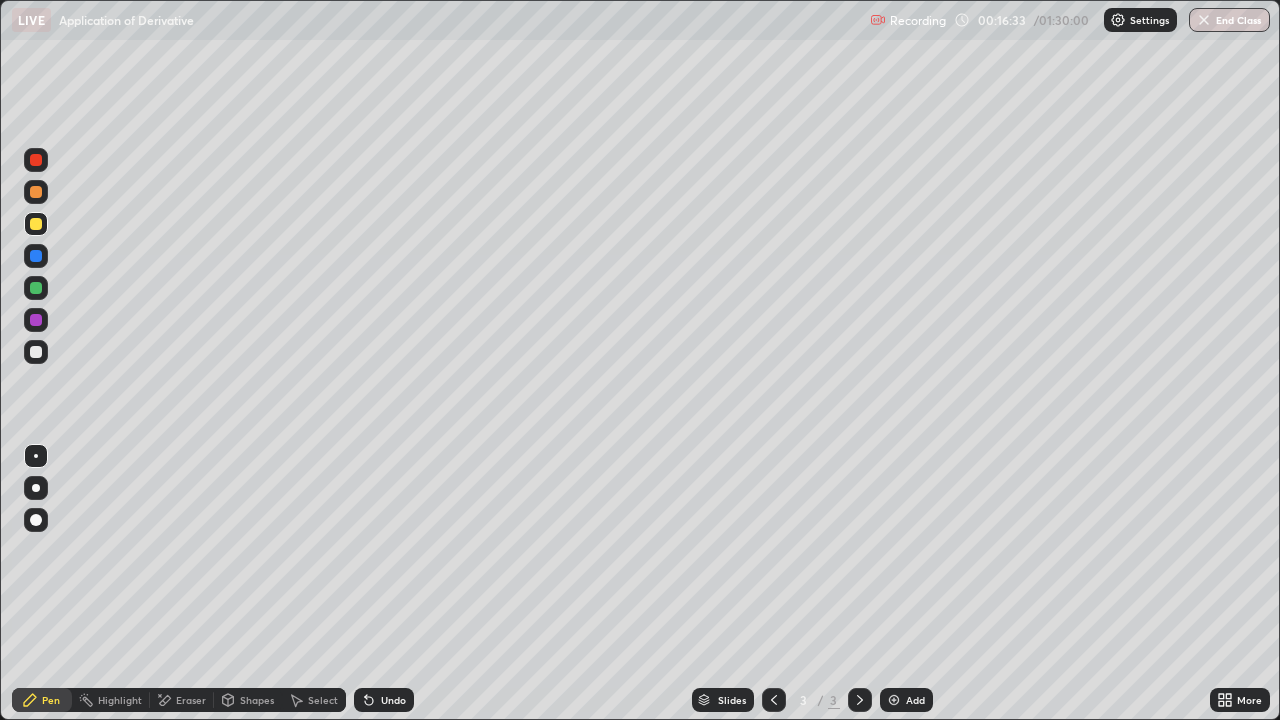 click on "Undo" at bounding box center (393, 700) 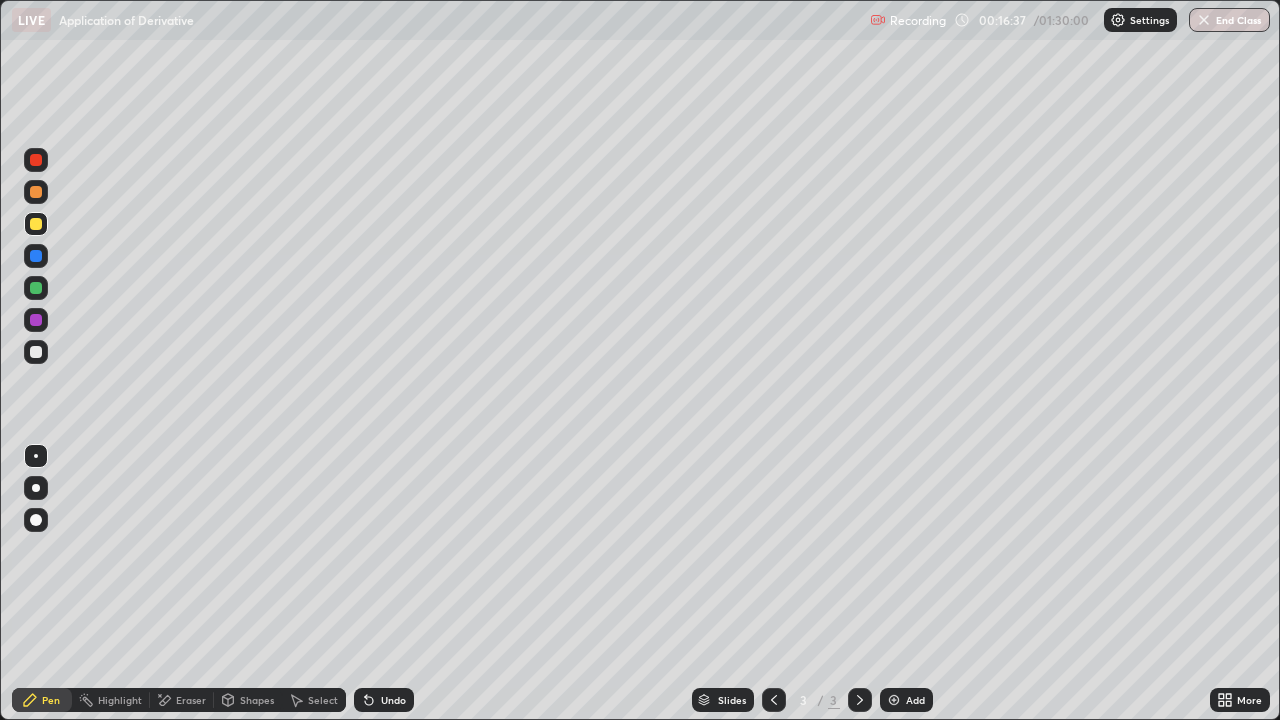 click at bounding box center [36, 192] 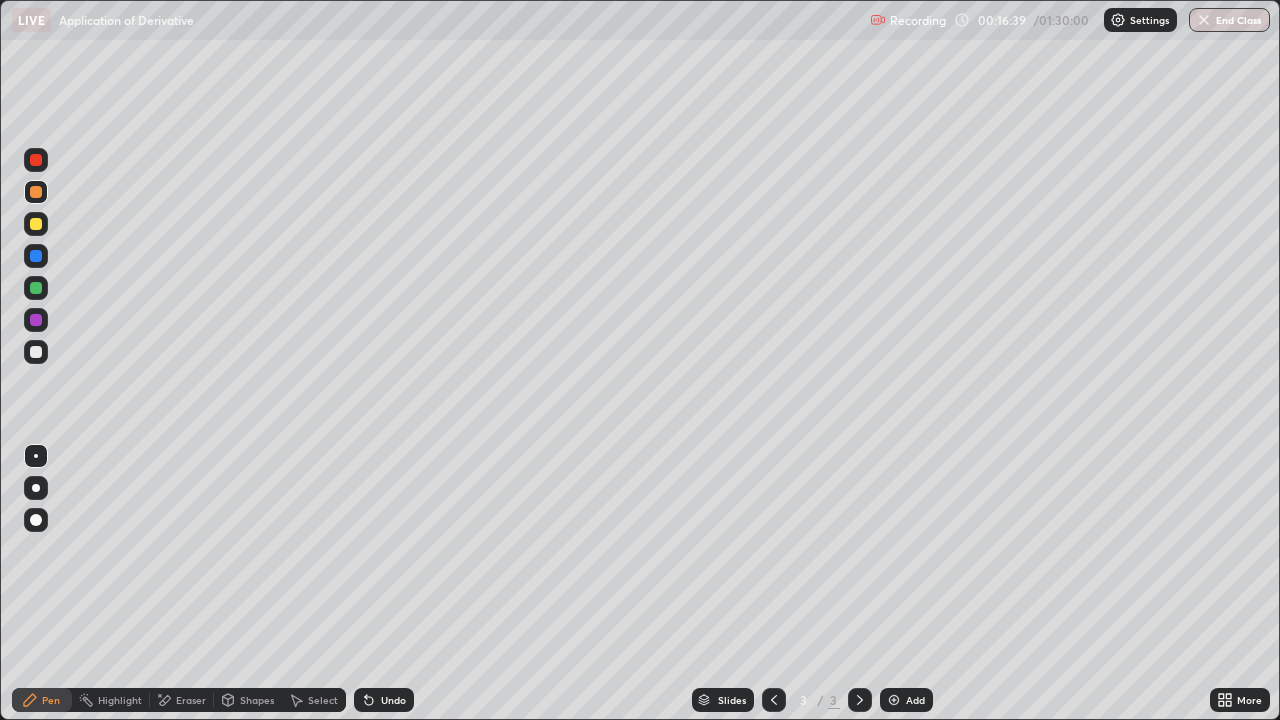 click on "Undo" at bounding box center [384, 700] 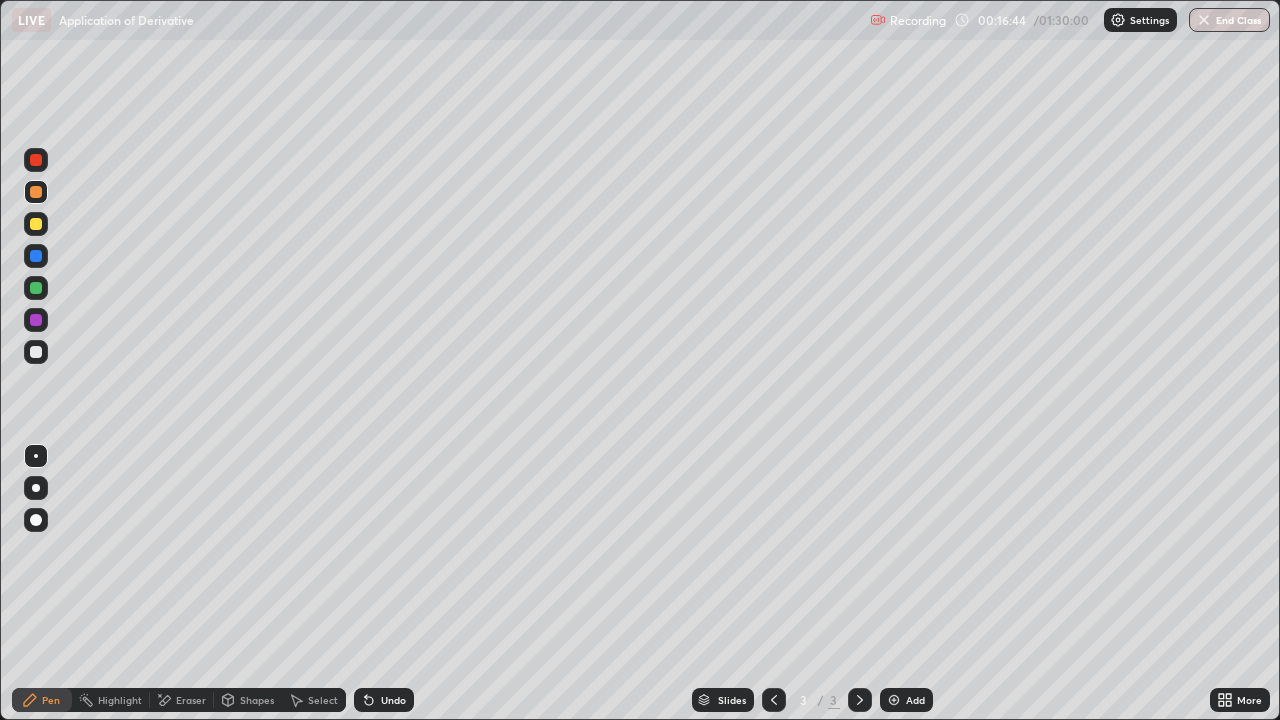 click on "Undo" at bounding box center [384, 700] 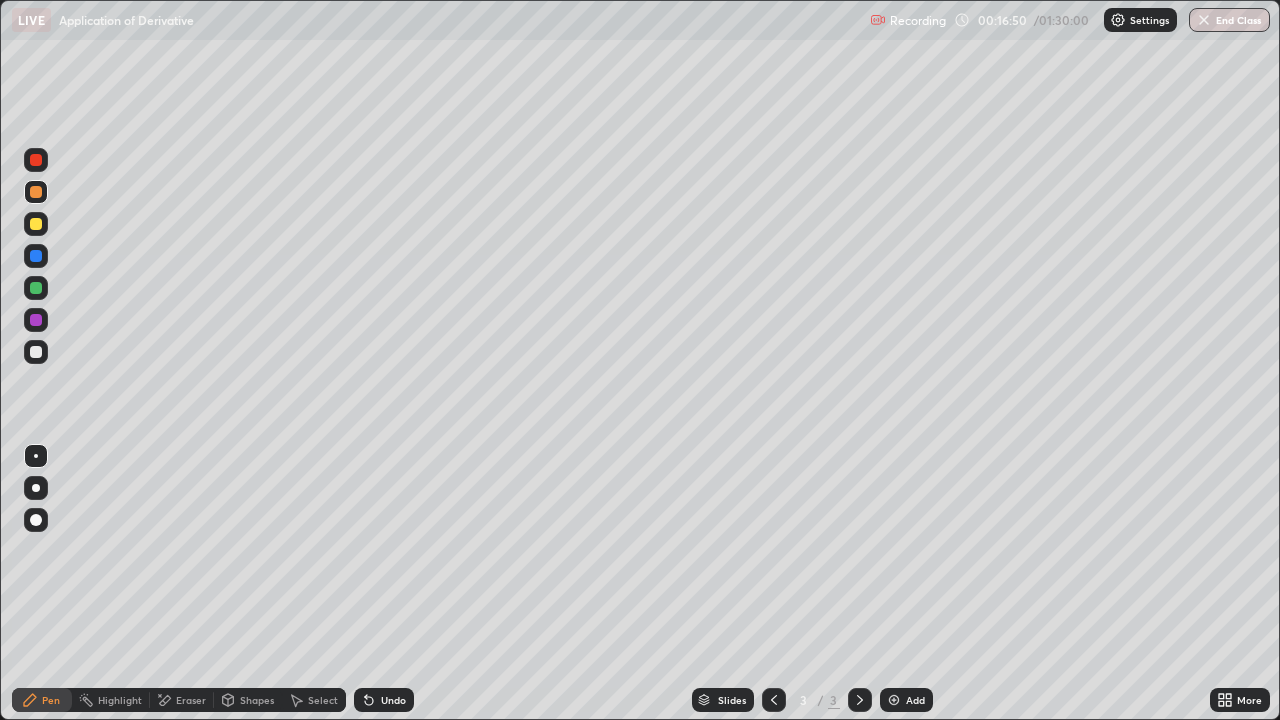 click at bounding box center (36, 224) 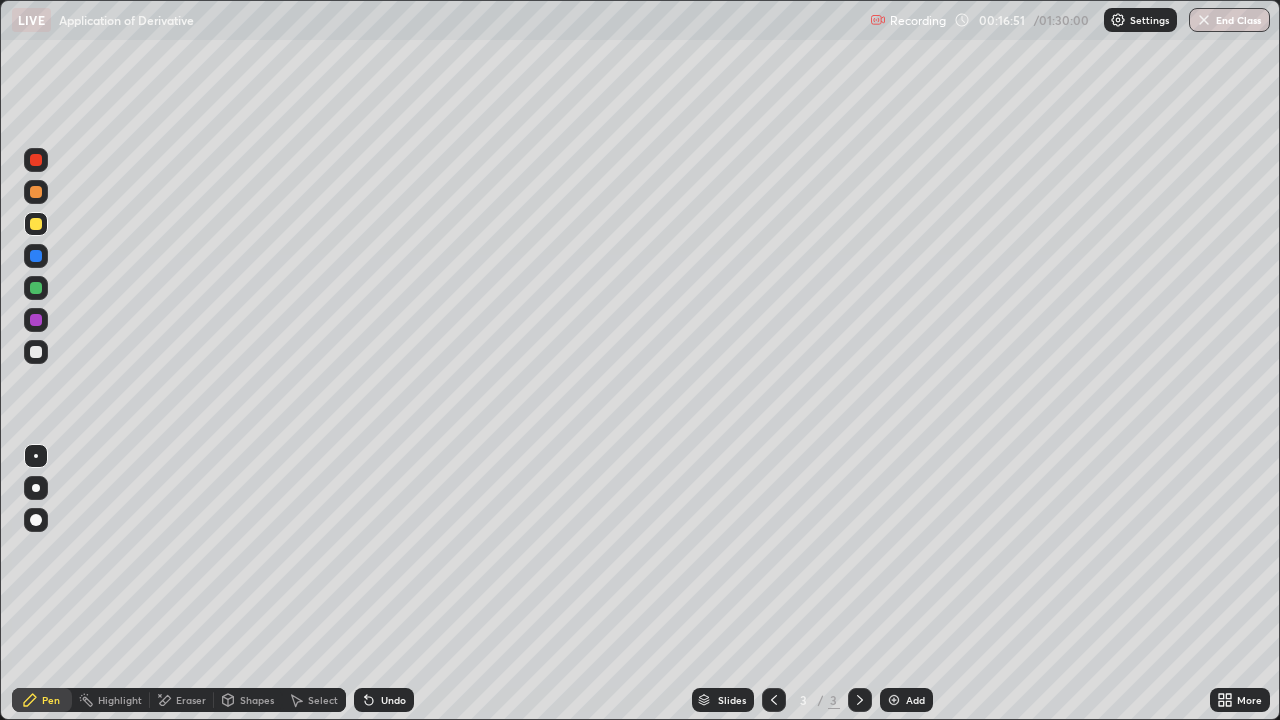 click on "Shapes" at bounding box center [248, 700] 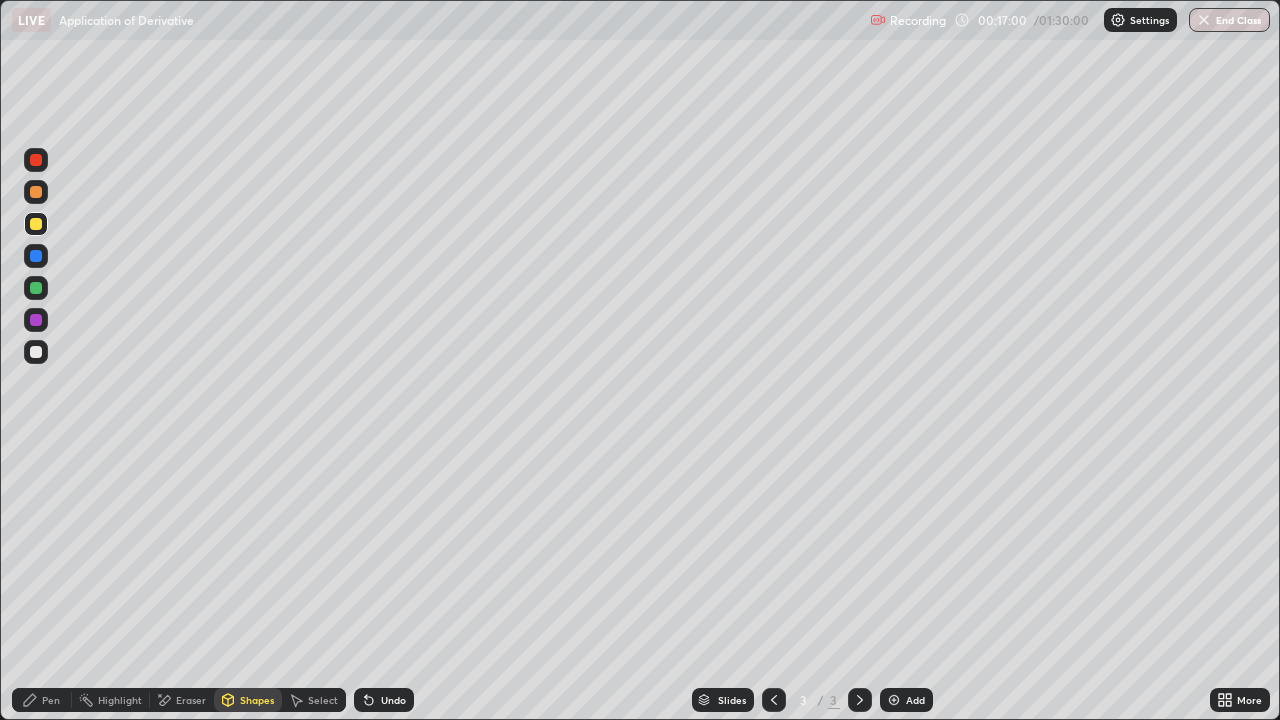 click on "Undo" at bounding box center [384, 700] 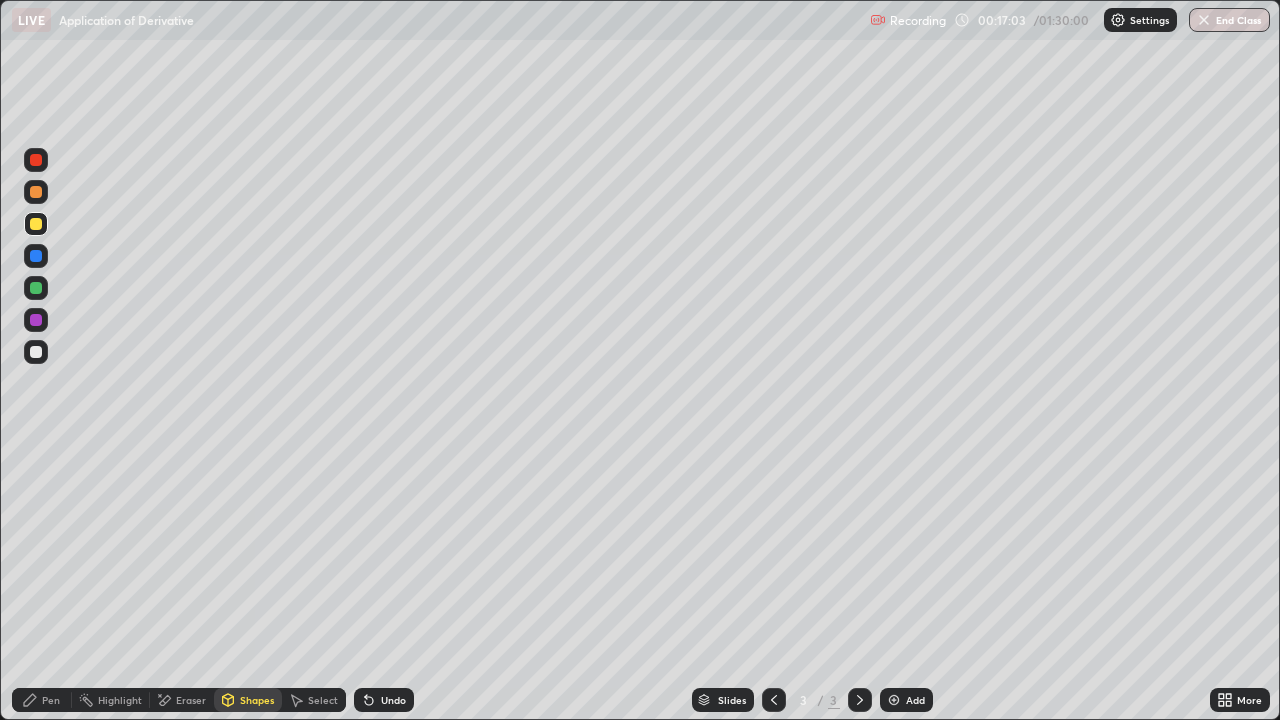 click on "Undo" at bounding box center [384, 700] 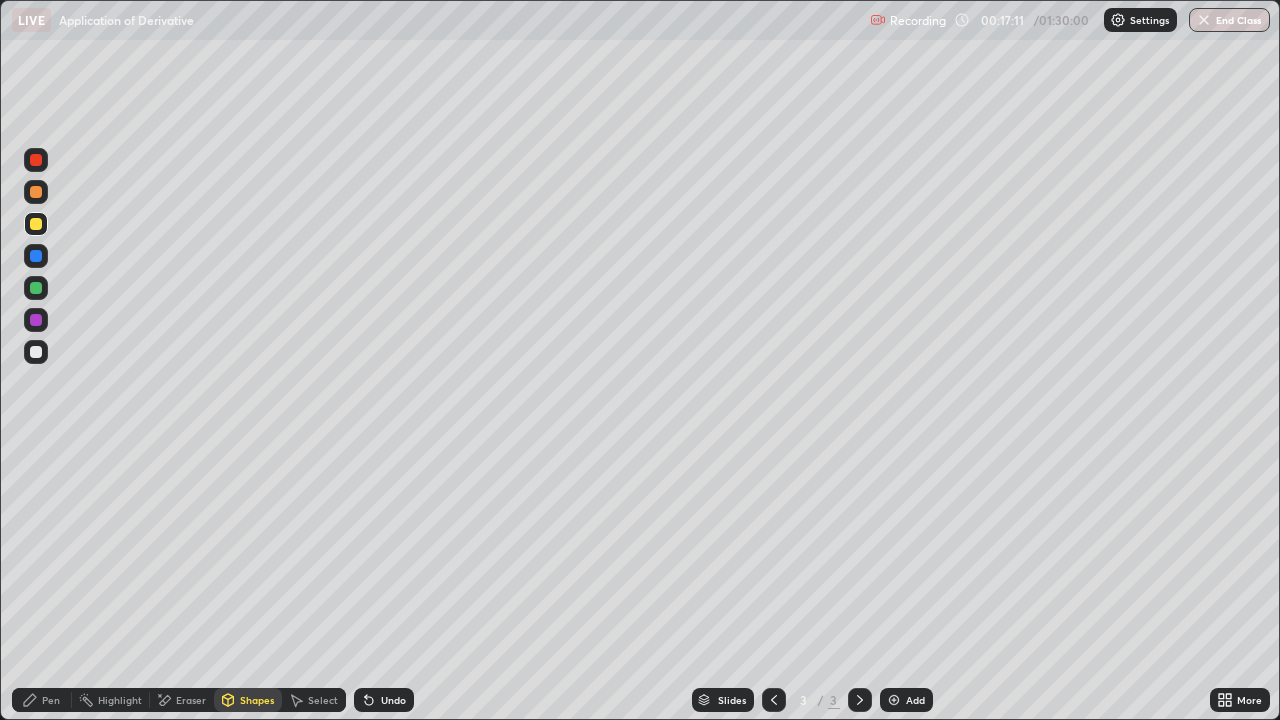 click on "Pen" at bounding box center (42, 700) 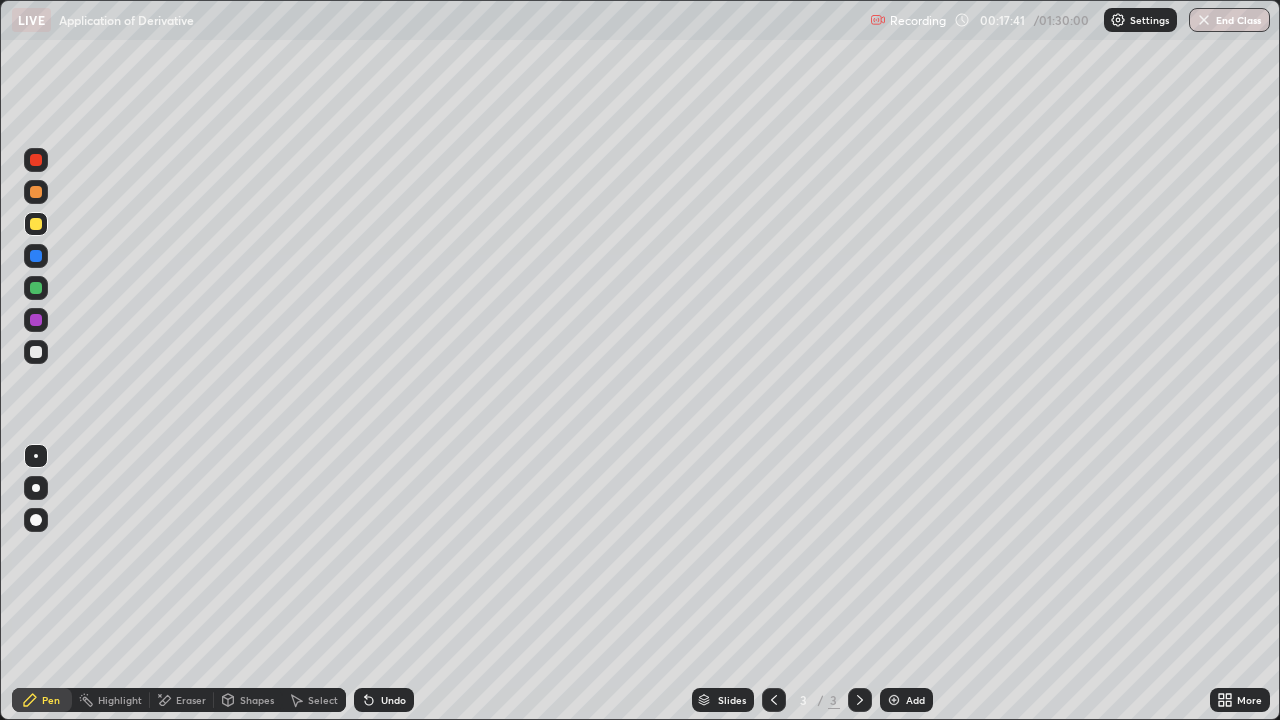 click at bounding box center [36, 352] 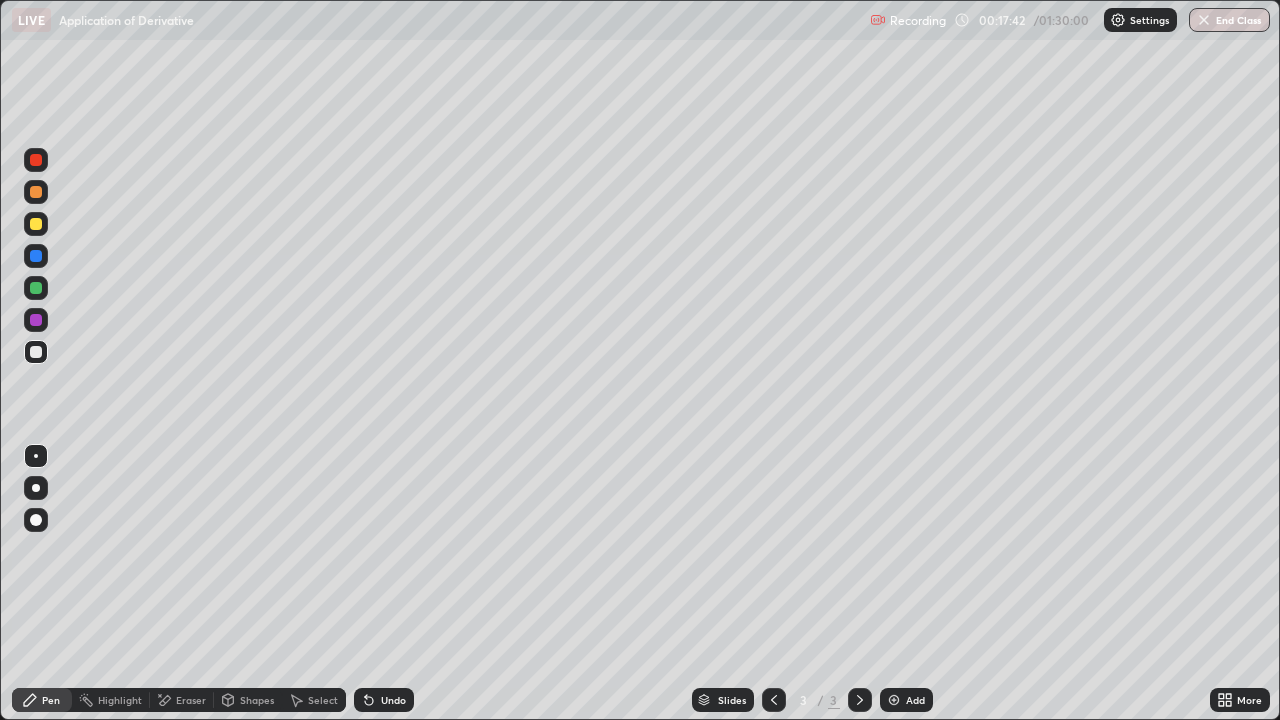 click at bounding box center (36, 160) 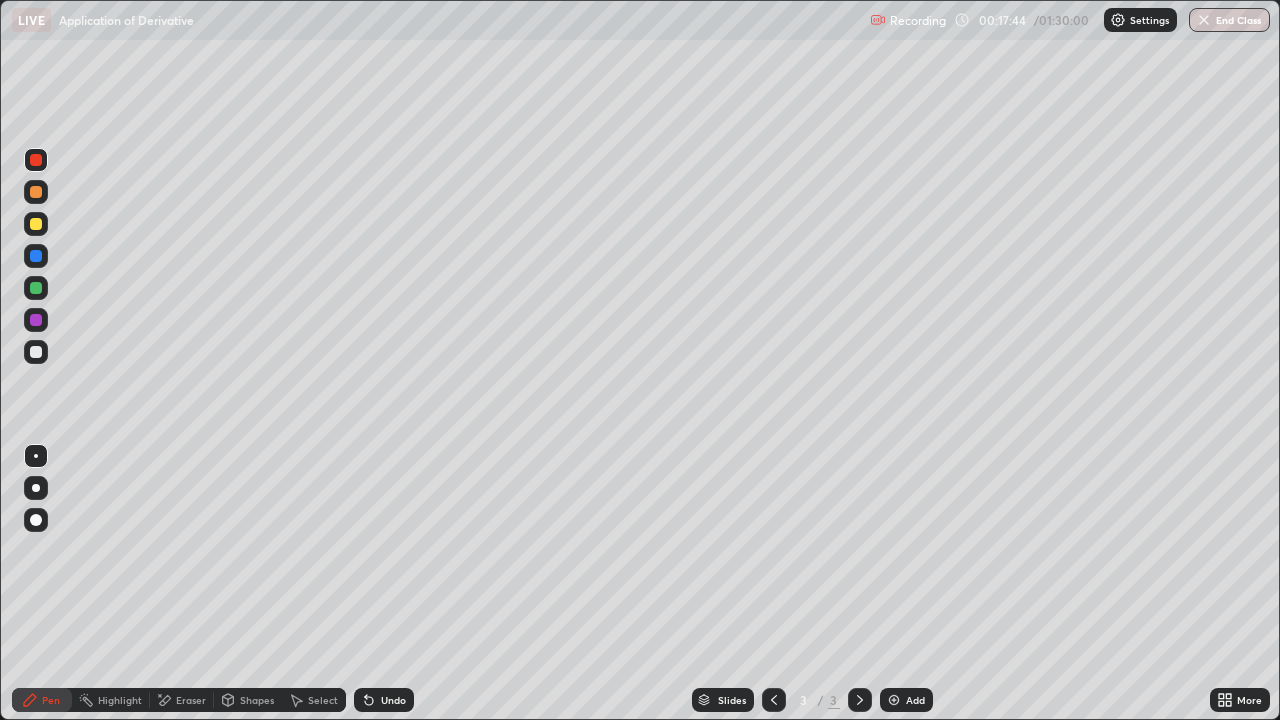 click at bounding box center (36, 256) 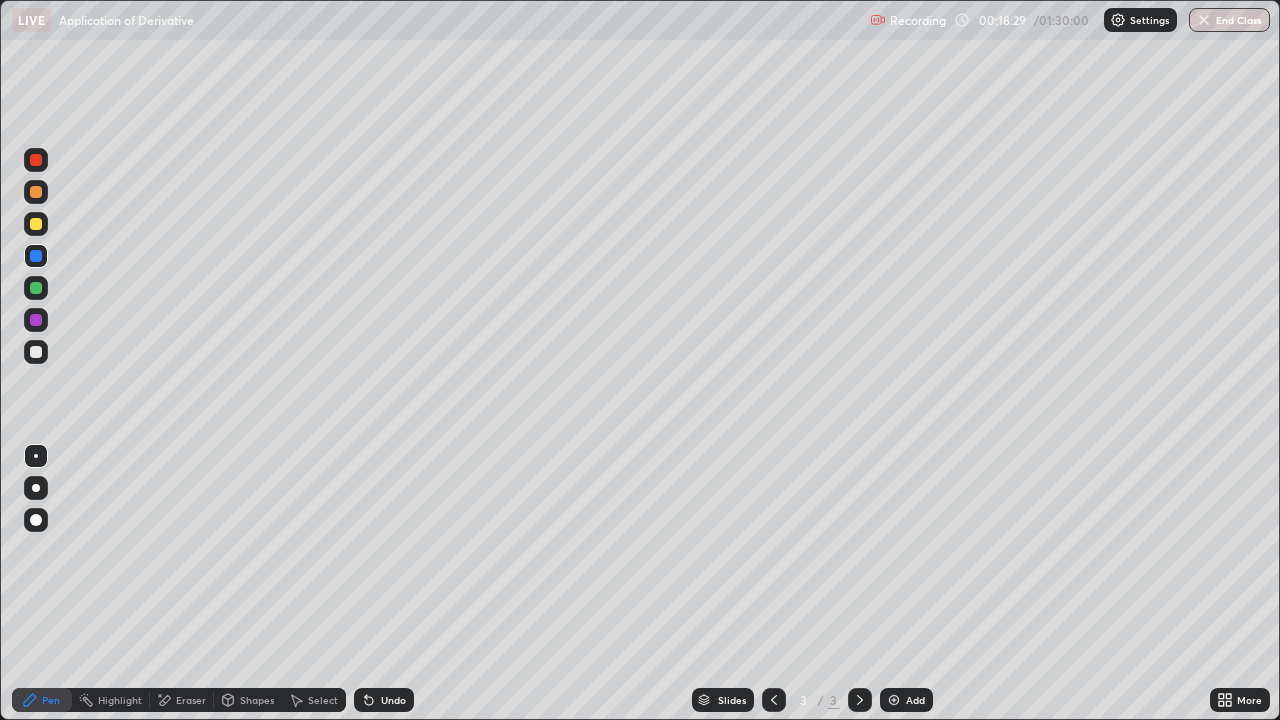 click at bounding box center (36, 352) 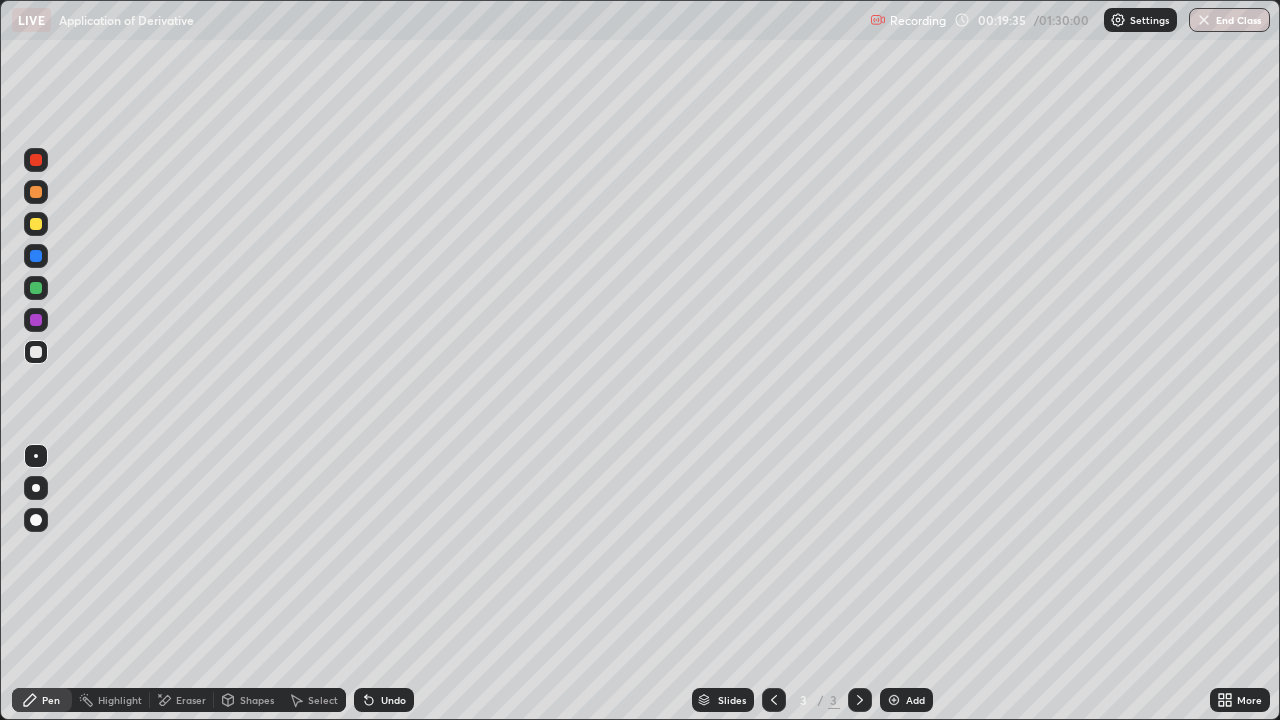 click on "Eraser" at bounding box center [182, 700] 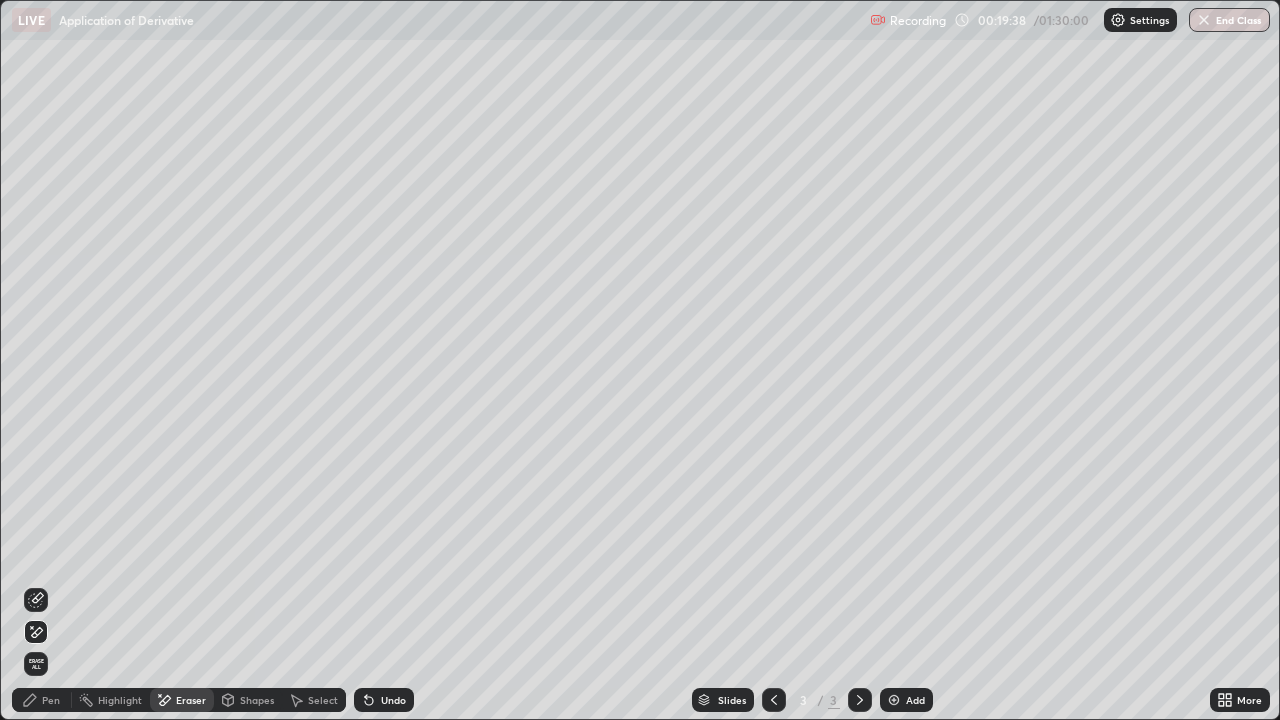 click on "Pen" at bounding box center (51, 700) 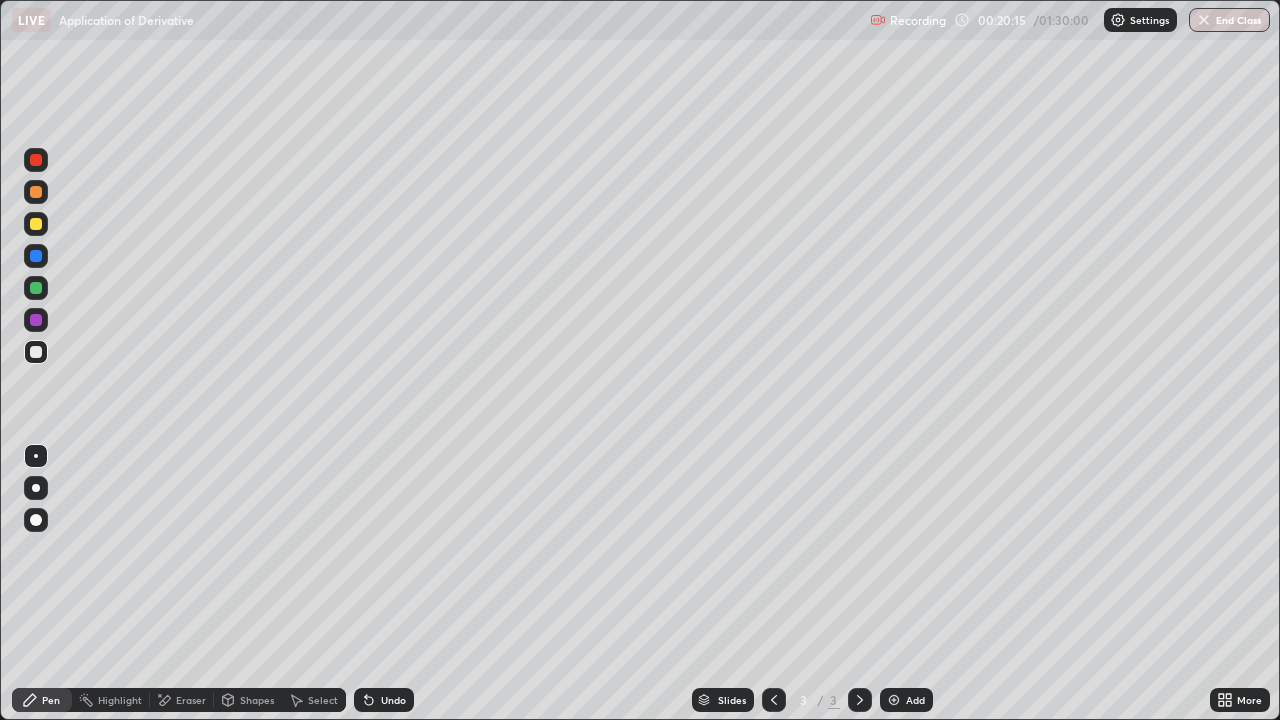 click at bounding box center (36, 224) 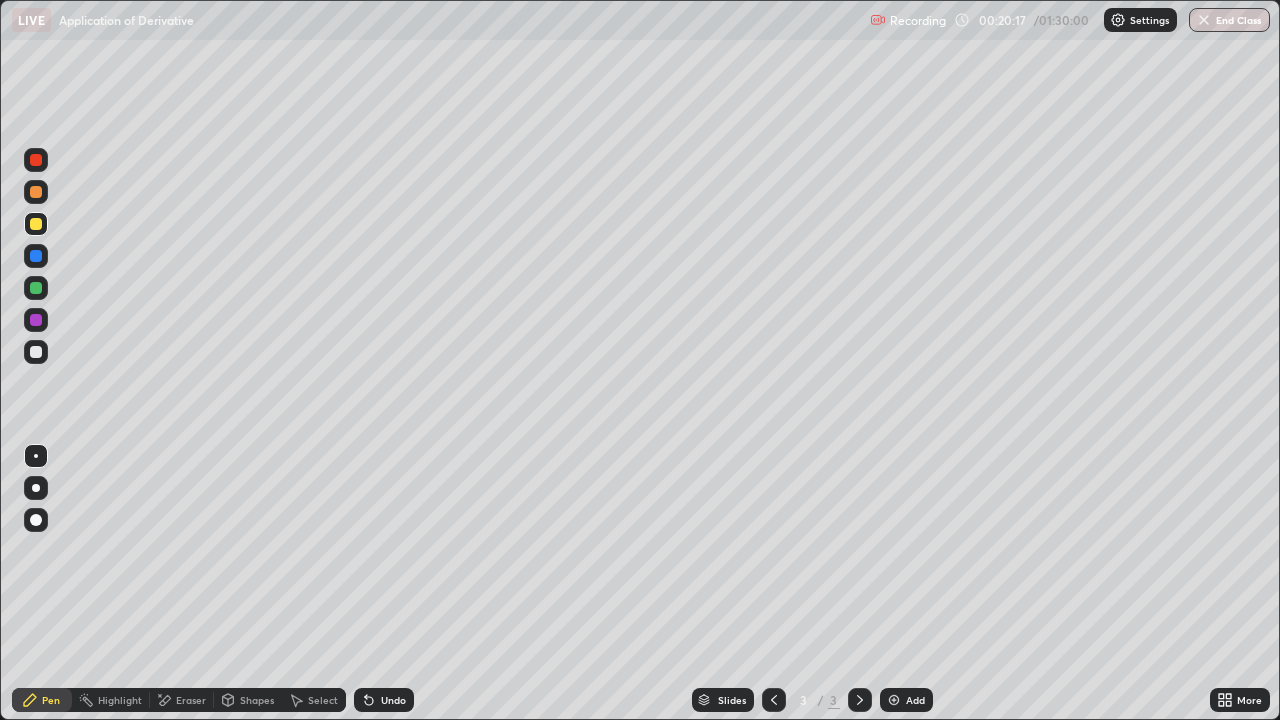 click at bounding box center [36, 192] 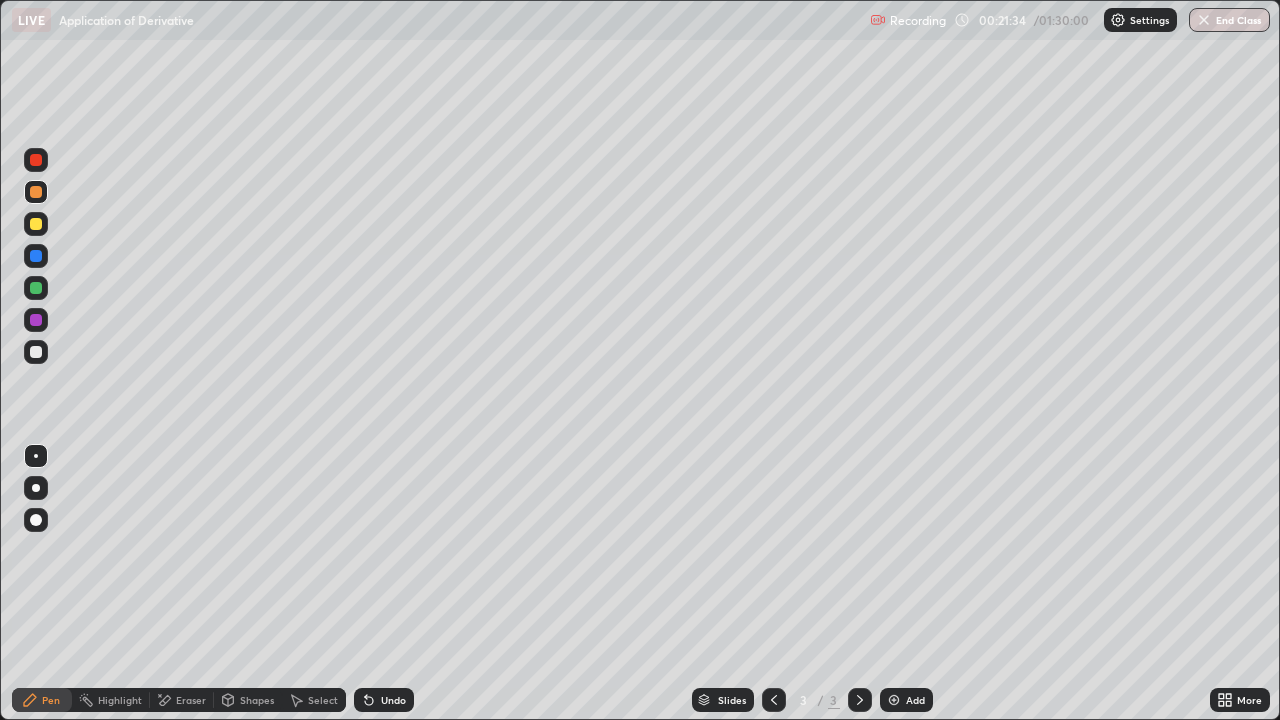 click on "Slides 3 / 3 Add" at bounding box center [812, 700] 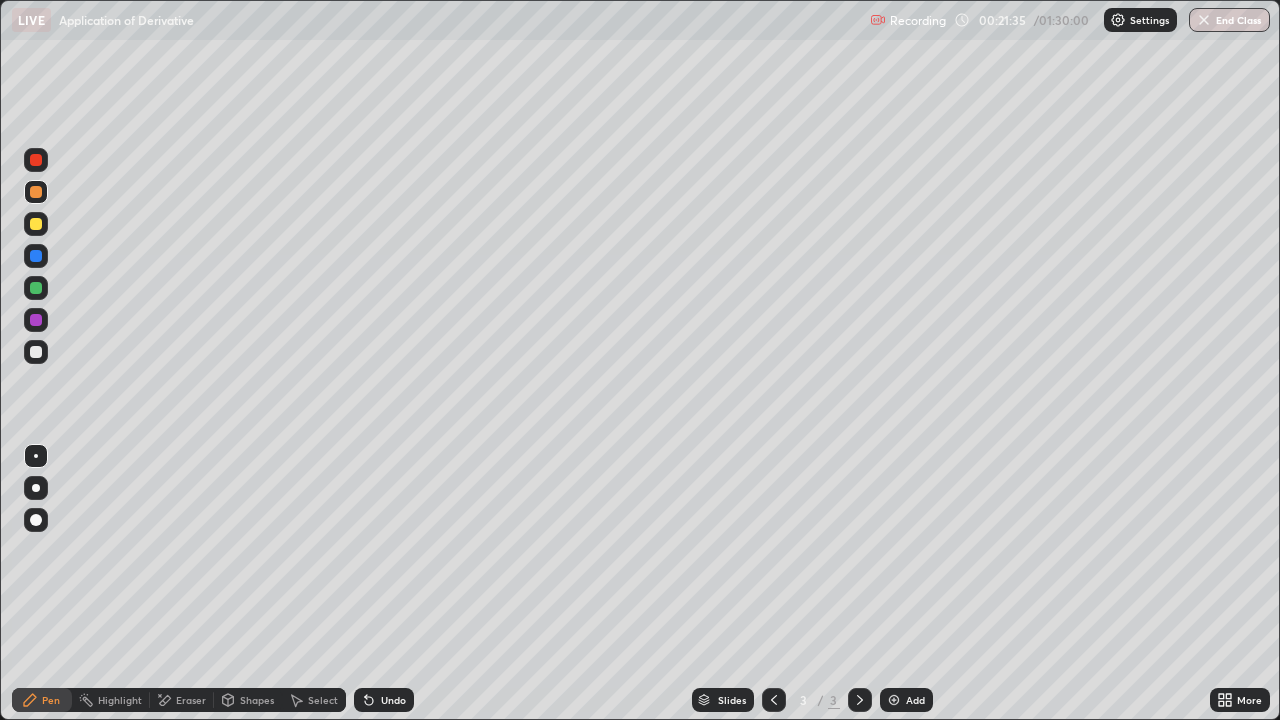click on "Slides 3 / 3 Add" at bounding box center [812, 700] 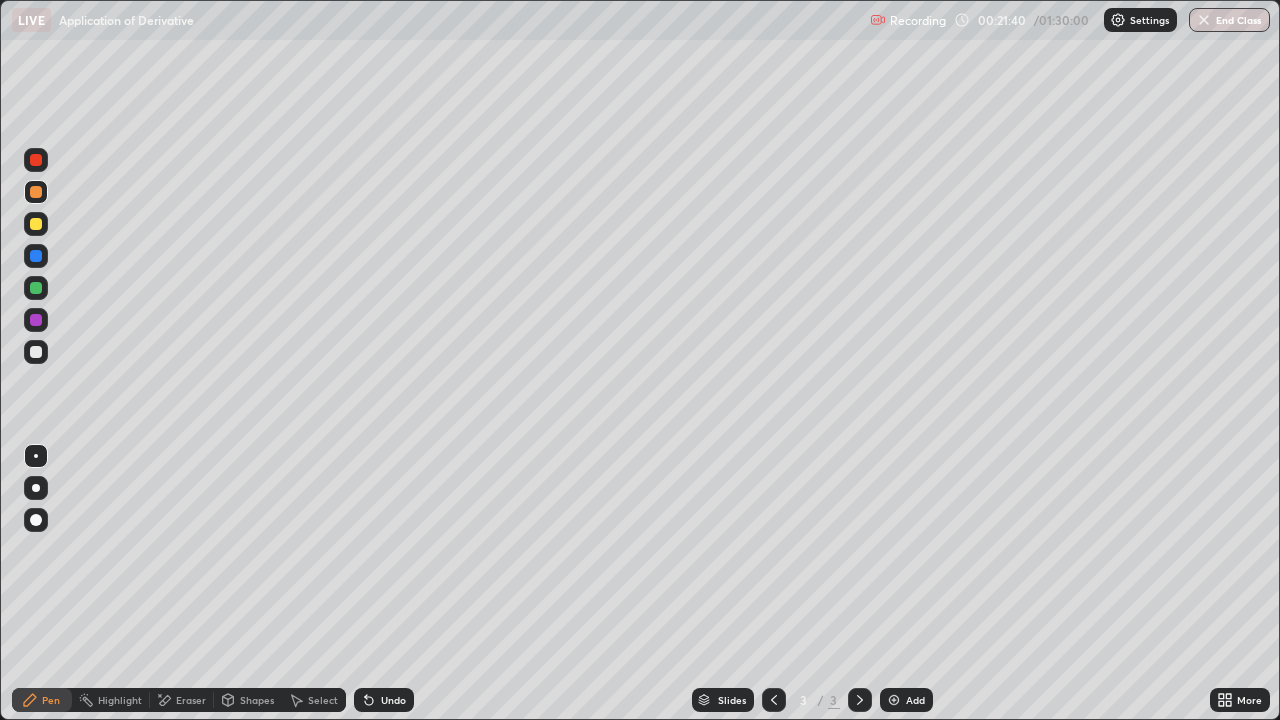 click at bounding box center [36, 352] 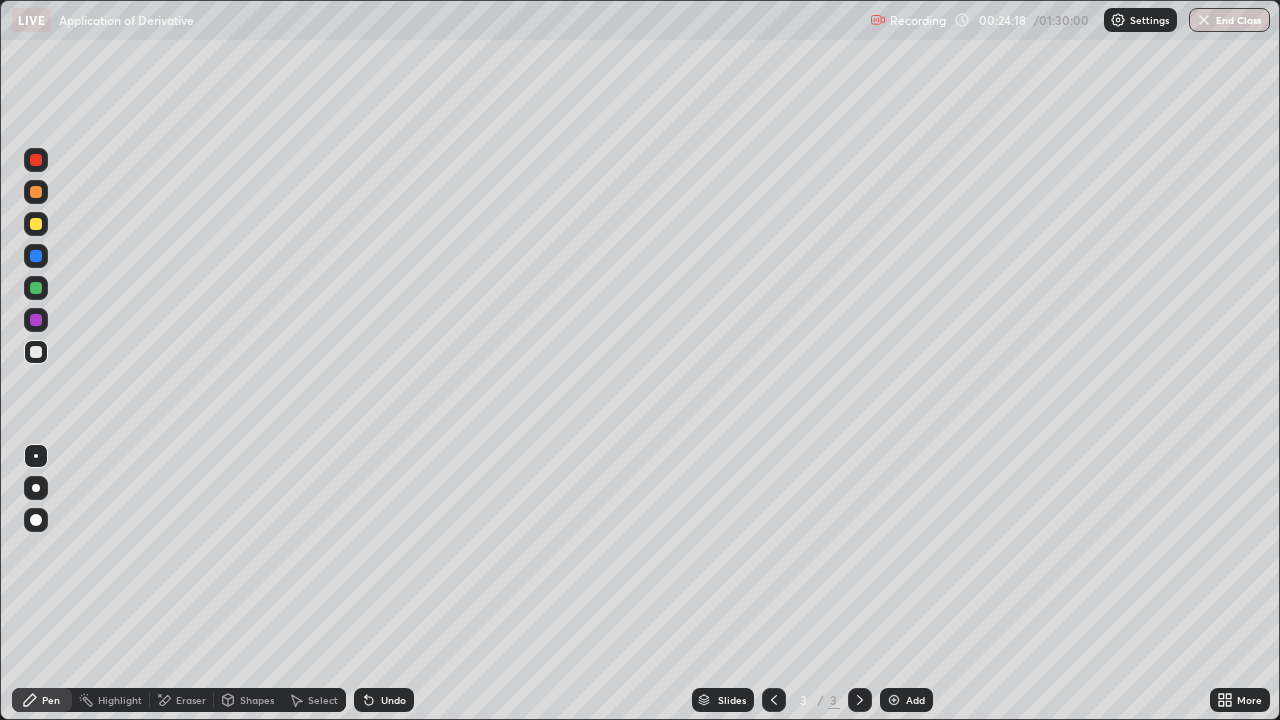 click at bounding box center (36, 192) 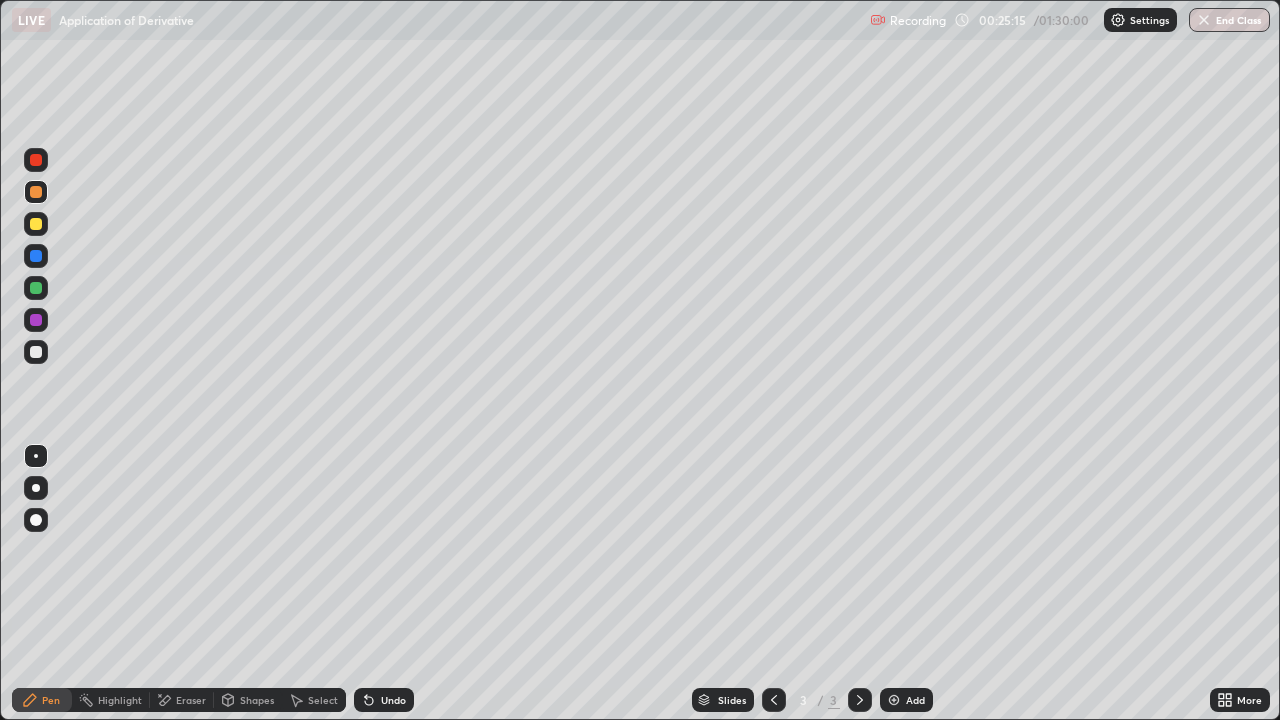 click at bounding box center [36, 352] 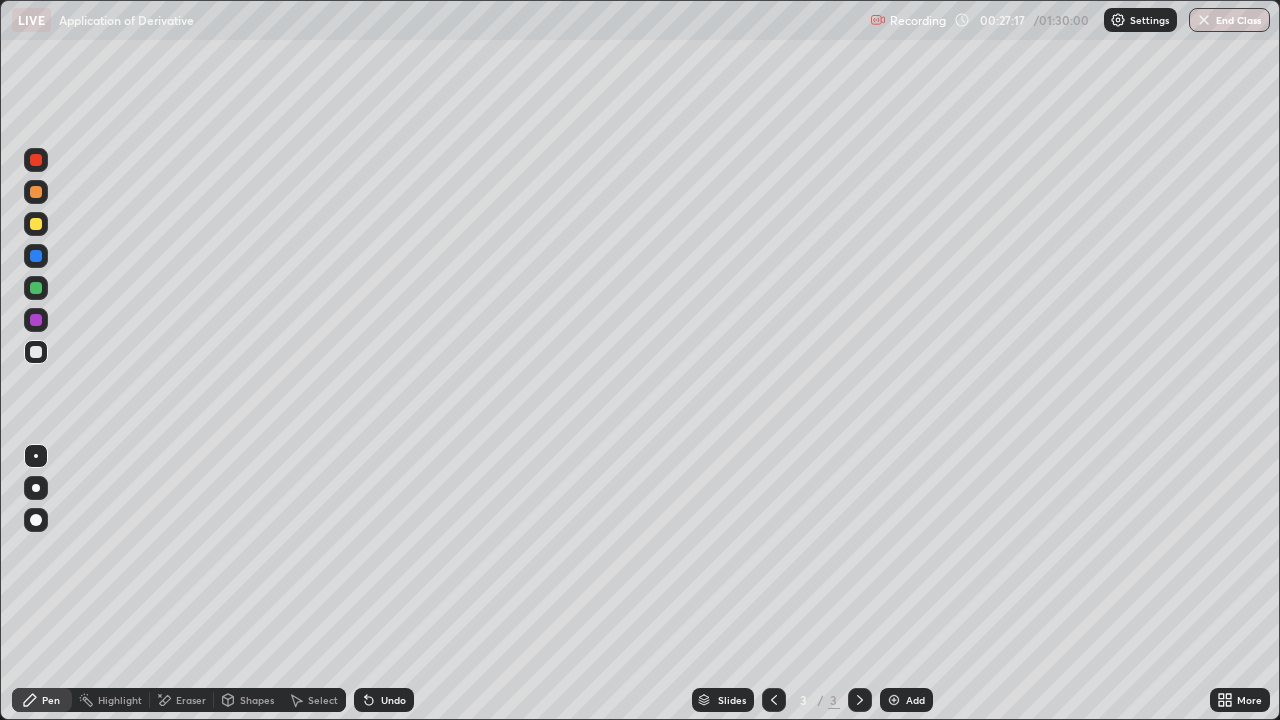 click on "Add" at bounding box center [906, 700] 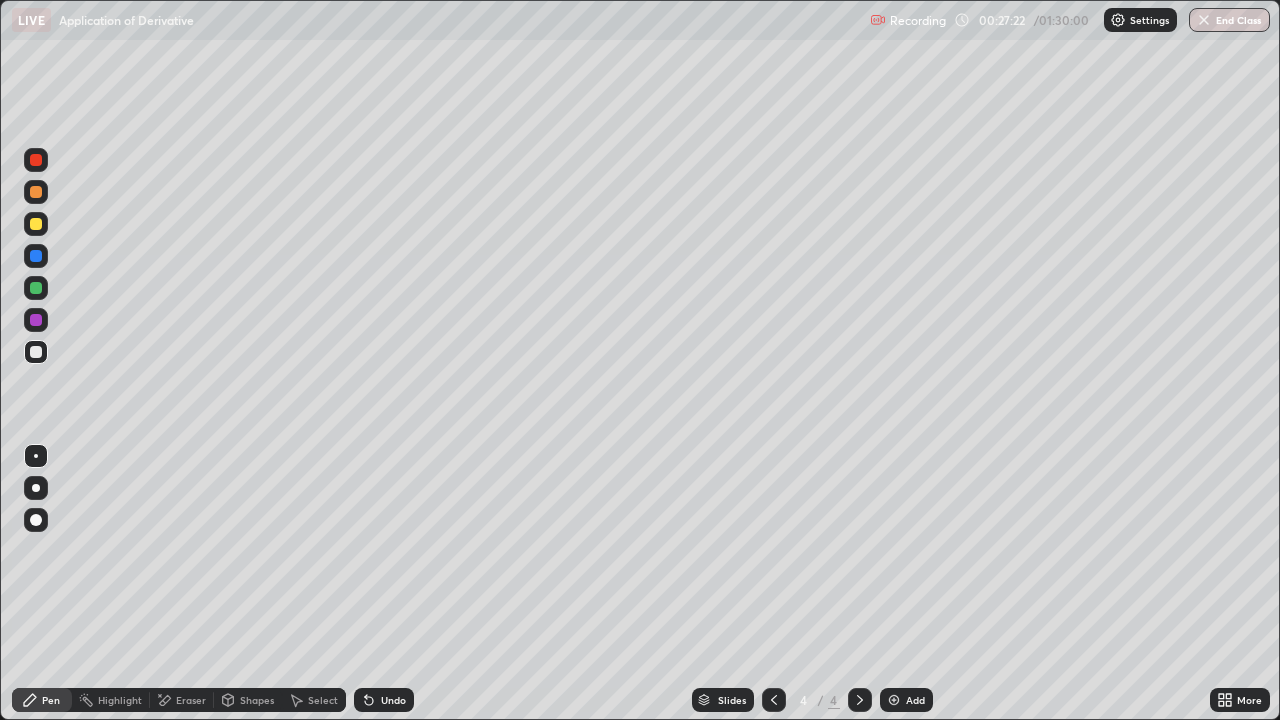 click at bounding box center [774, 700] 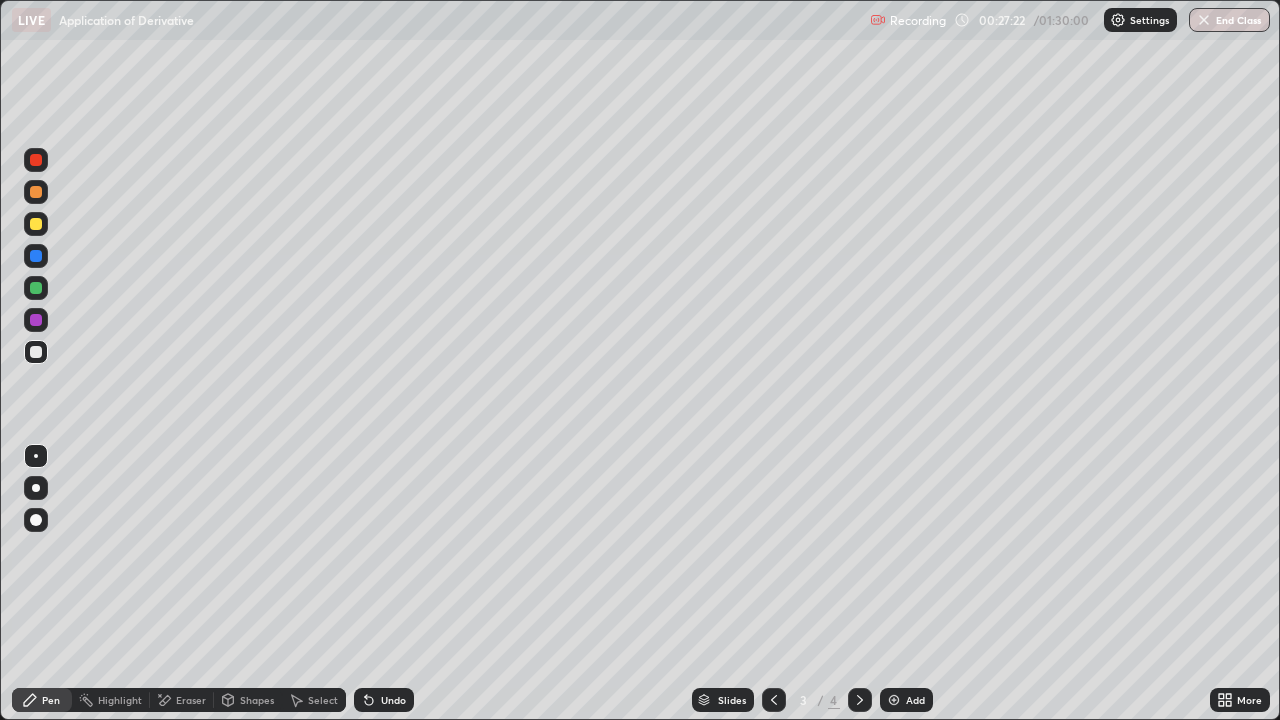 click 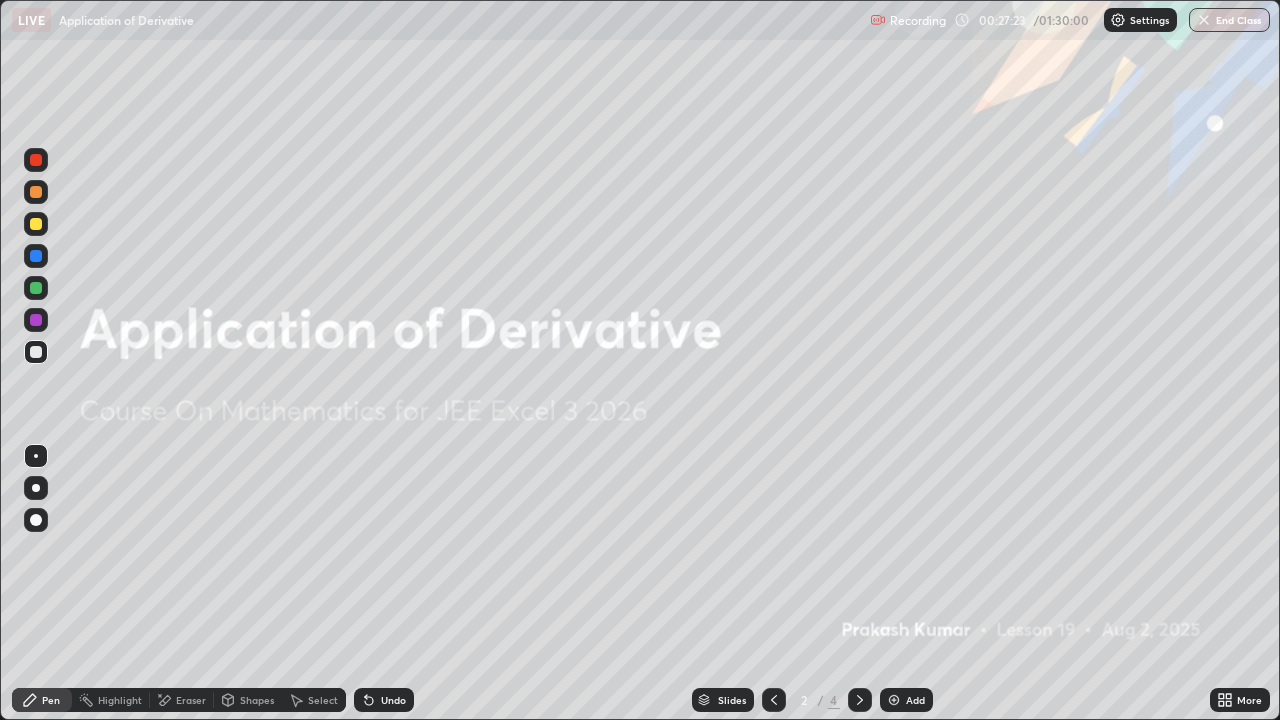 click 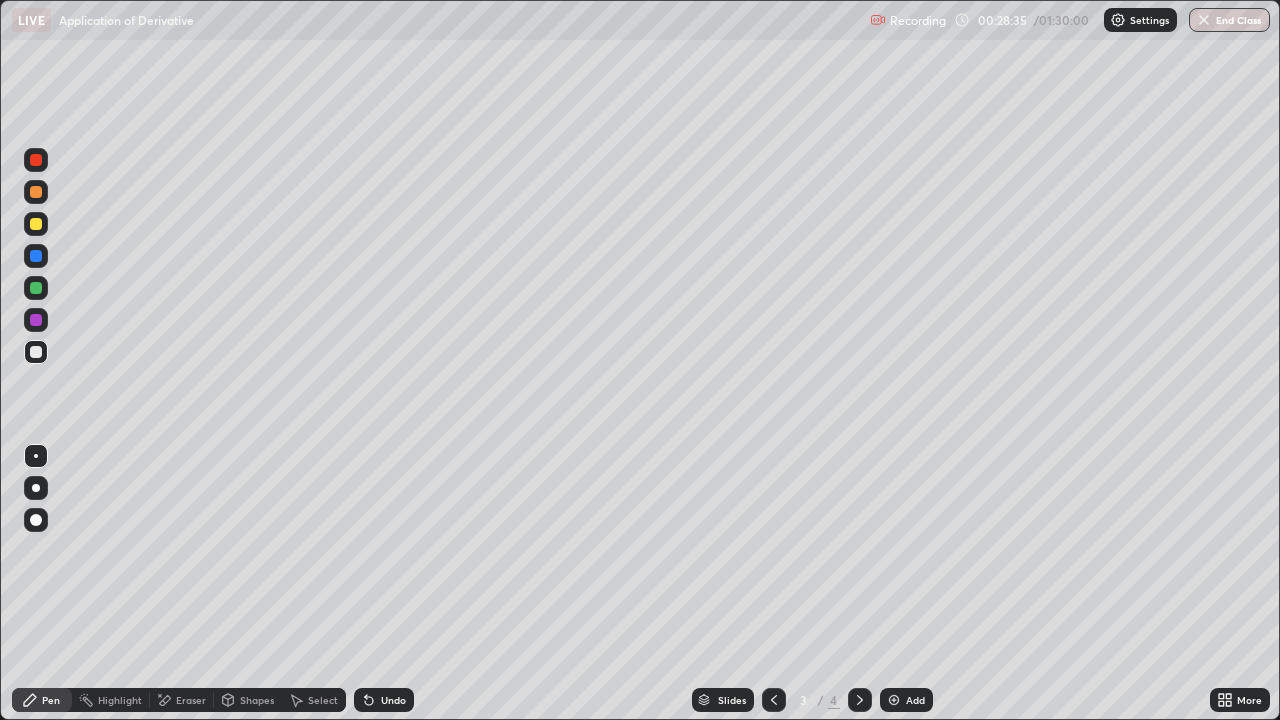 click 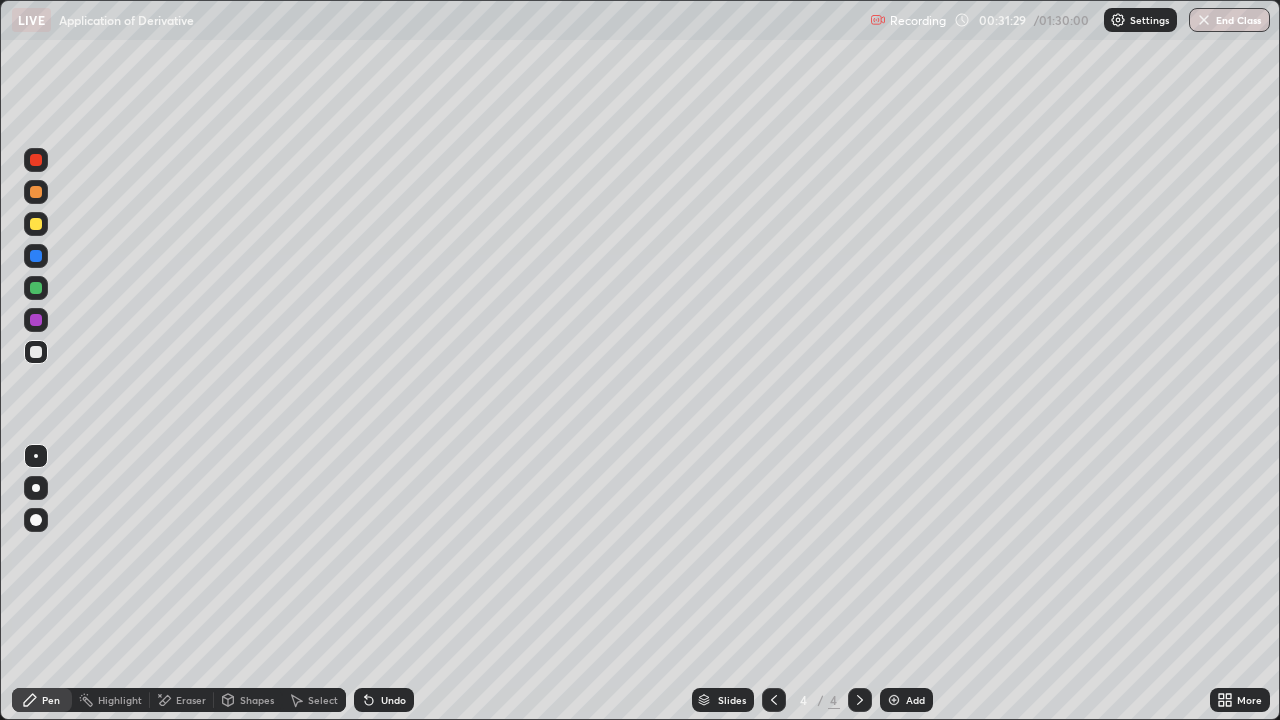 click at bounding box center [36, 224] 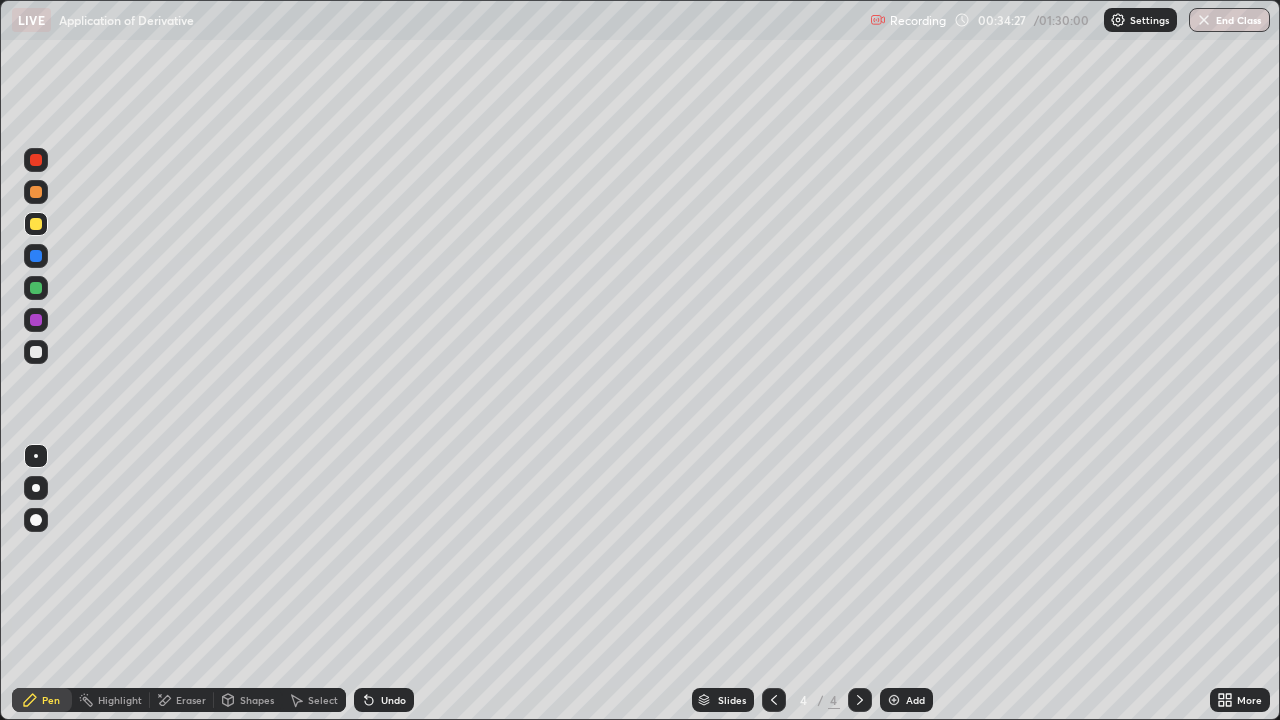 click on "Add" at bounding box center (906, 700) 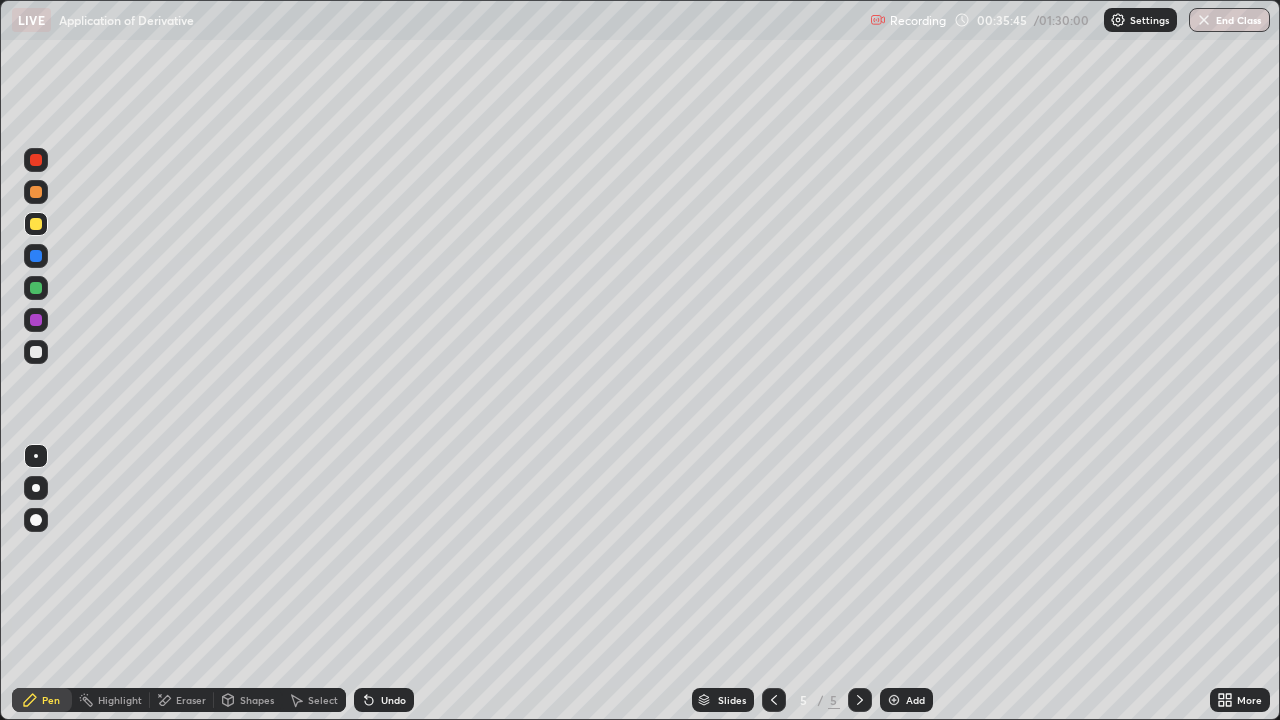 click at bounding box center (36, 352) 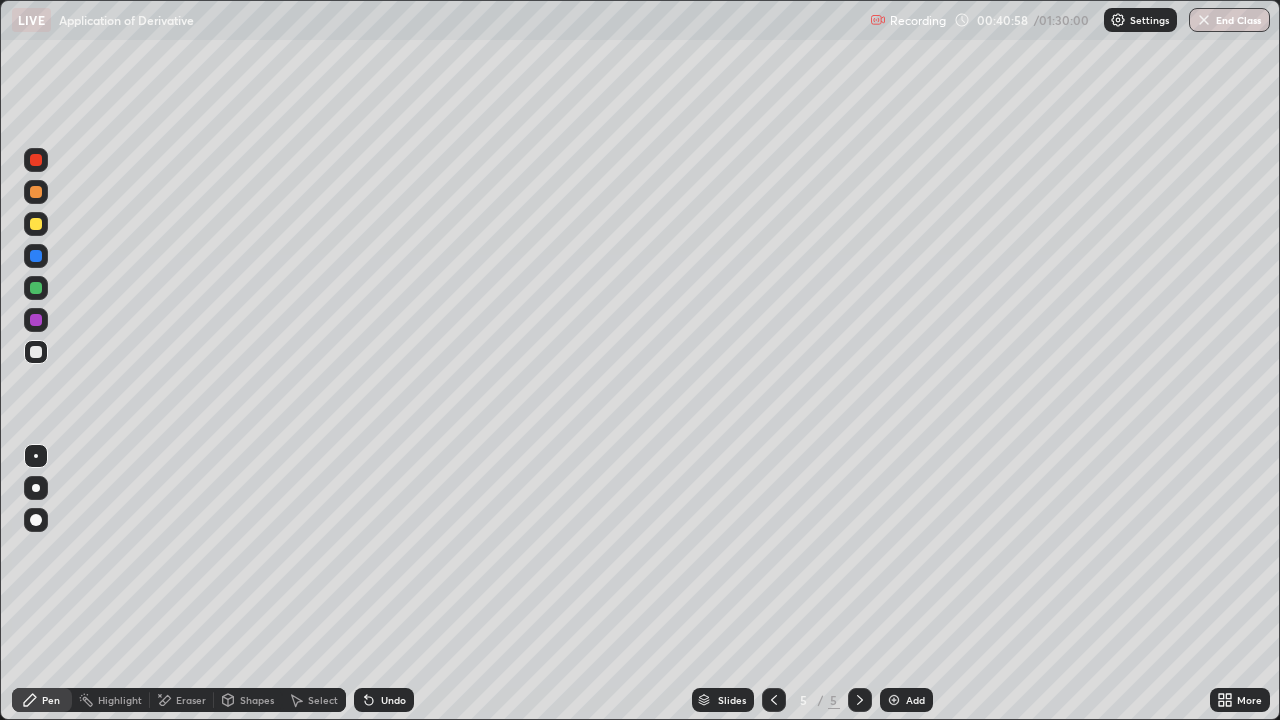 click at bounding box center [894, 700] 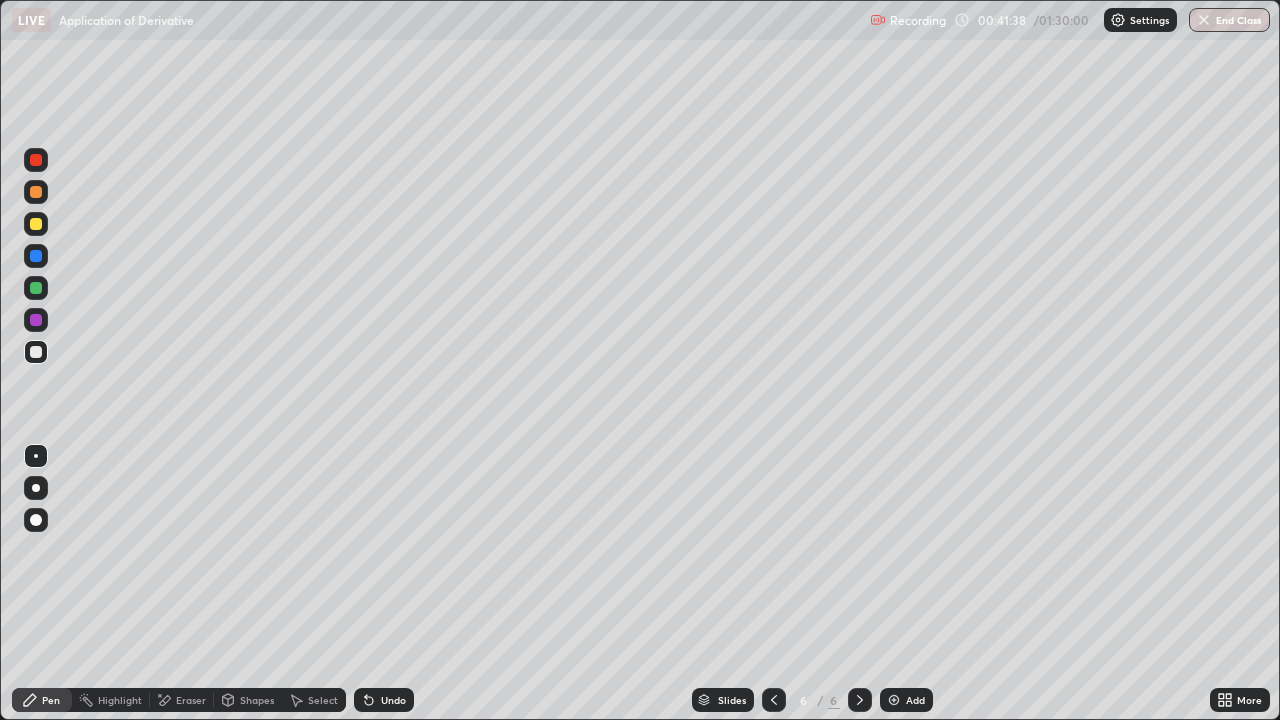click on "Undo" at bounding box center [384, 700] 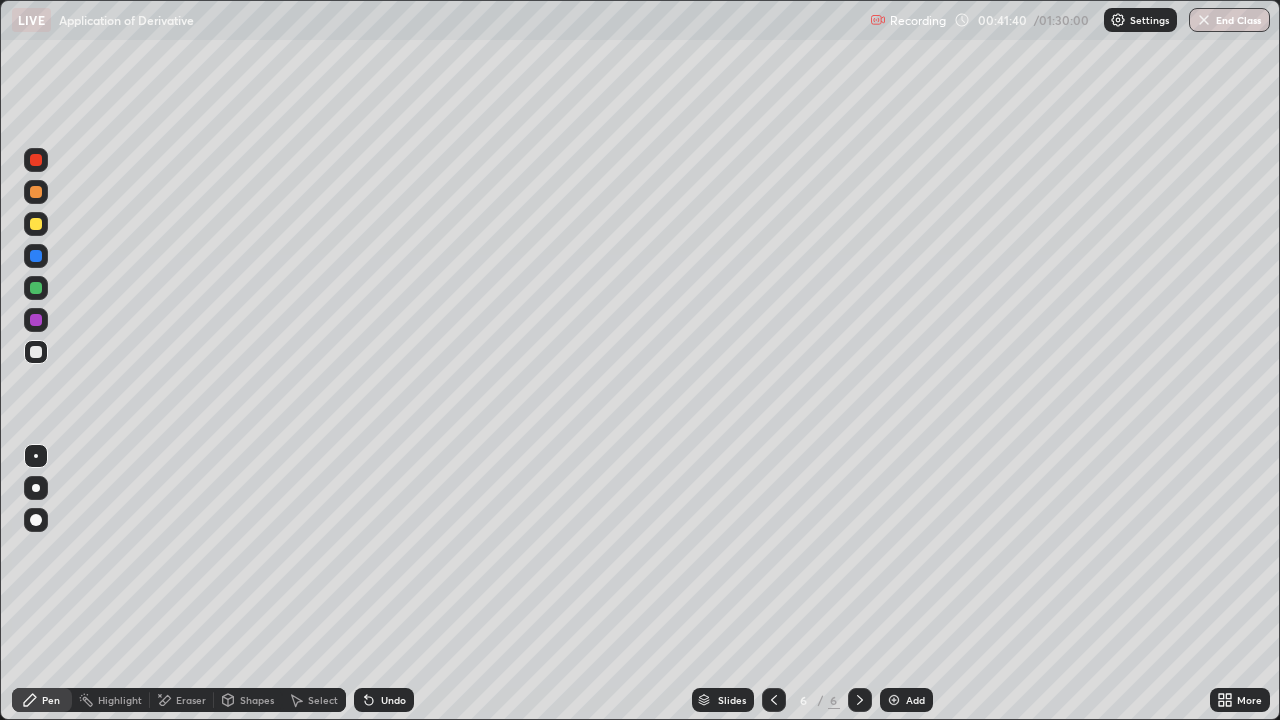 click on "Shapes" at bounding box center [248, 700] 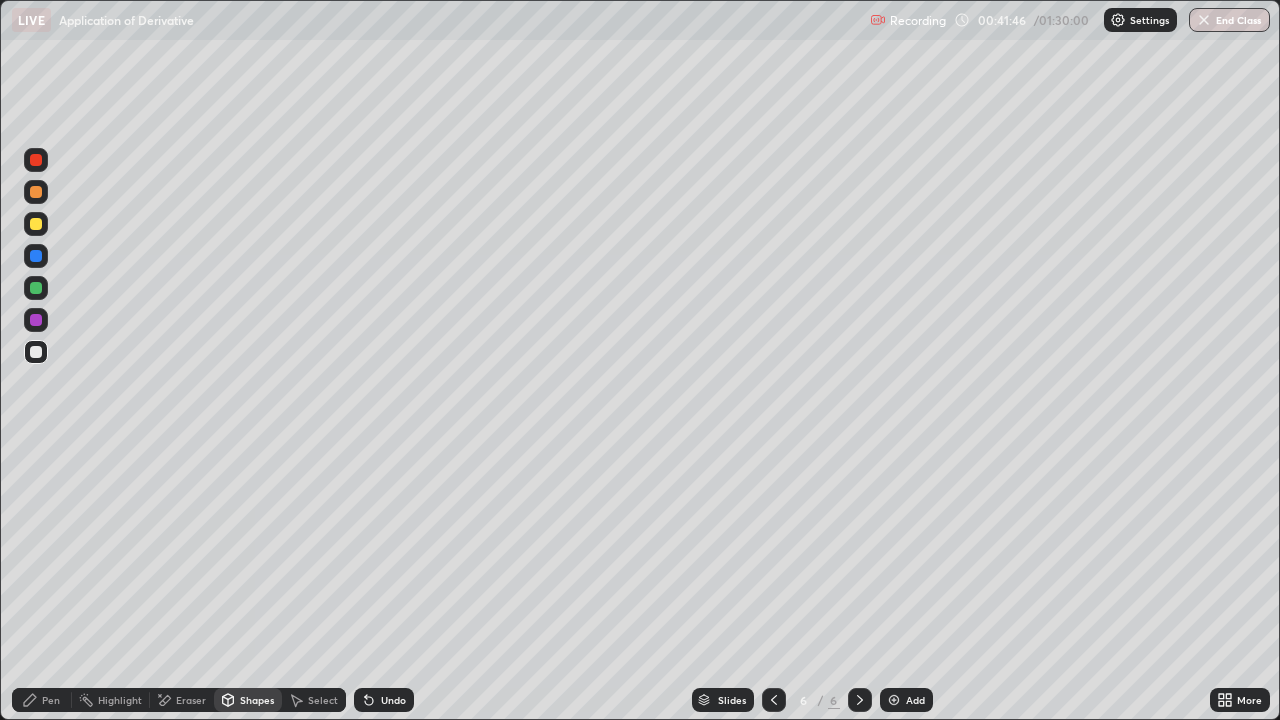 click at bounding box center [36, 224] 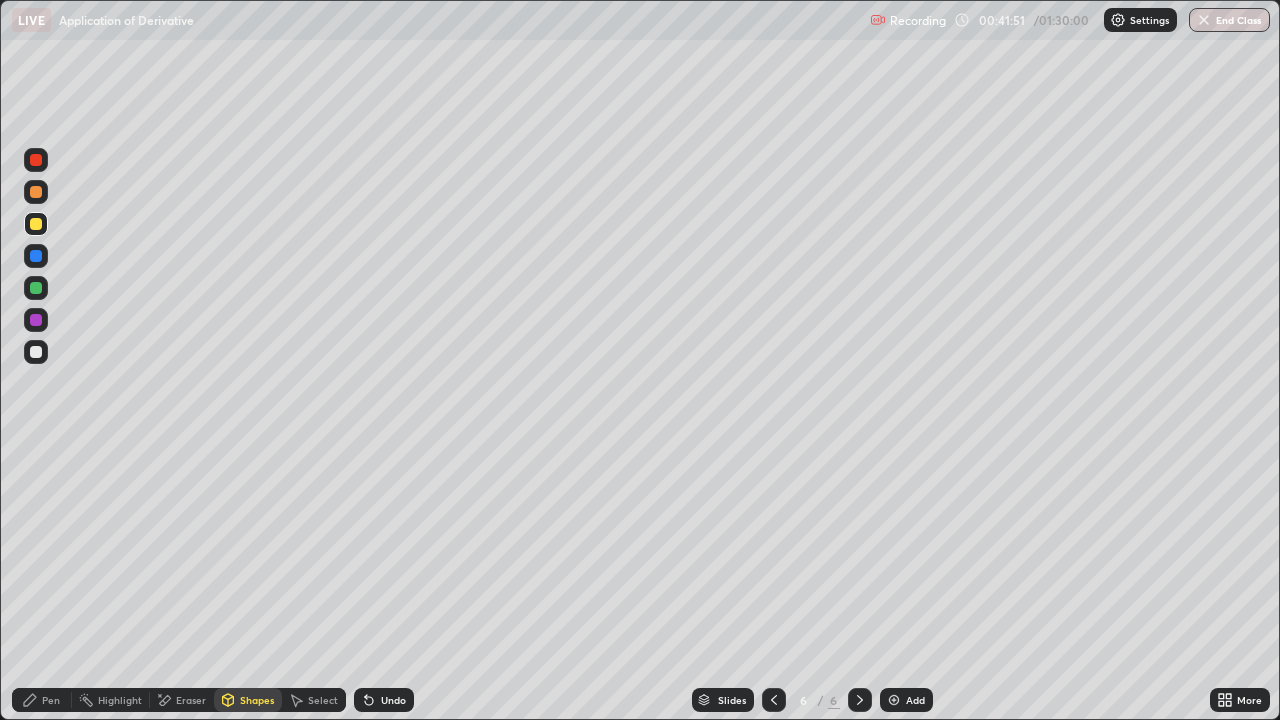 click 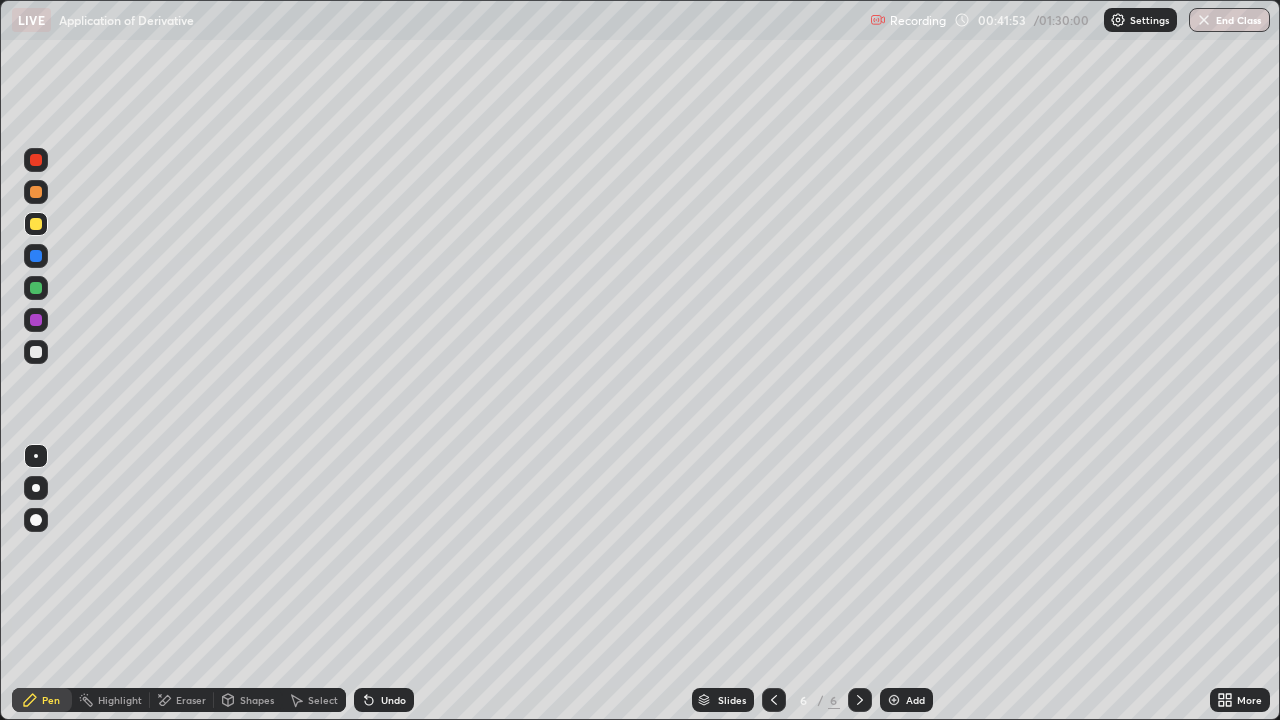 click at bounding box center (36, 352) 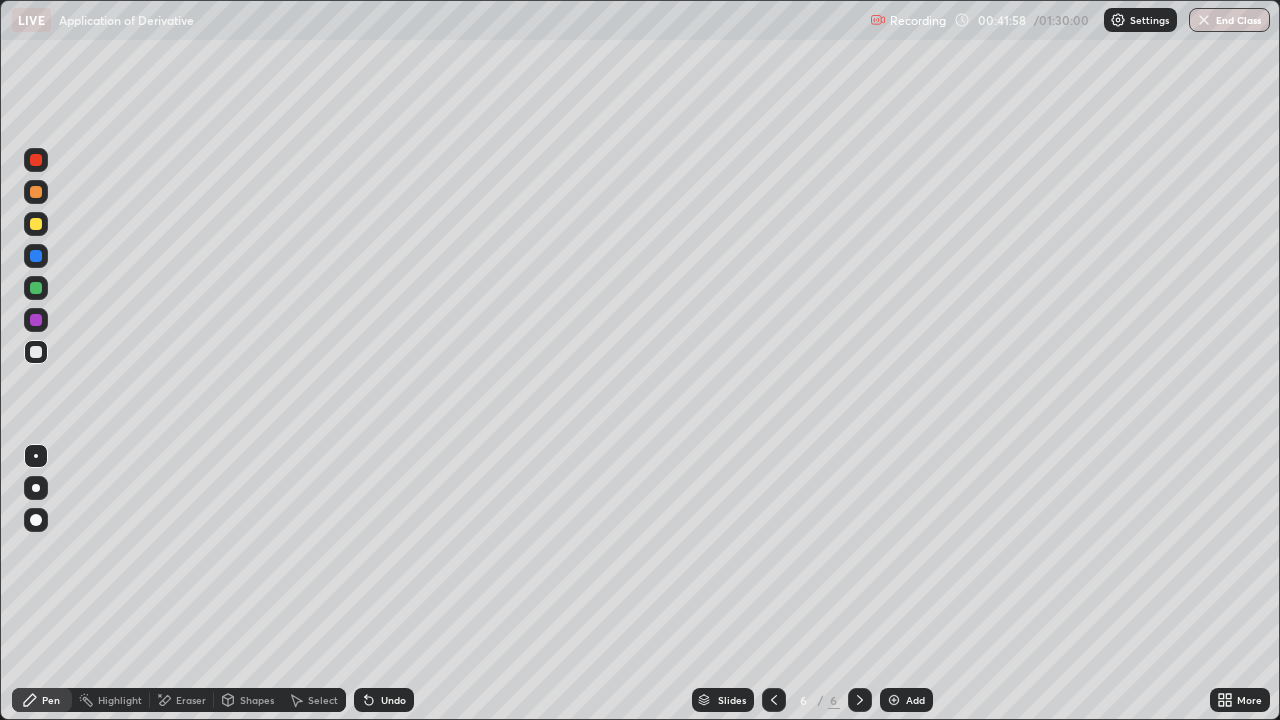 click 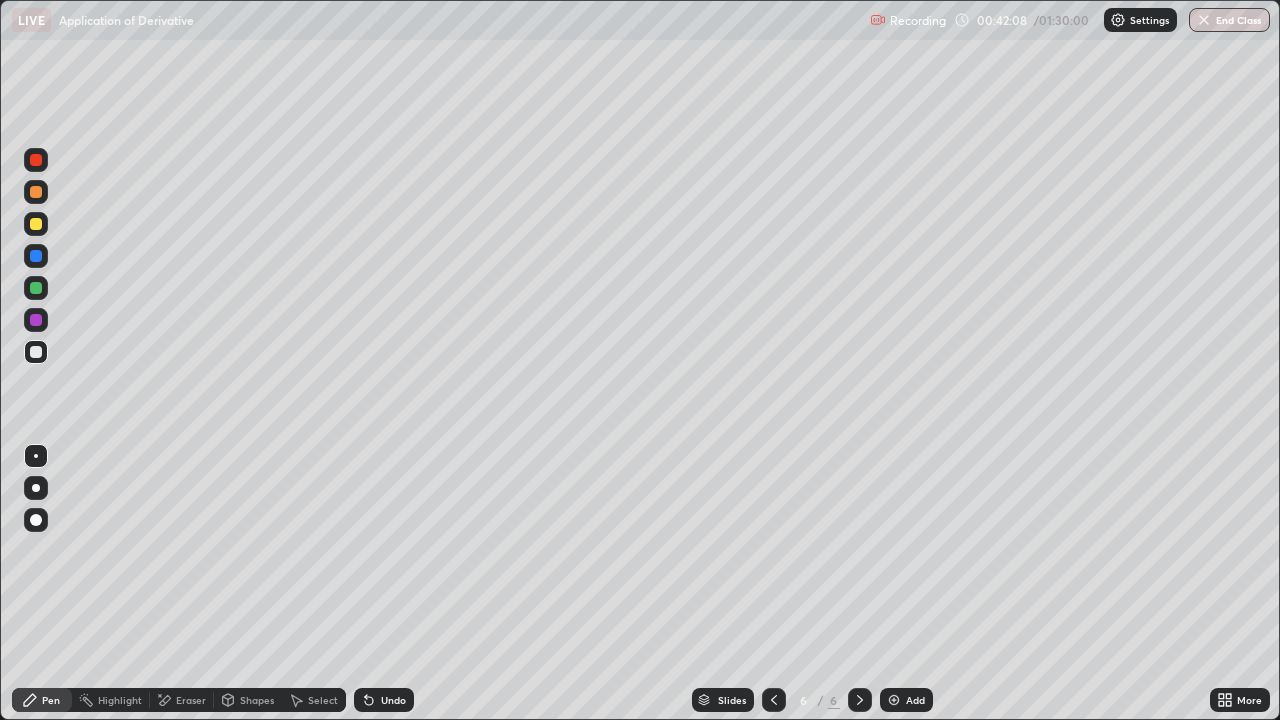 click at bounding box center (36, 288) 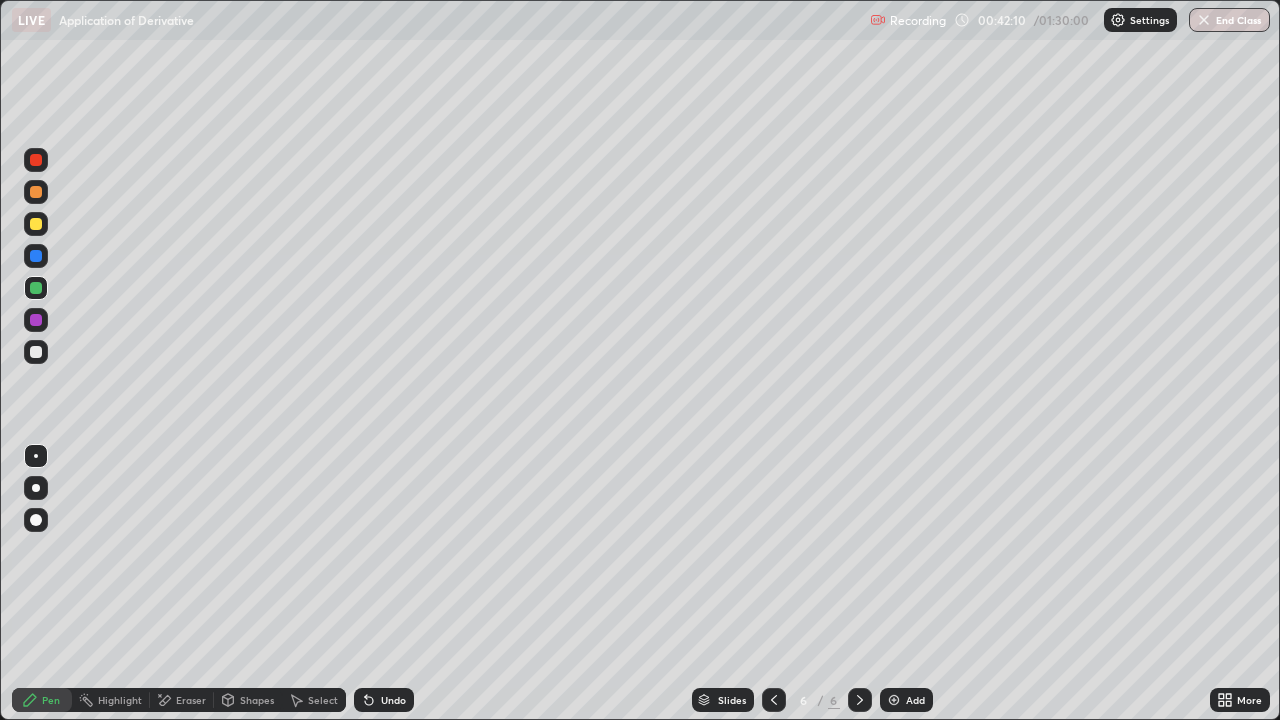 click on "Undo" at bounding box center [384, 700] 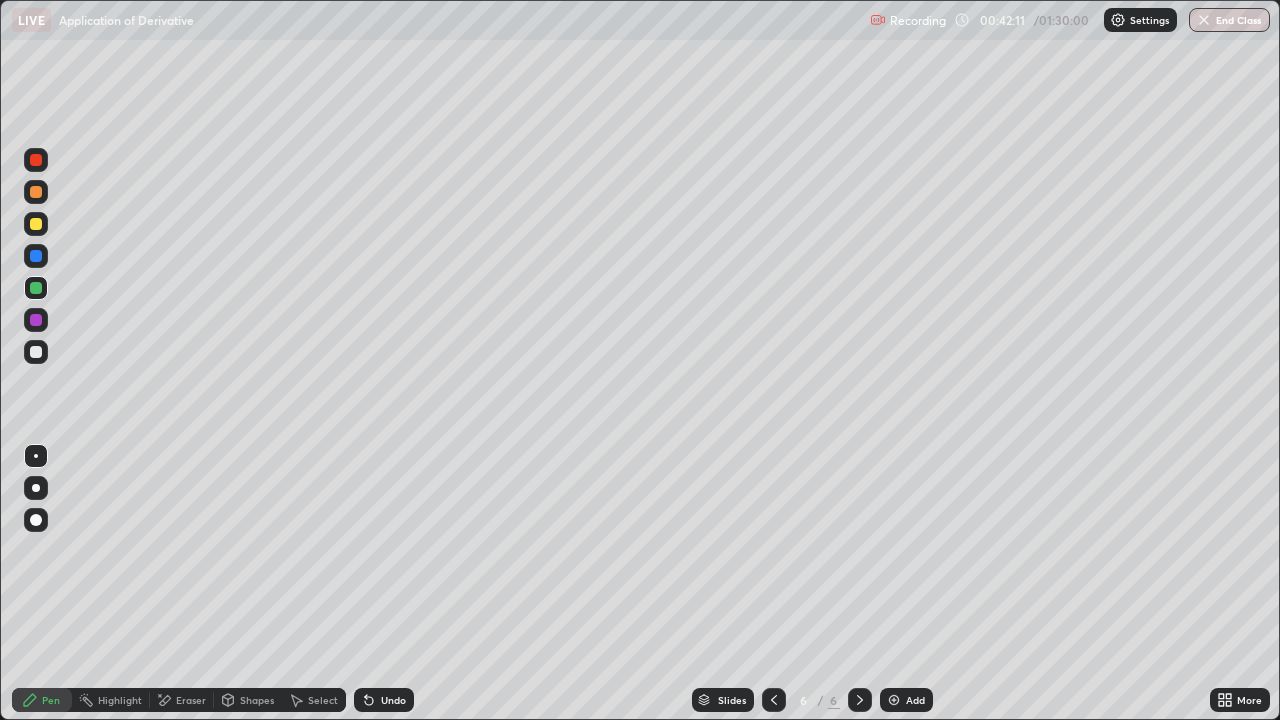 click on "Eraser" at bounding box center [191, 700] 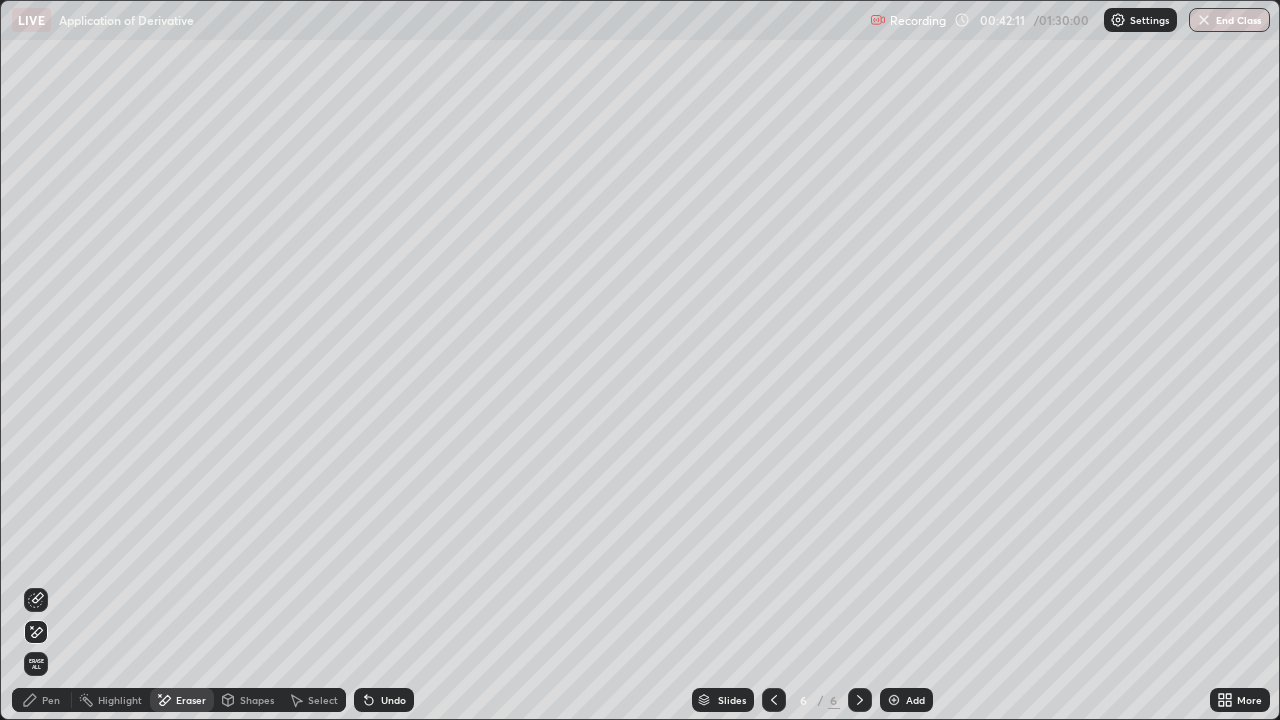 click on "Shapes" at bounding box center [248, 700] 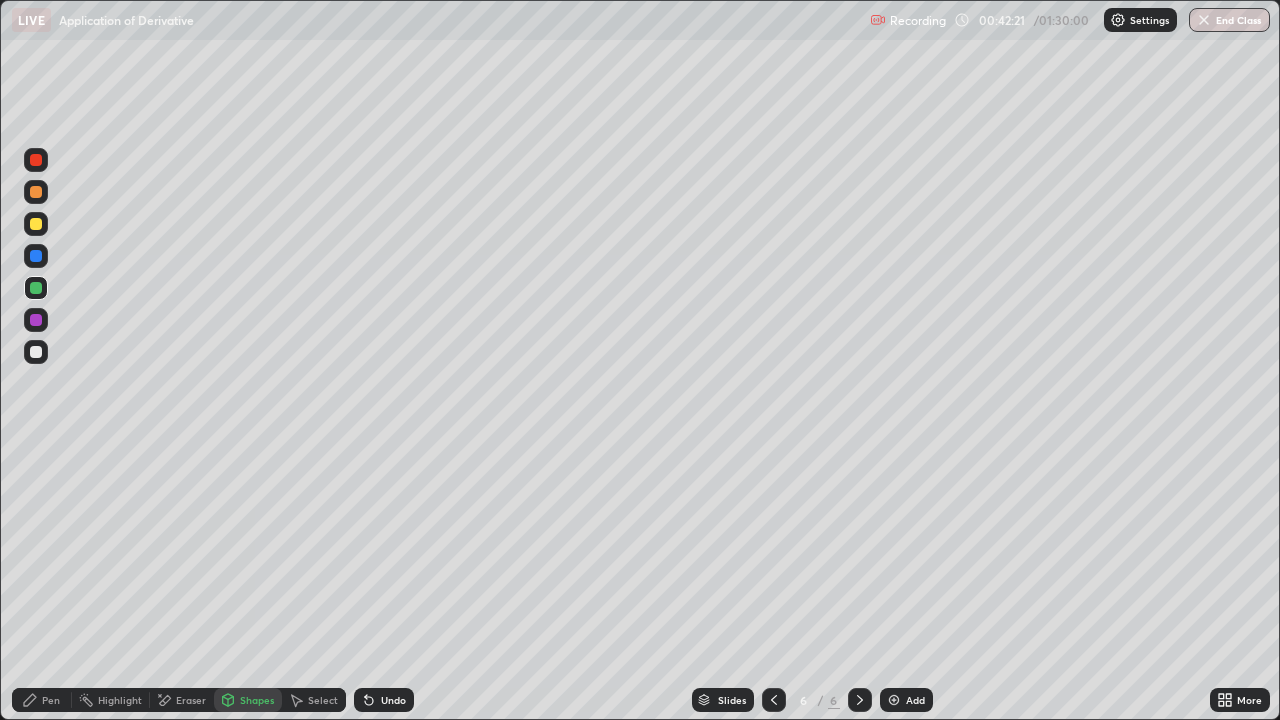 click on "Undo" at bounding box center [384, 700] 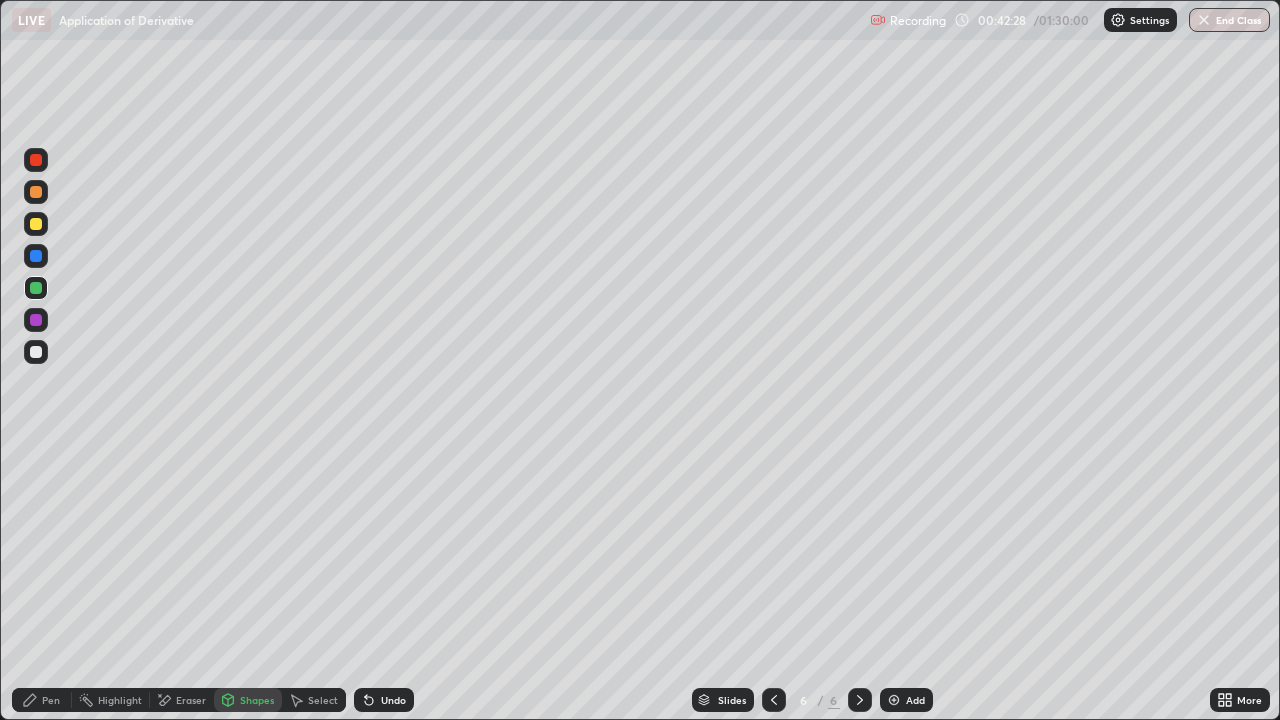 click on "Eraser" at bounding box center (191, 700) 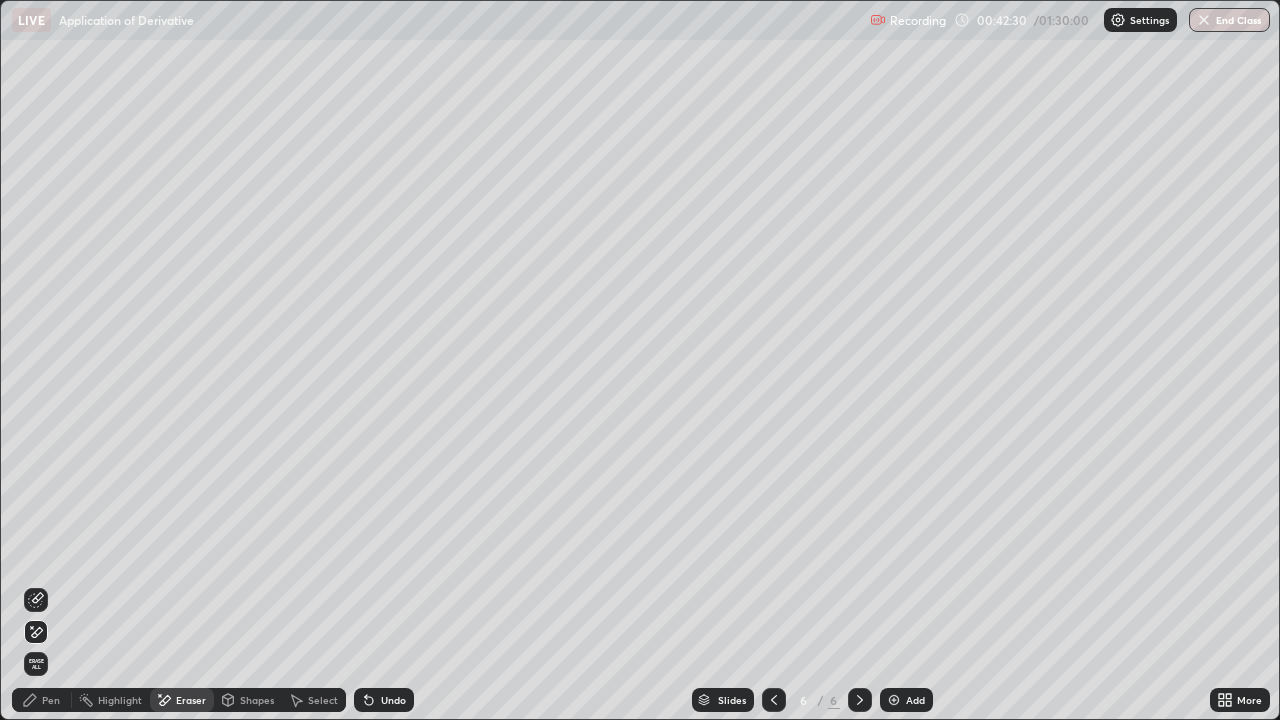 click 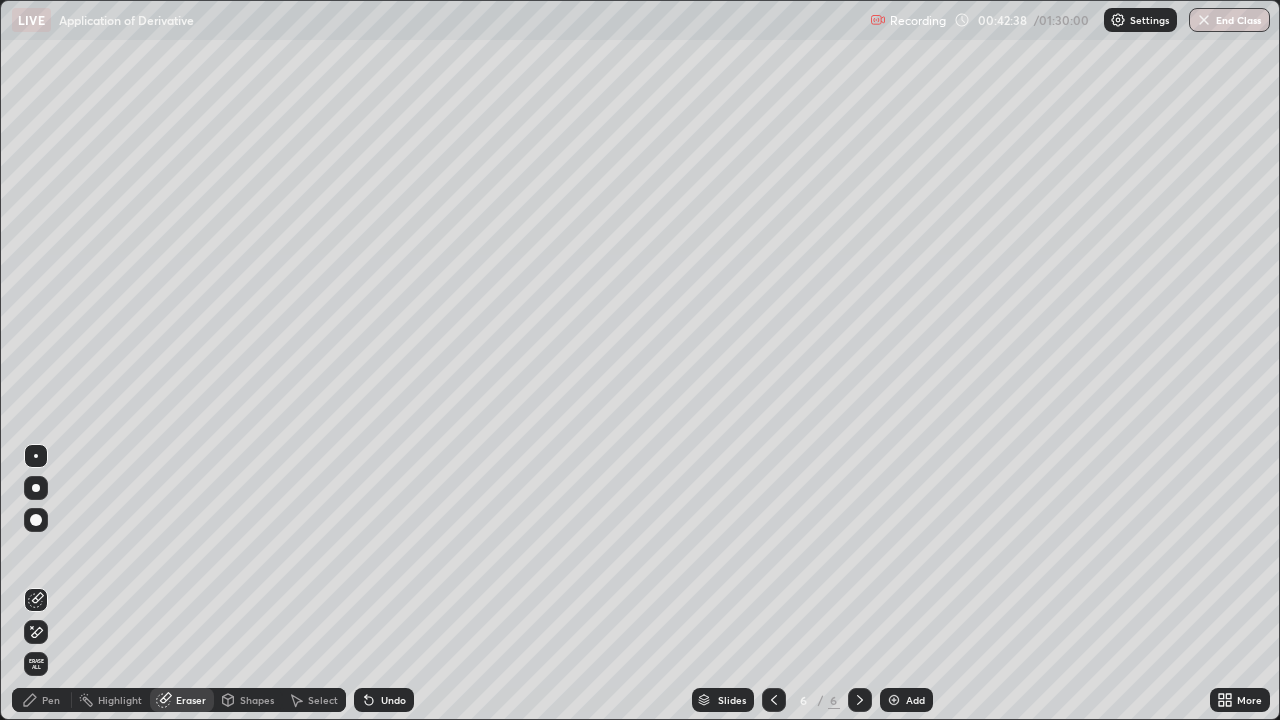 click on "Pen" at bounding box center (42, 700) 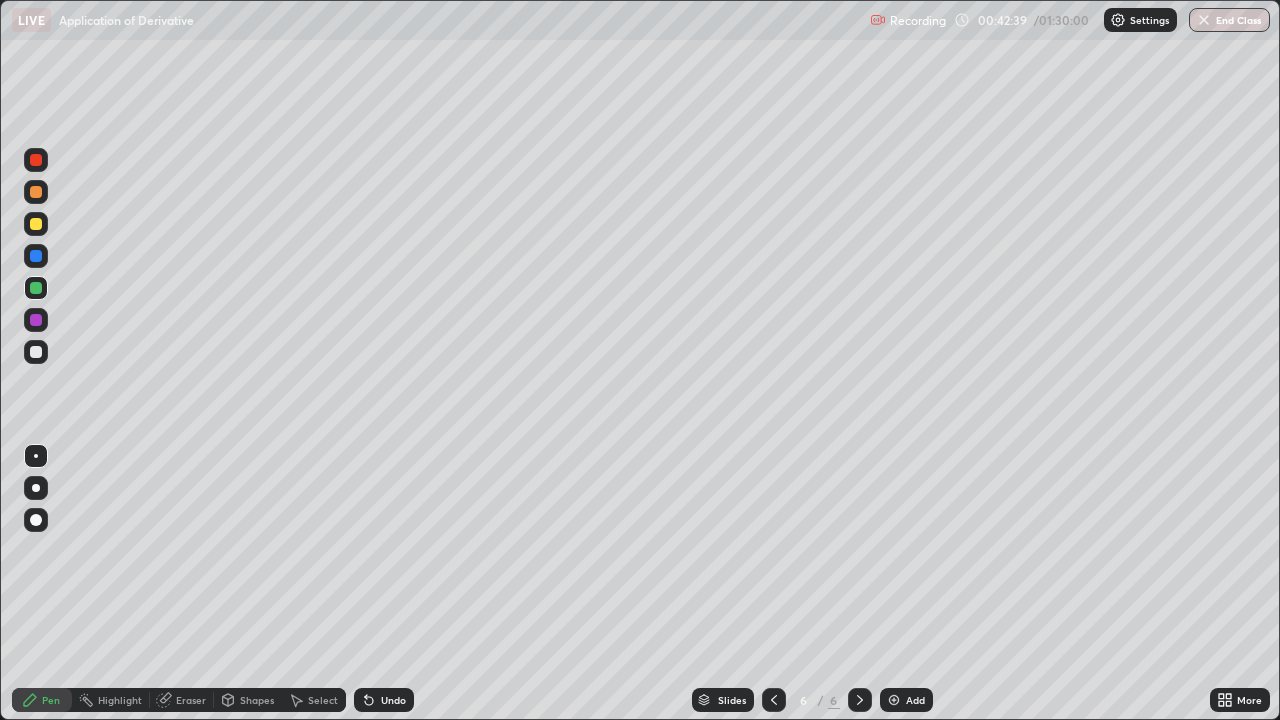 click at bounding box center (36, 352) 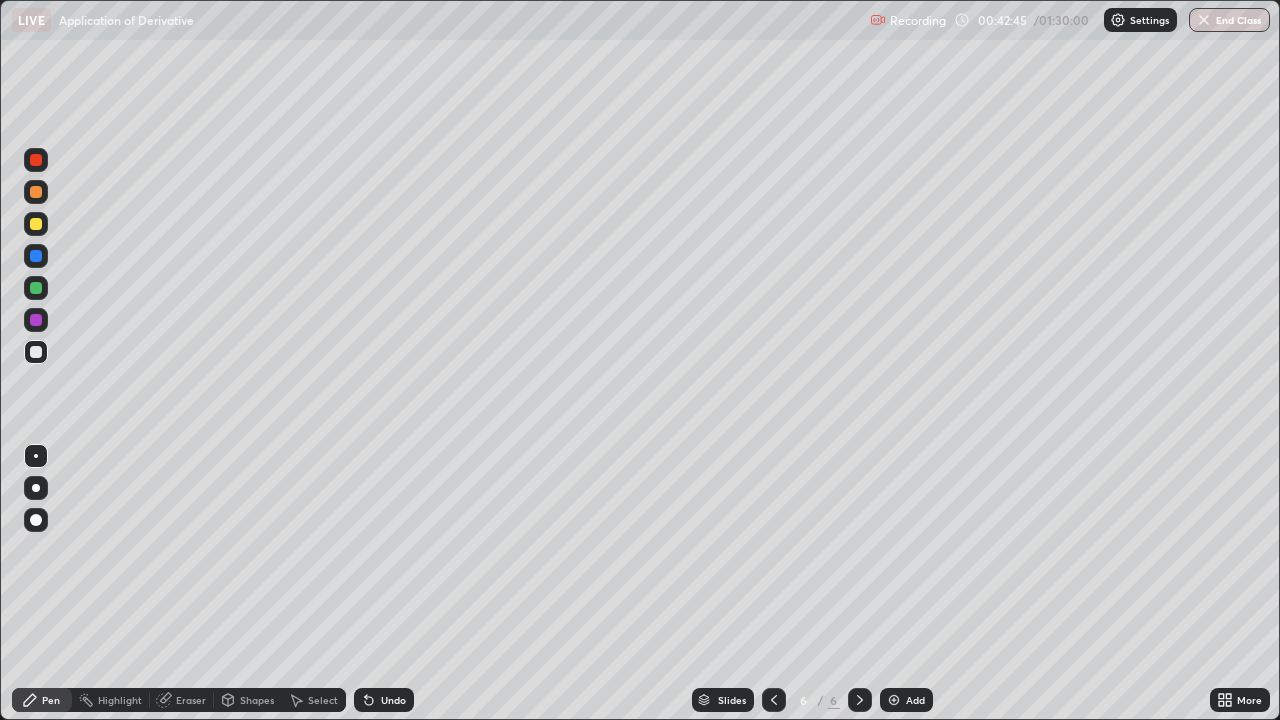 click on "Undo" at bounding box center [393, 700] 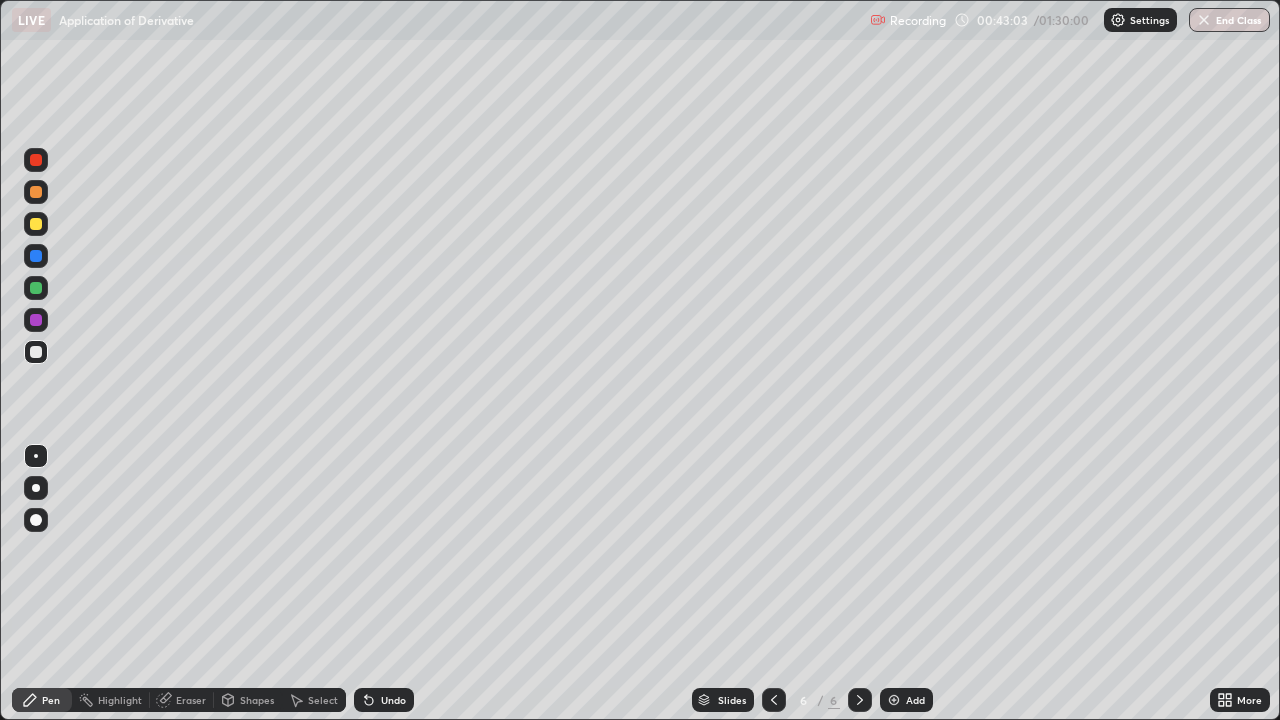 click 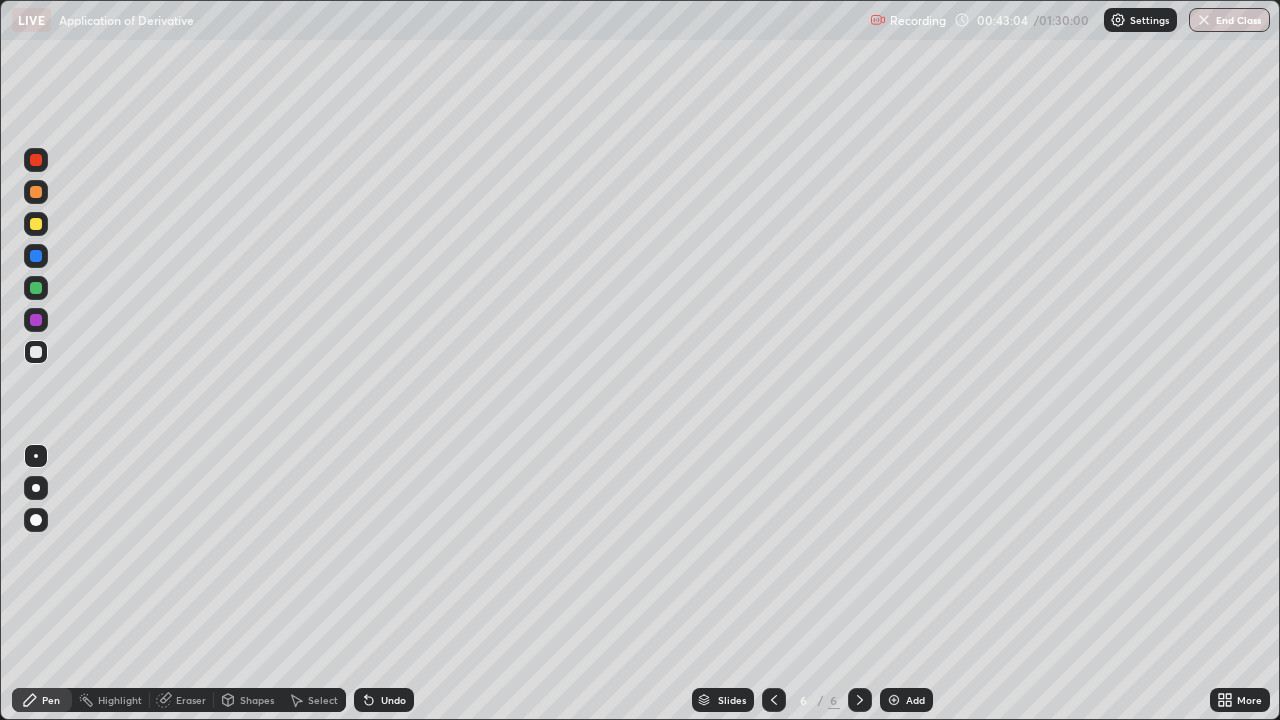 click on "Undo" at bounding box center [393, 700] 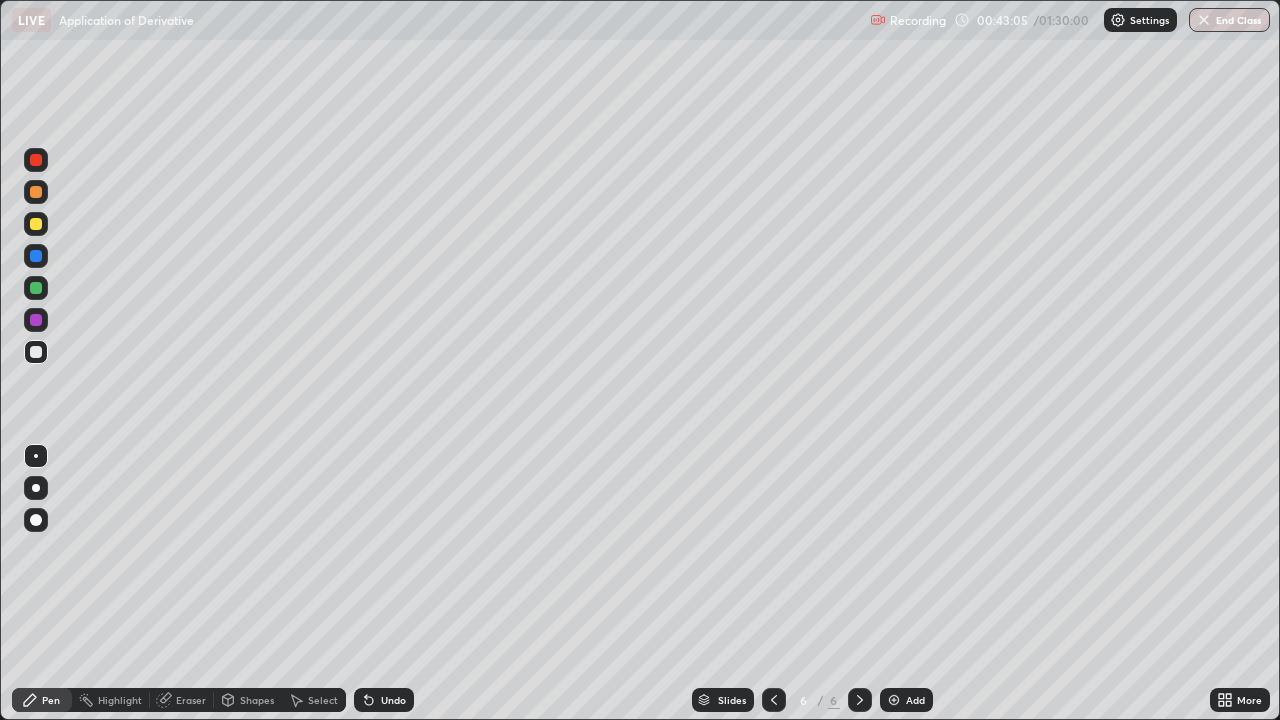 click on "Undo" at bounding box center [393, 700] 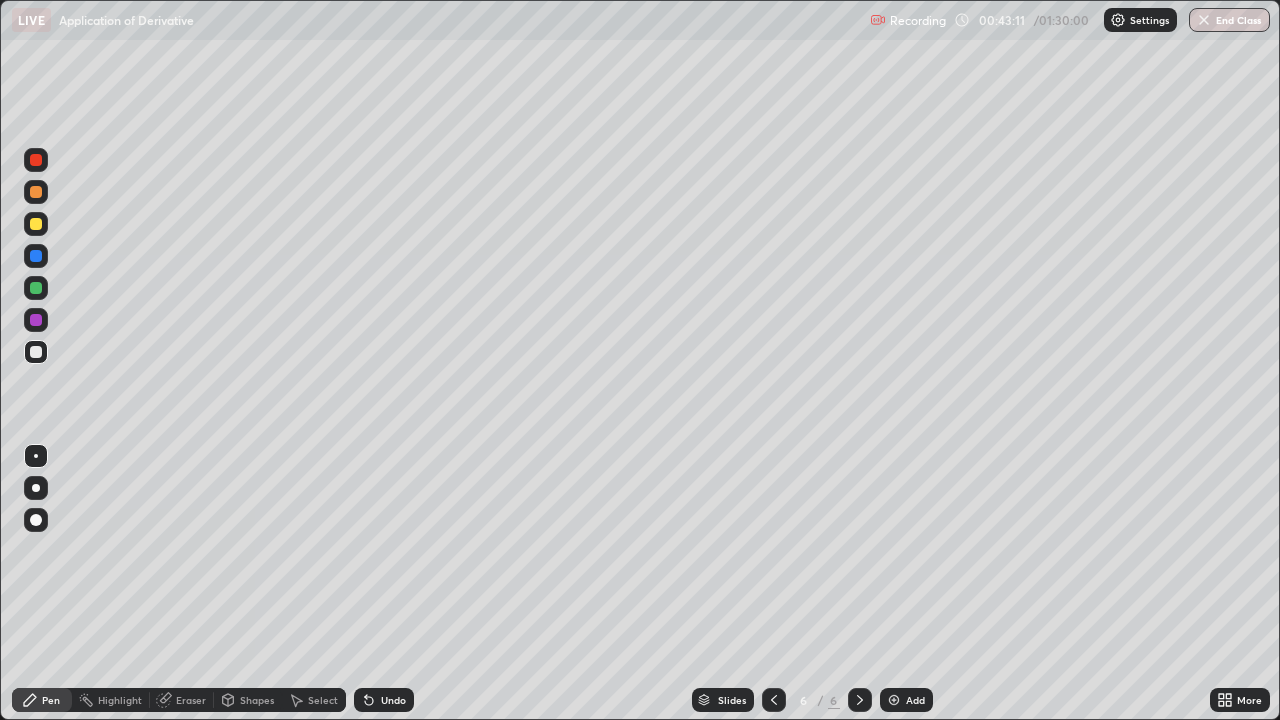 click on "Undo" at bounding box center (384, 700) 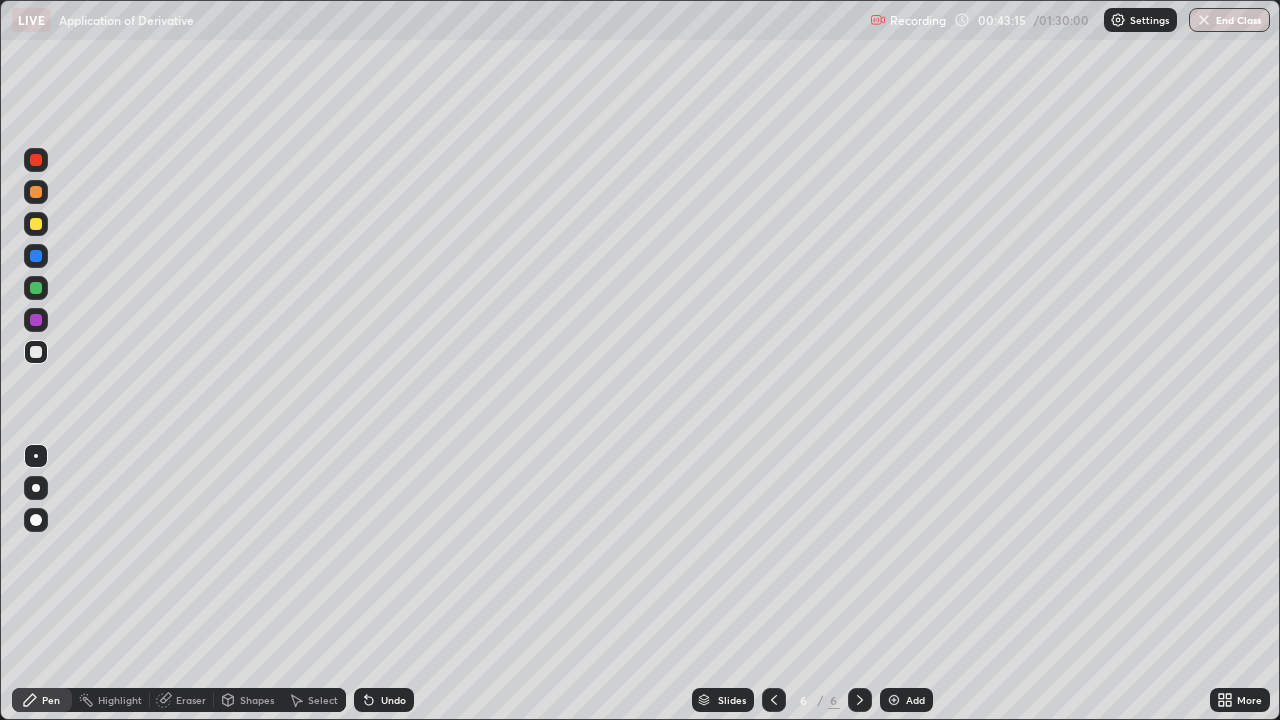click at bounding box center (36, 288) 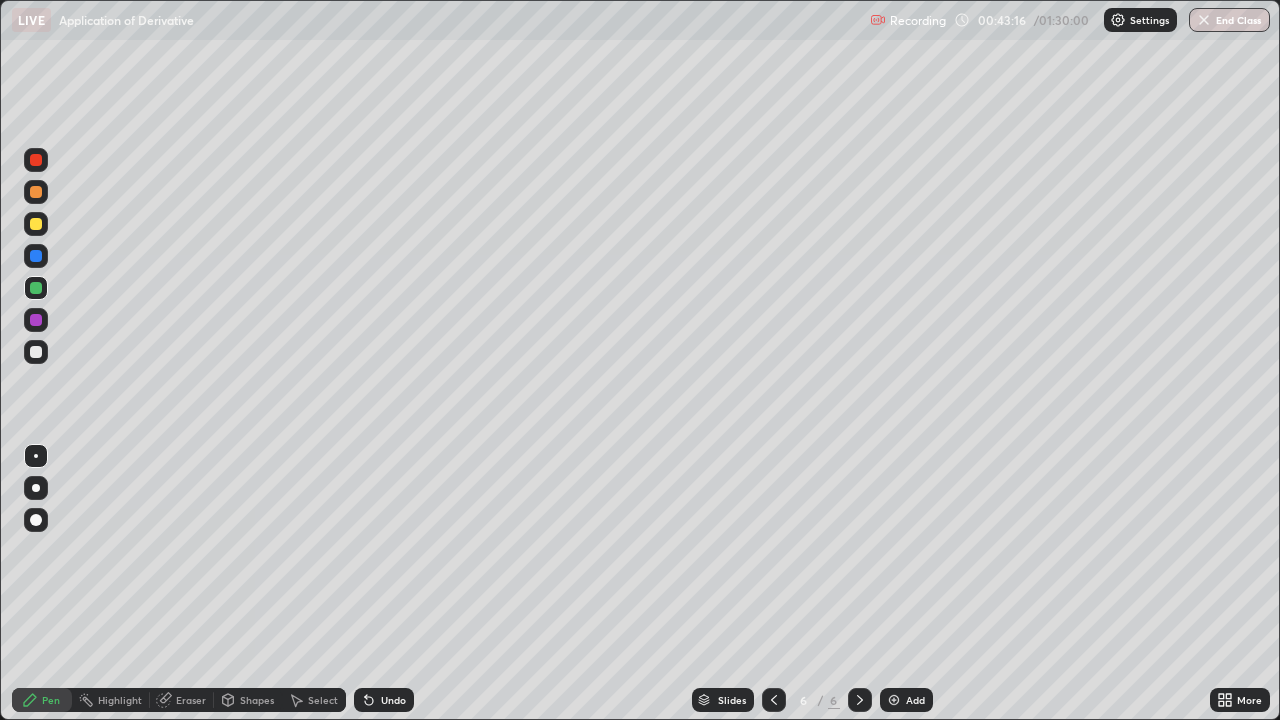 click on "Shapes" at bounding box center (257, 700) 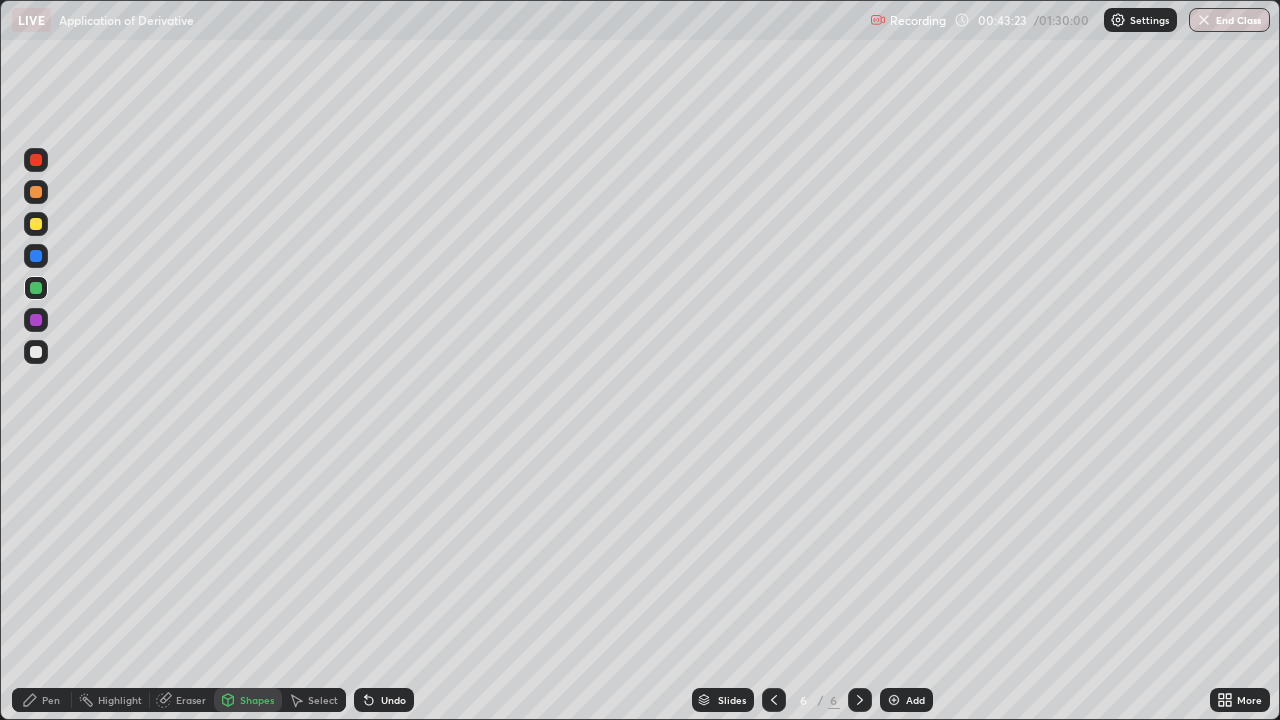 click at bounding box center (36, 352) 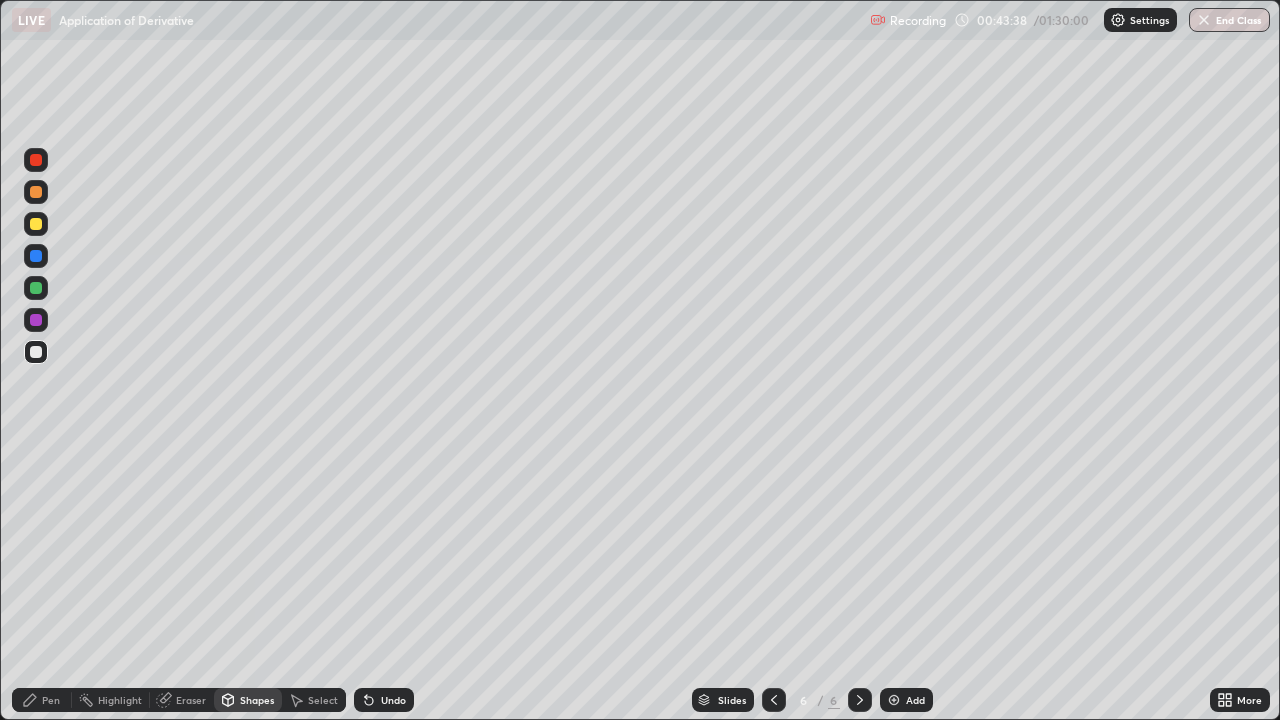 click at bounding box center (36, 224) 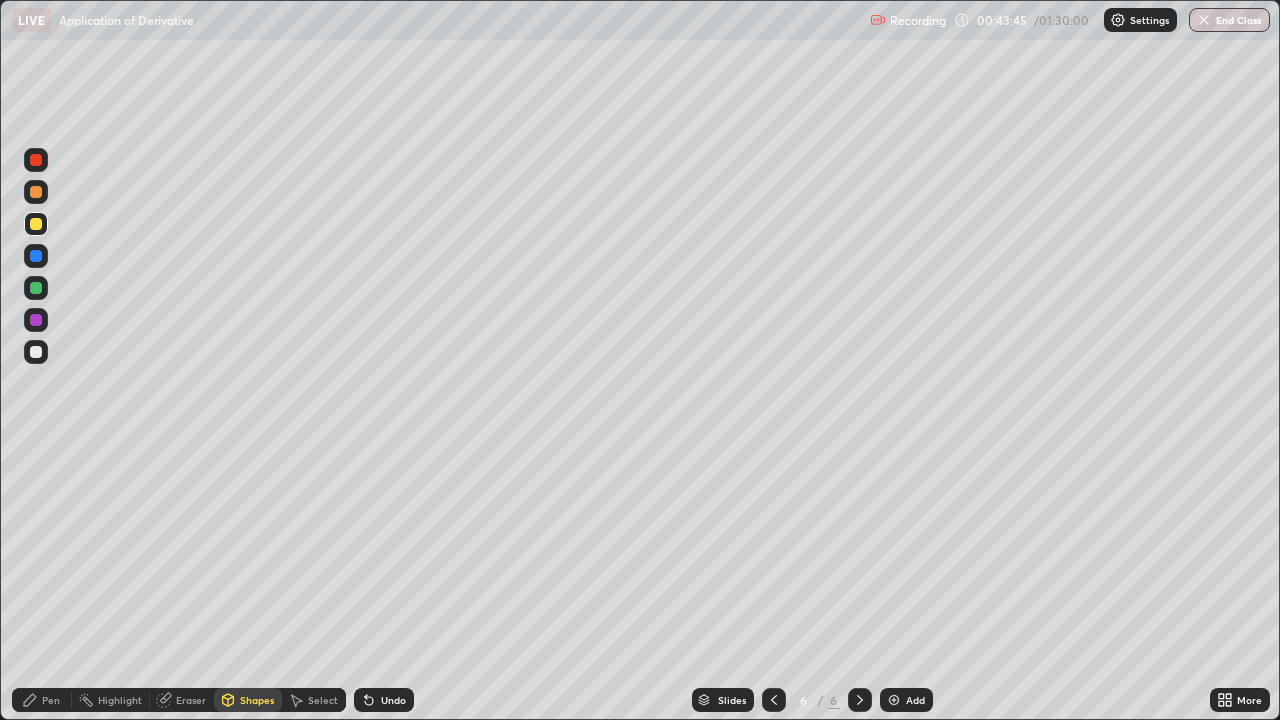 click on "Pen" at bounding box center [51, 700] 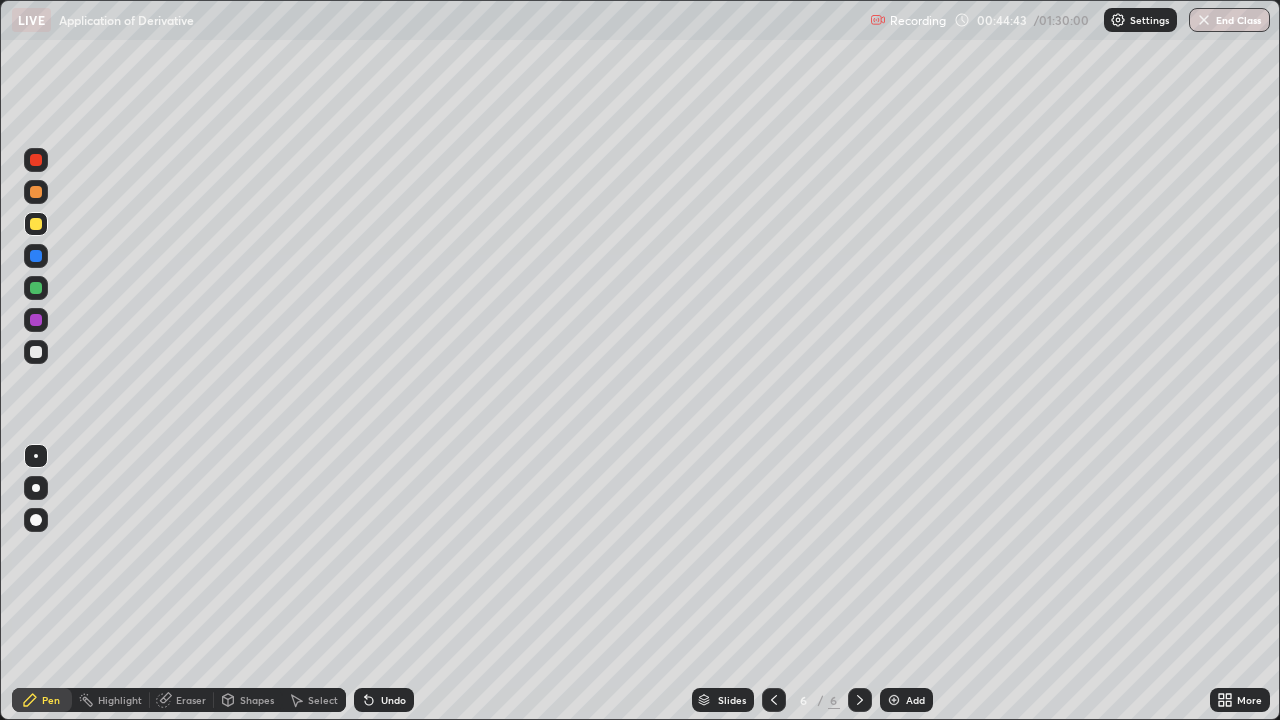 click at bounding box center [36, 352] 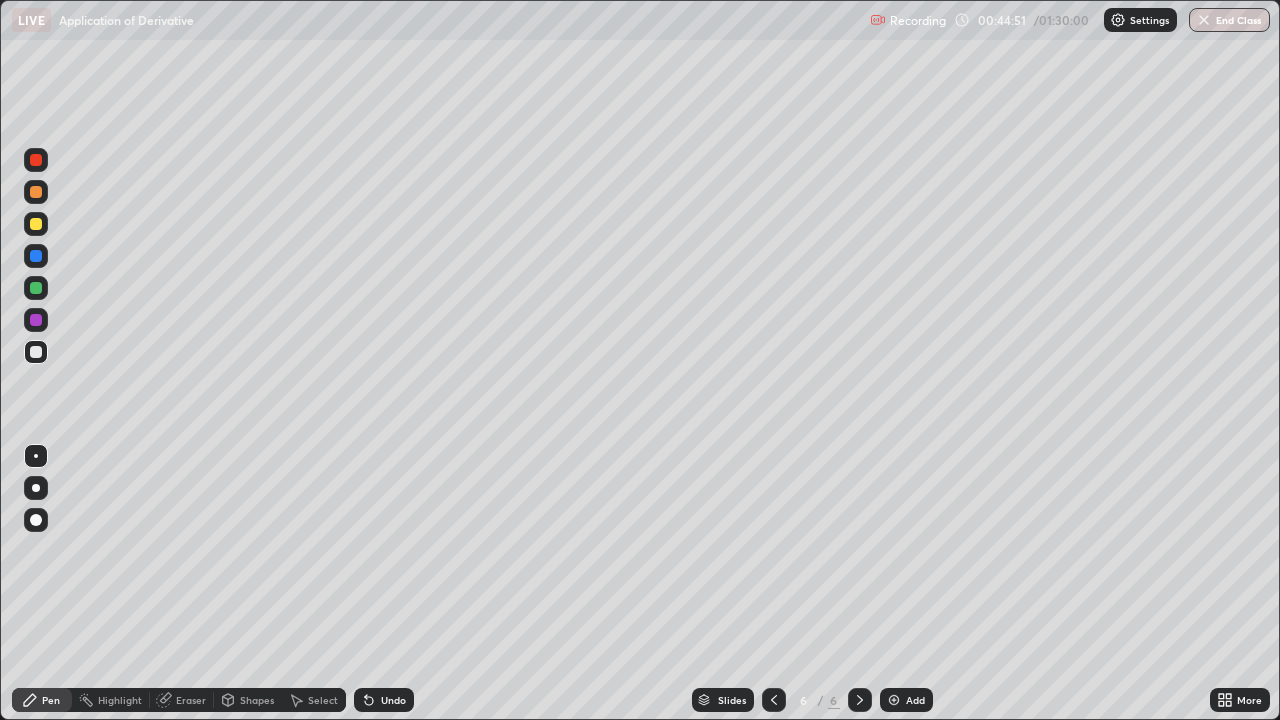 click on "Shapes" at bounding box center [257, 700] 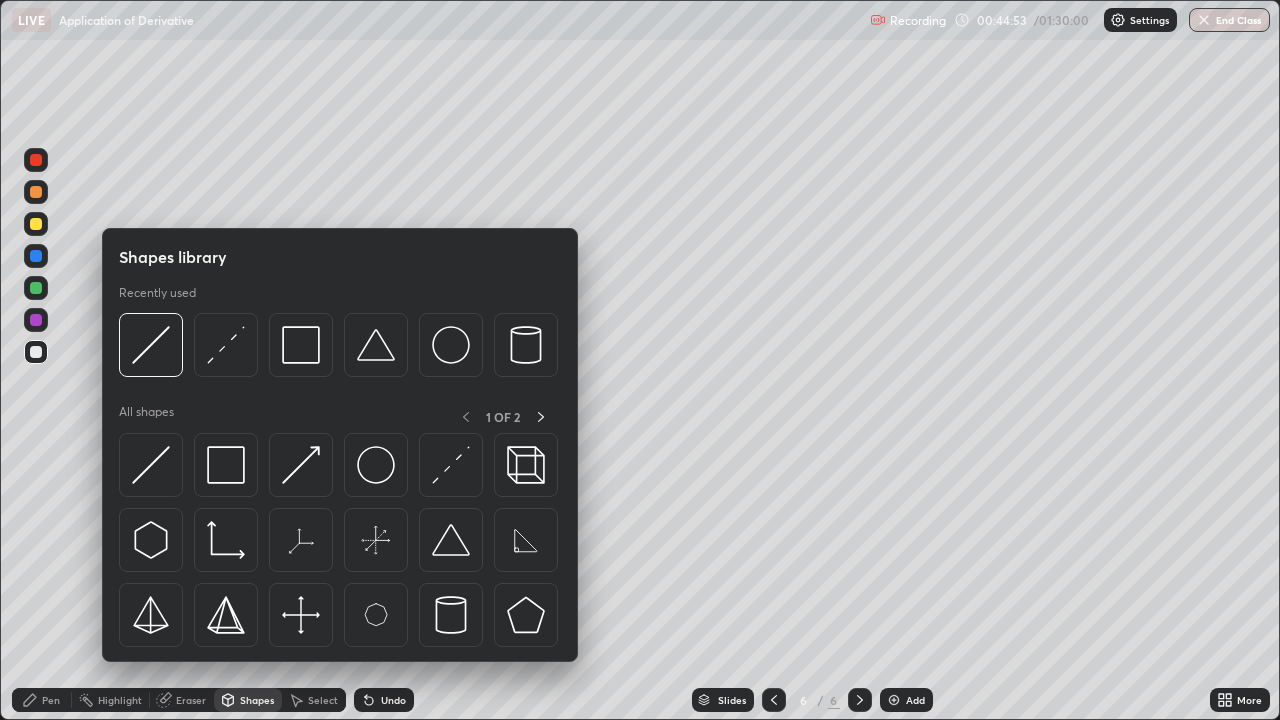 click at bounding box center (36, 192) 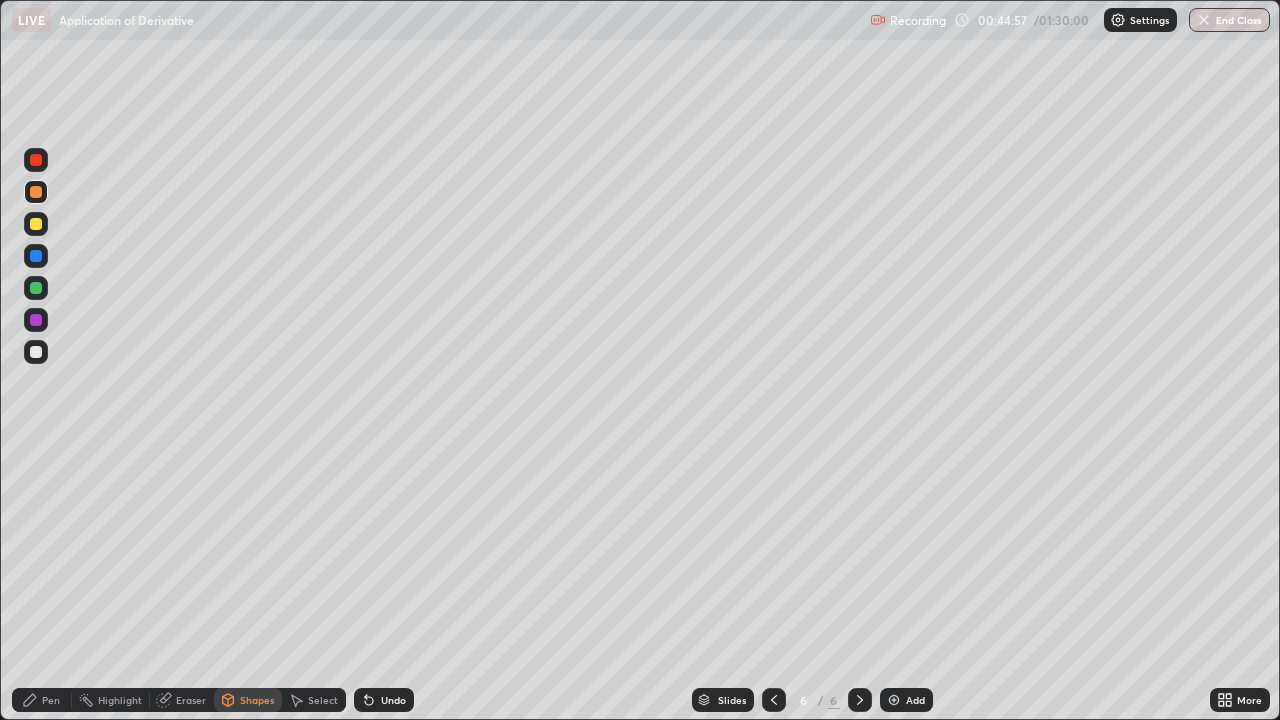 click on "Pen" at bounding box center (51, 700) 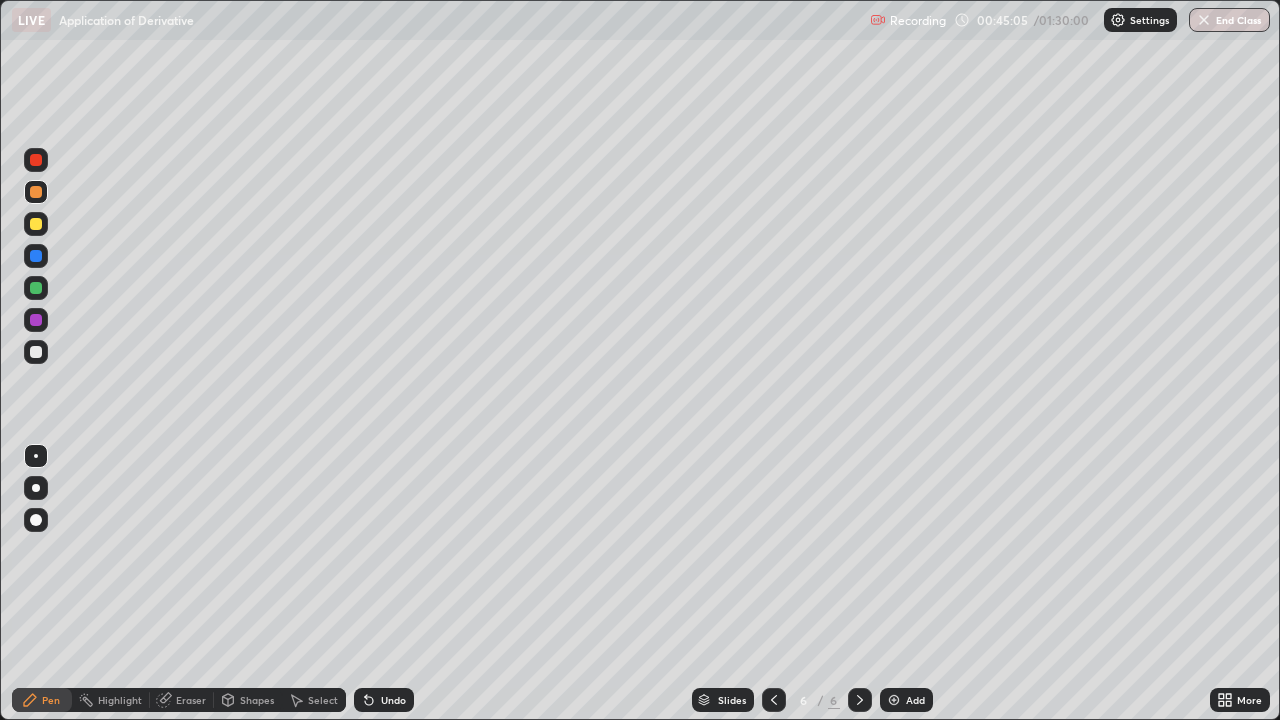 click on "Eraser" at bounding box center [191, 700] 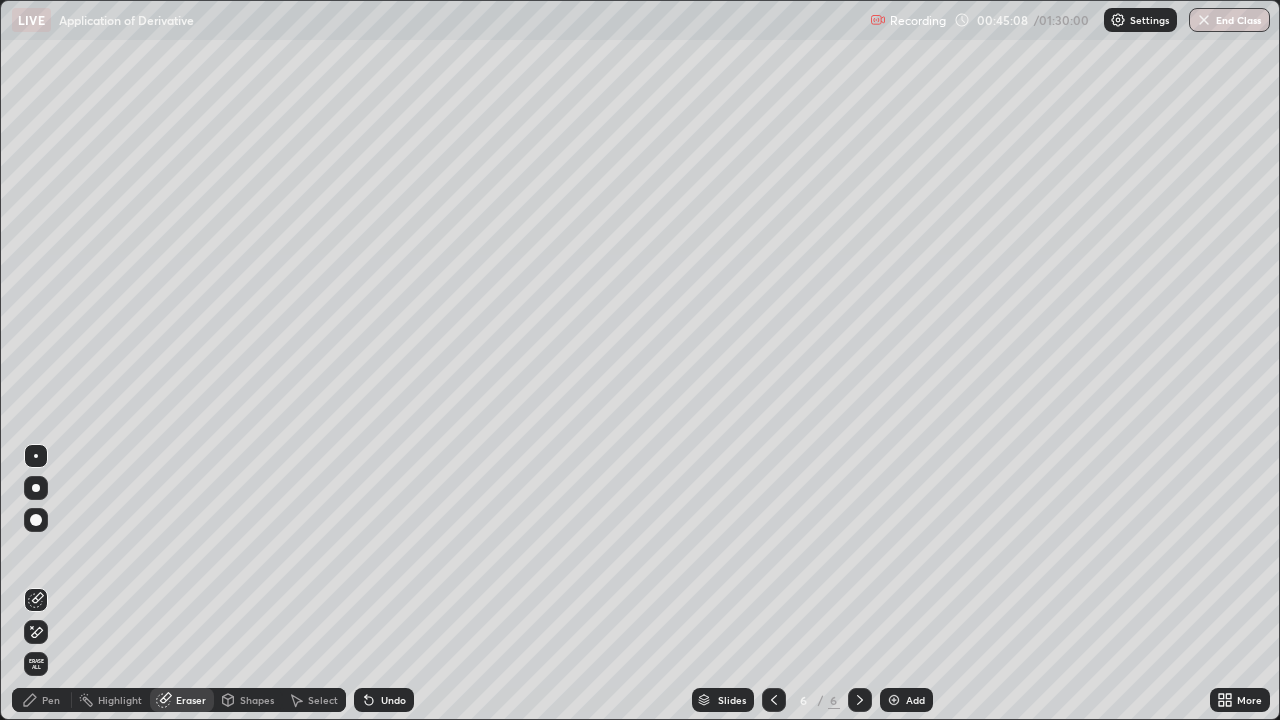 click on "Pen" at bounding box center (51, 700) 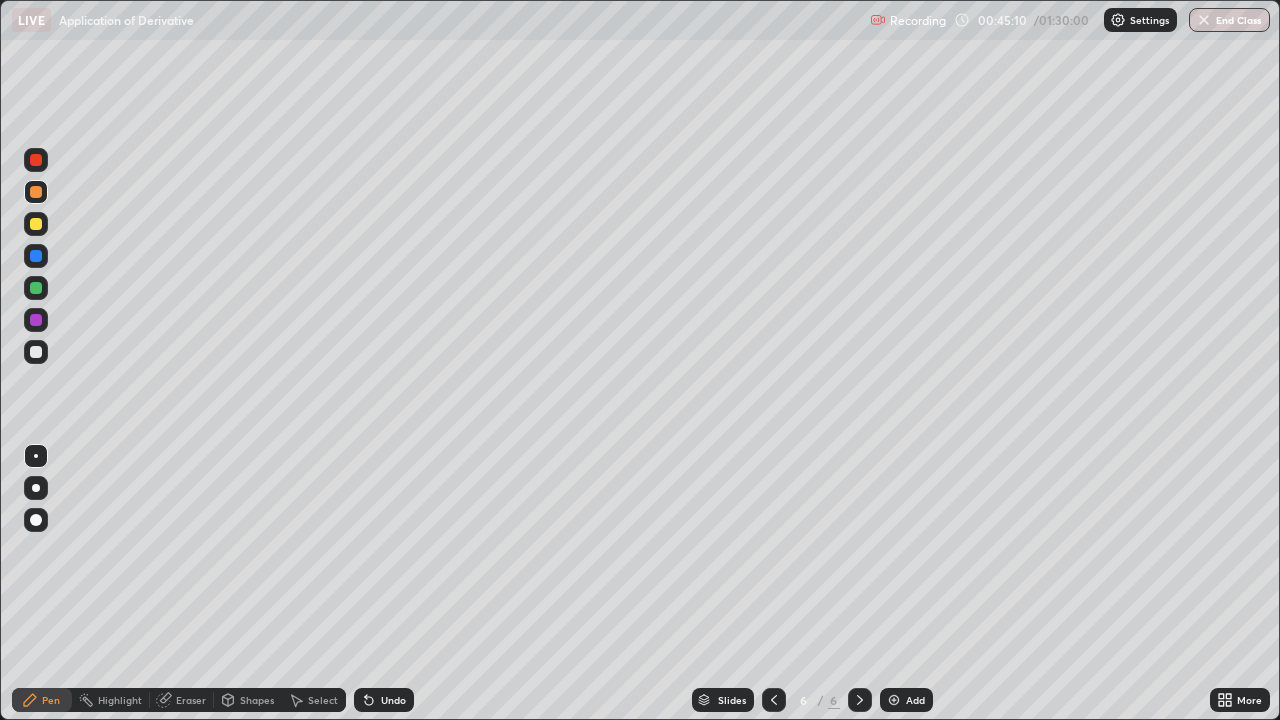 click on "Eraser" at bounding box center [191, 700] 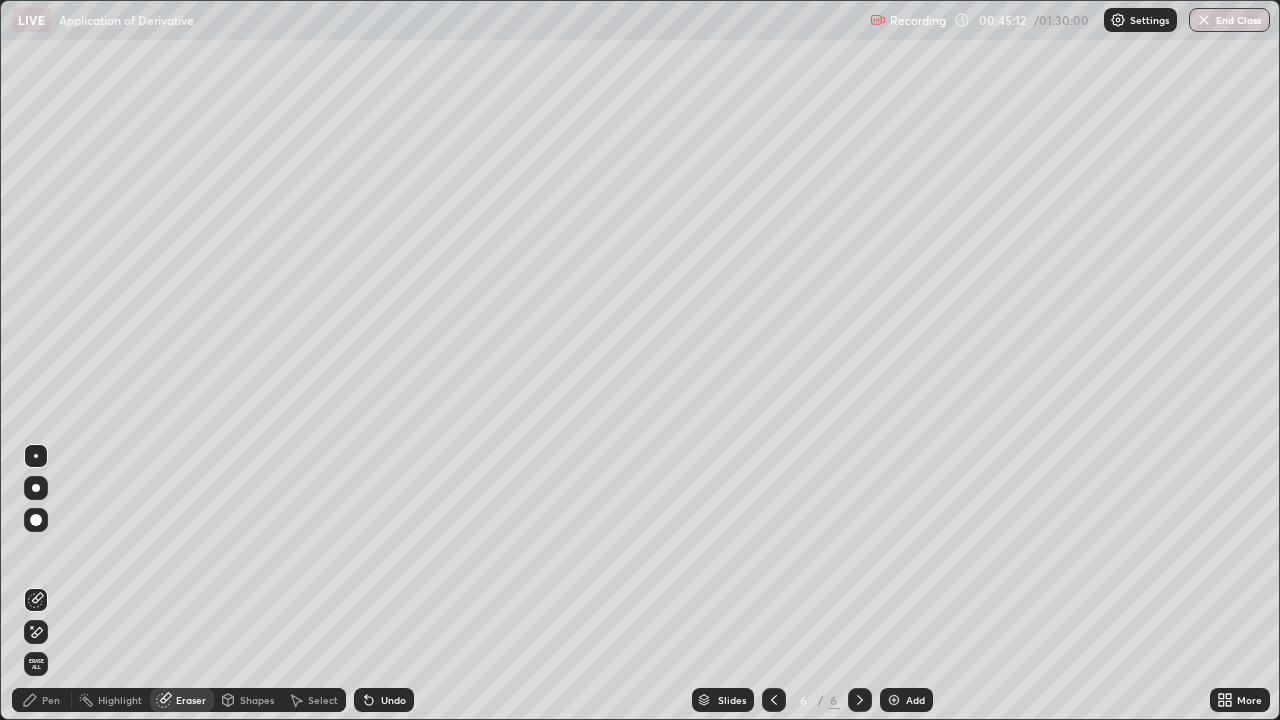 click 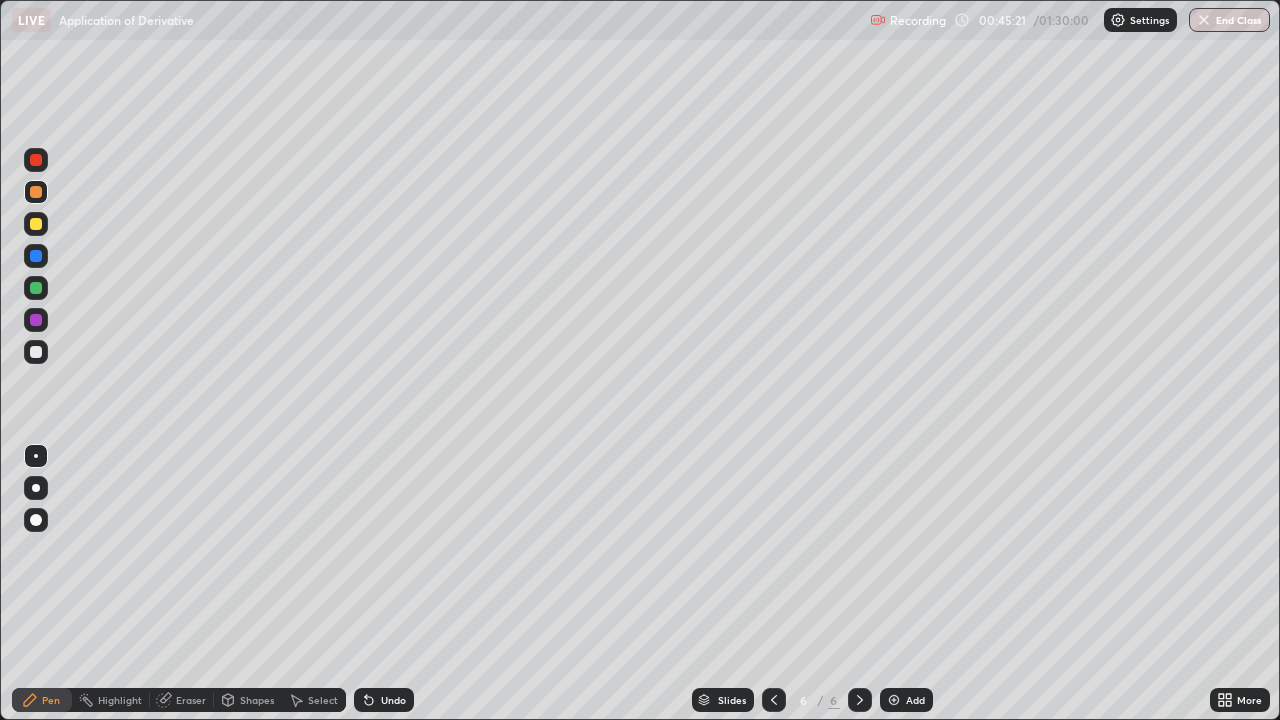 click on "Eraser" at bounding box center (191, 700) 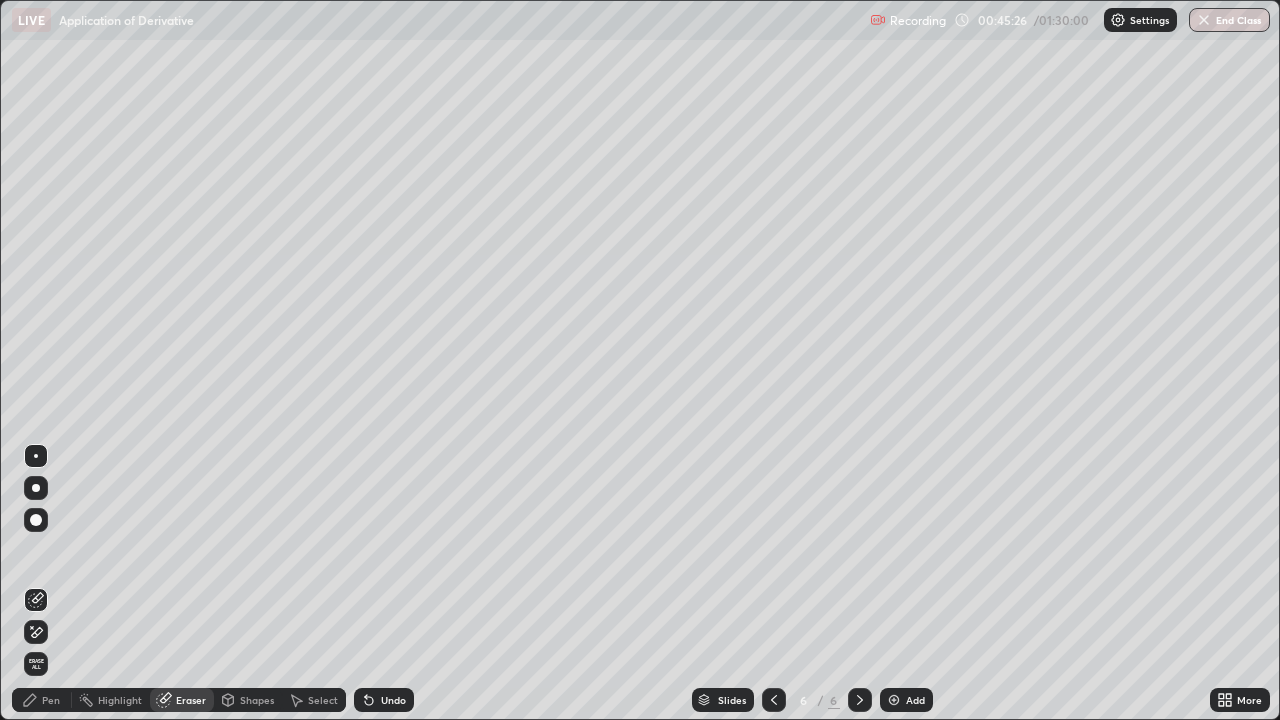 click on "Pen" at bounding box center (51, 700) 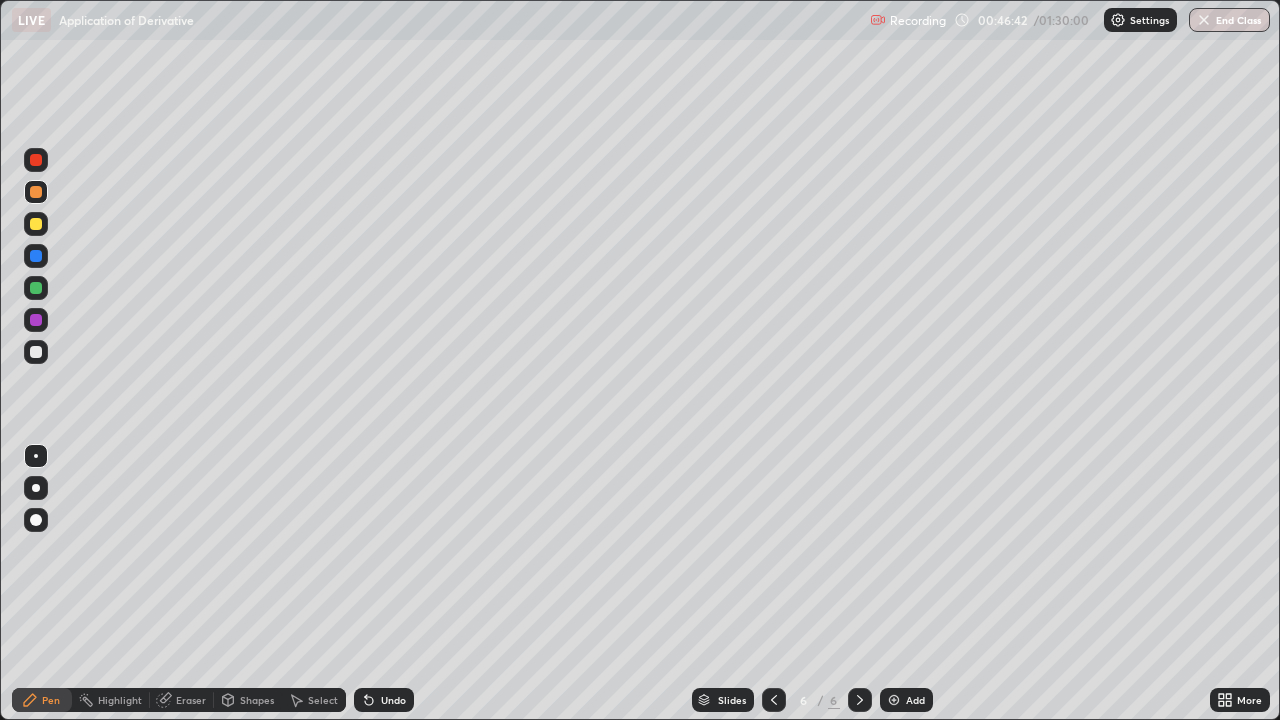 click at bounding box center (36, 352) 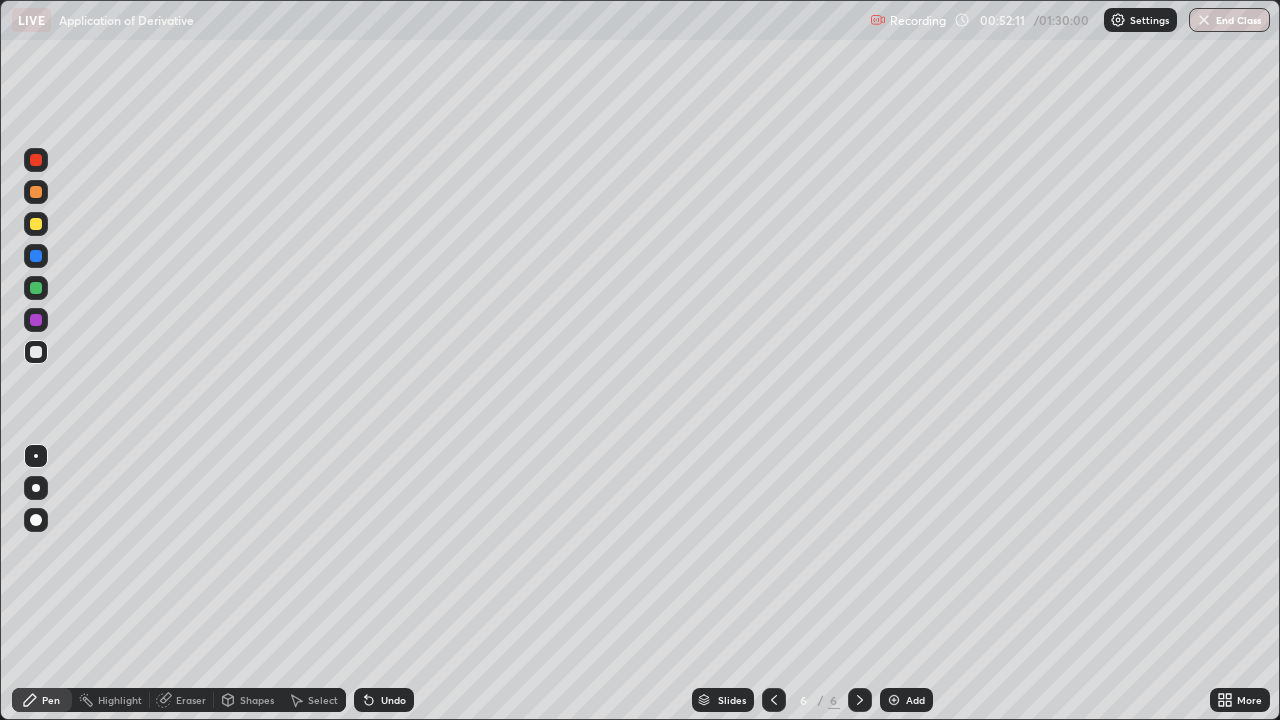 click on "Undo" at bounding box center [393, 700] 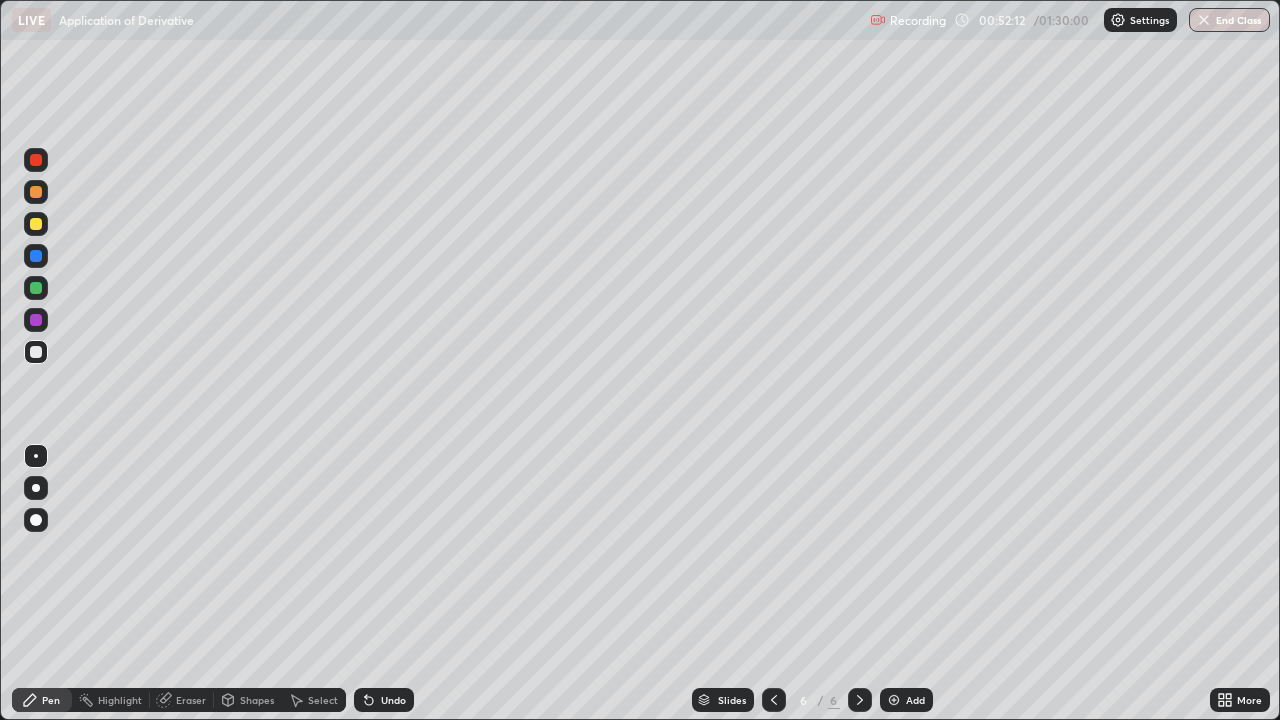 click on "Undo" at bounding box center [393, 700] 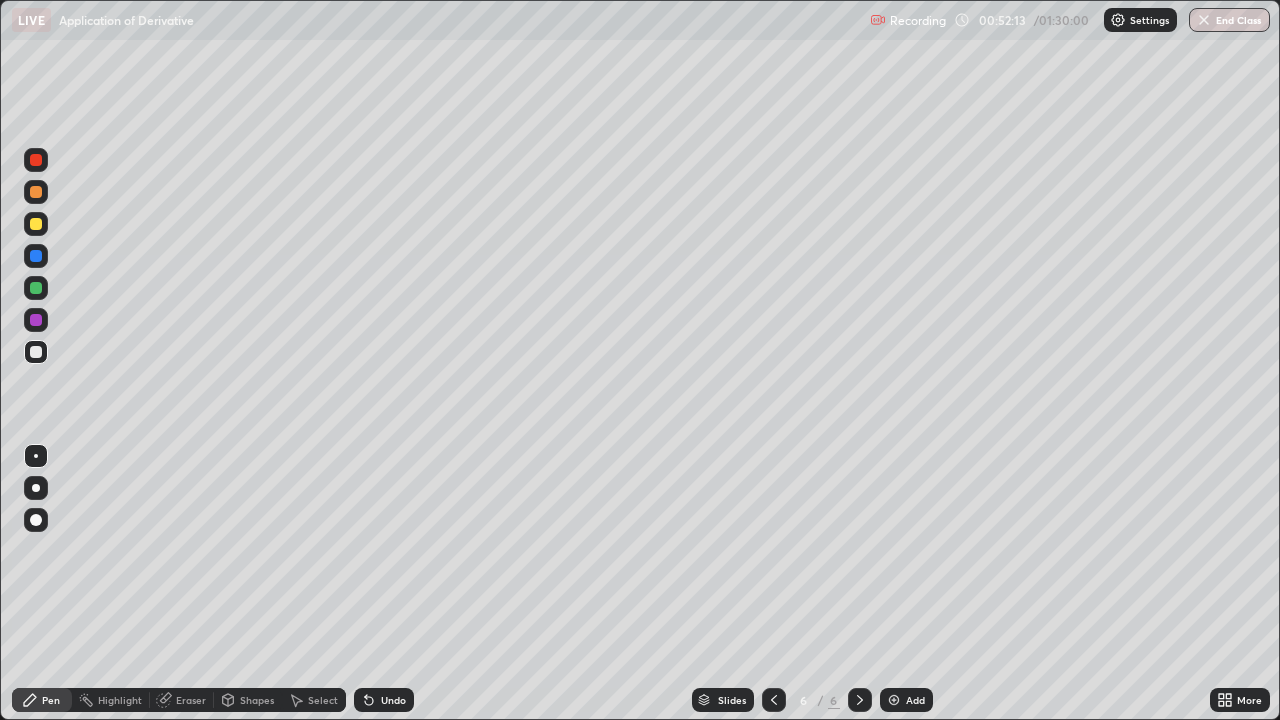 click on "Undo" at bounding box center [384, 700] 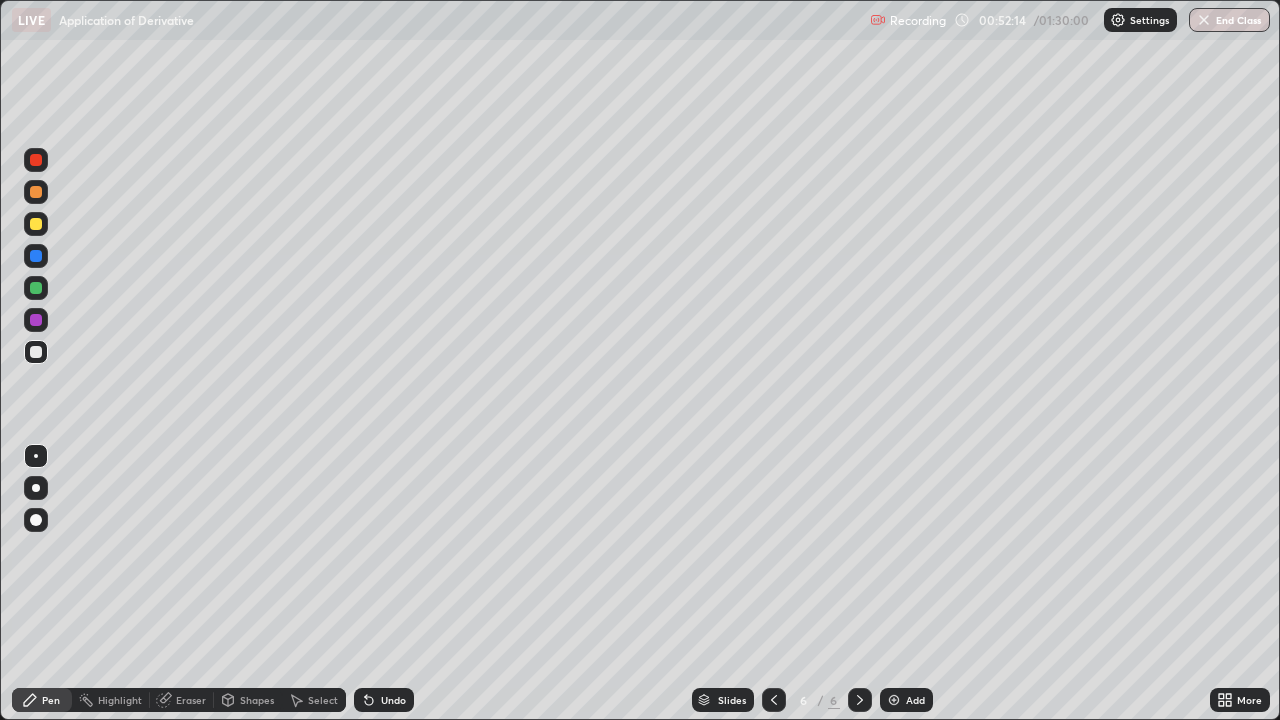 click on "Undo" at bounding box center (384, 700) 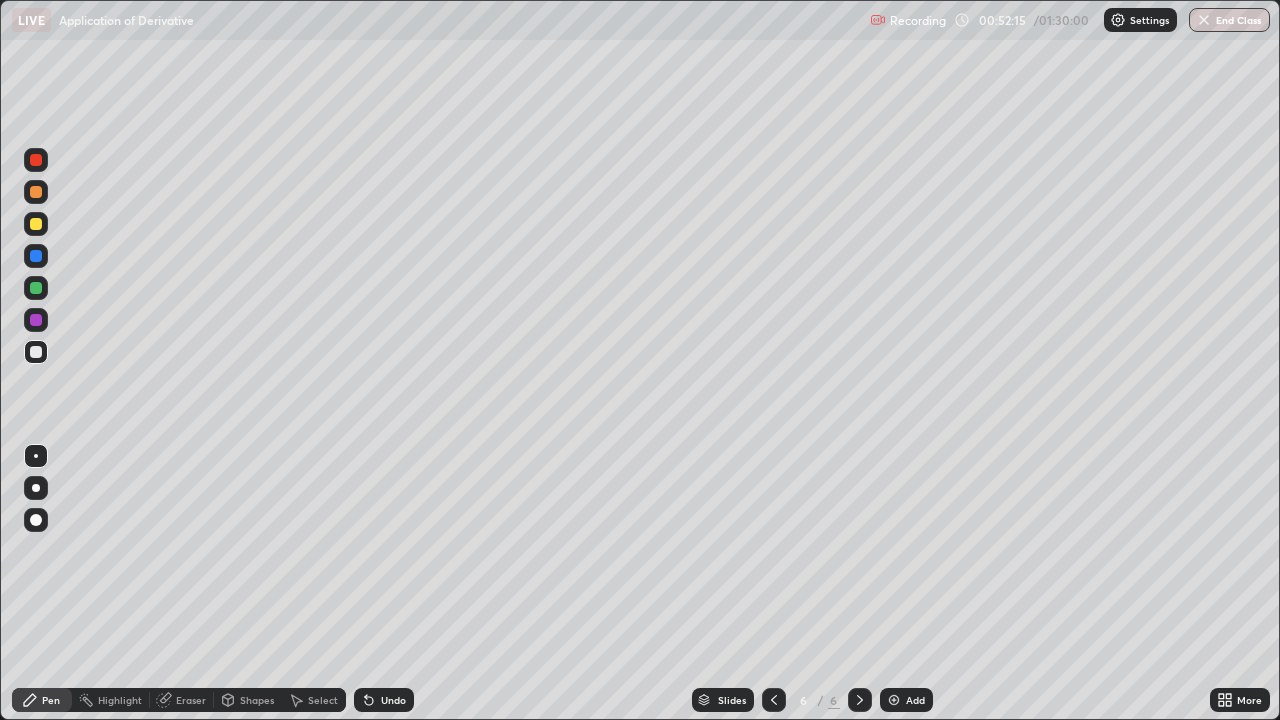 click 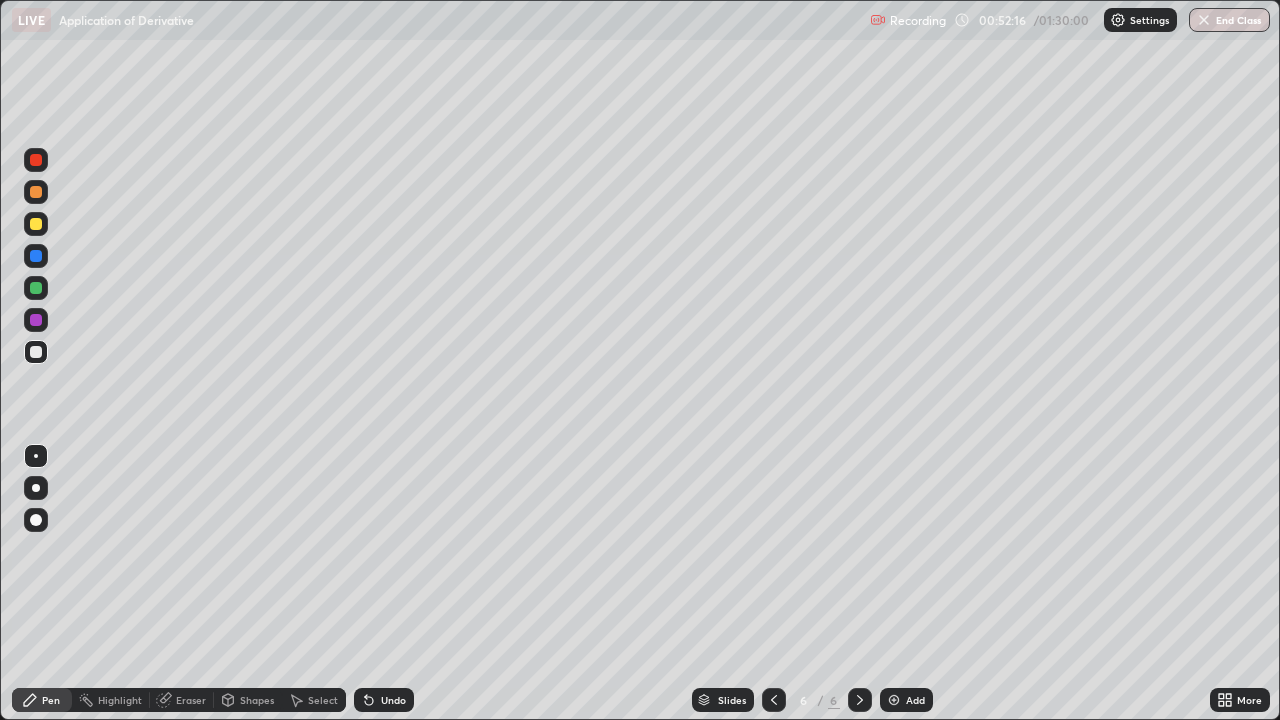 click on "Undo" at bounding box center (384, 700) 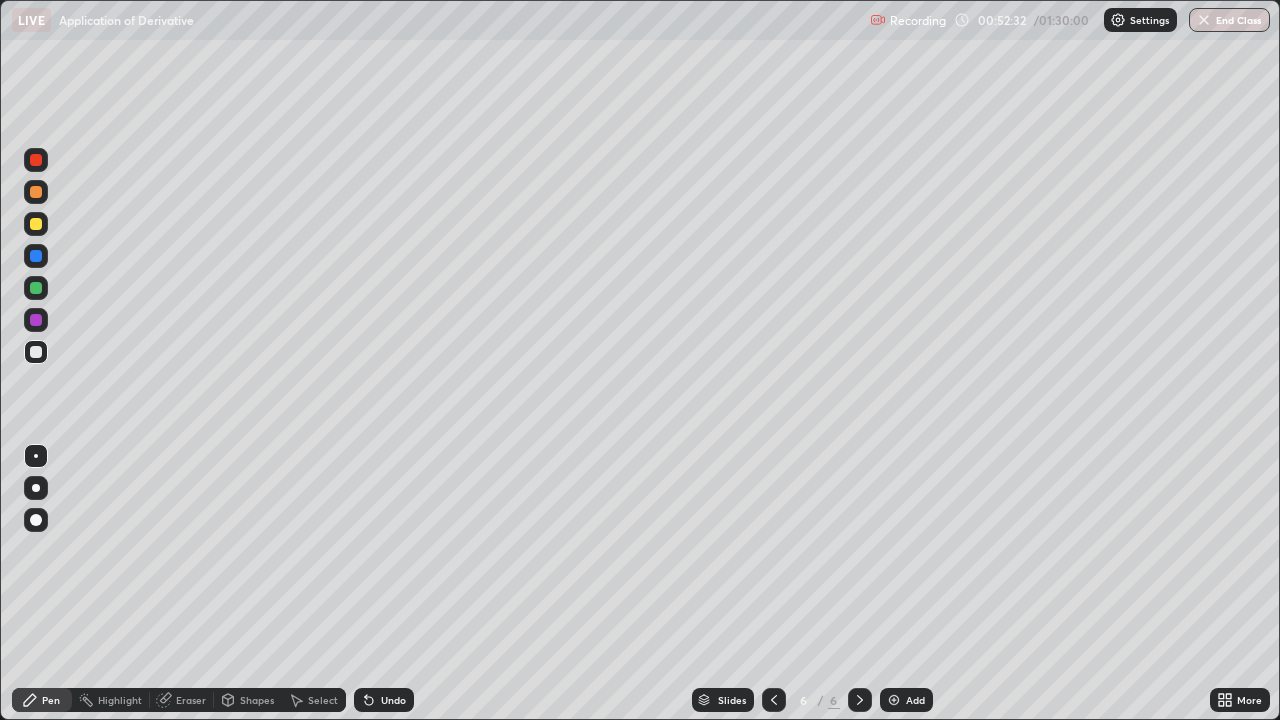 click on "Select" at bounding box center [314, 700] 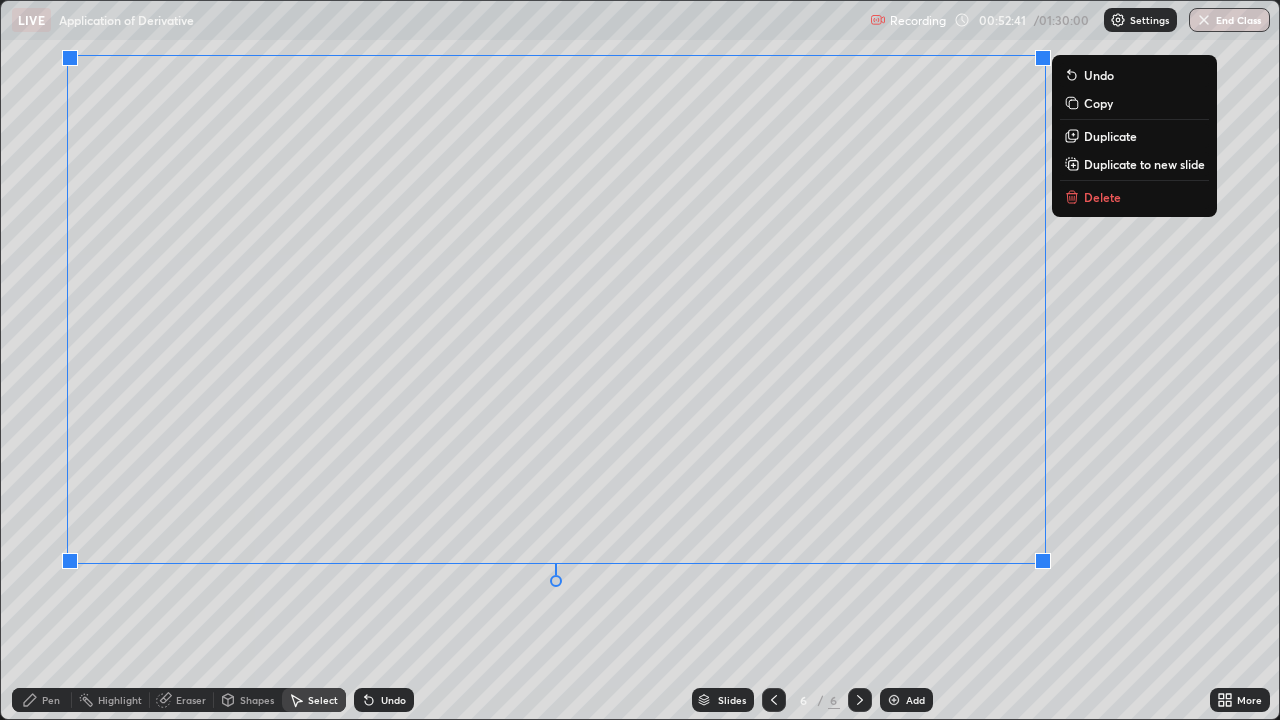 click on "0 ° Undo Copy Duplicate Duplicate to new slide Delete" at bounding box center [640, 360] 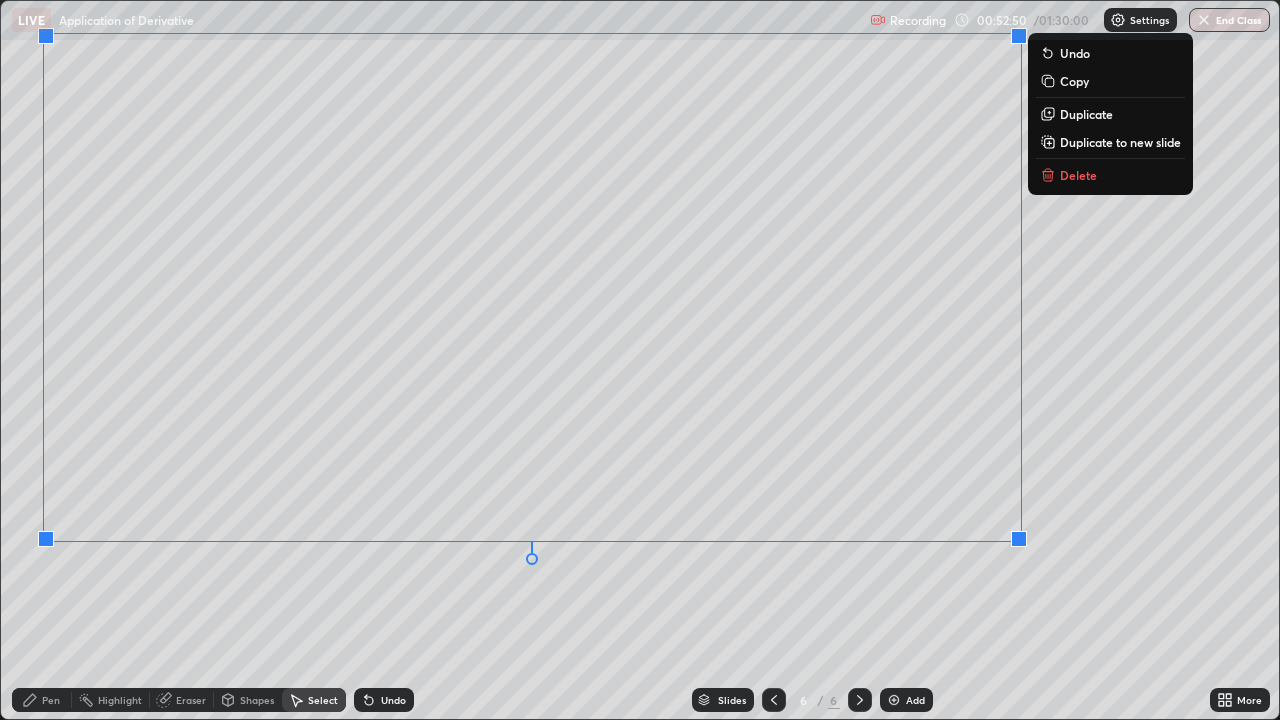 click on "0 ° Undo Copy Duplicate Duplicate to new slide Delete" at bounding box center (640, 360) 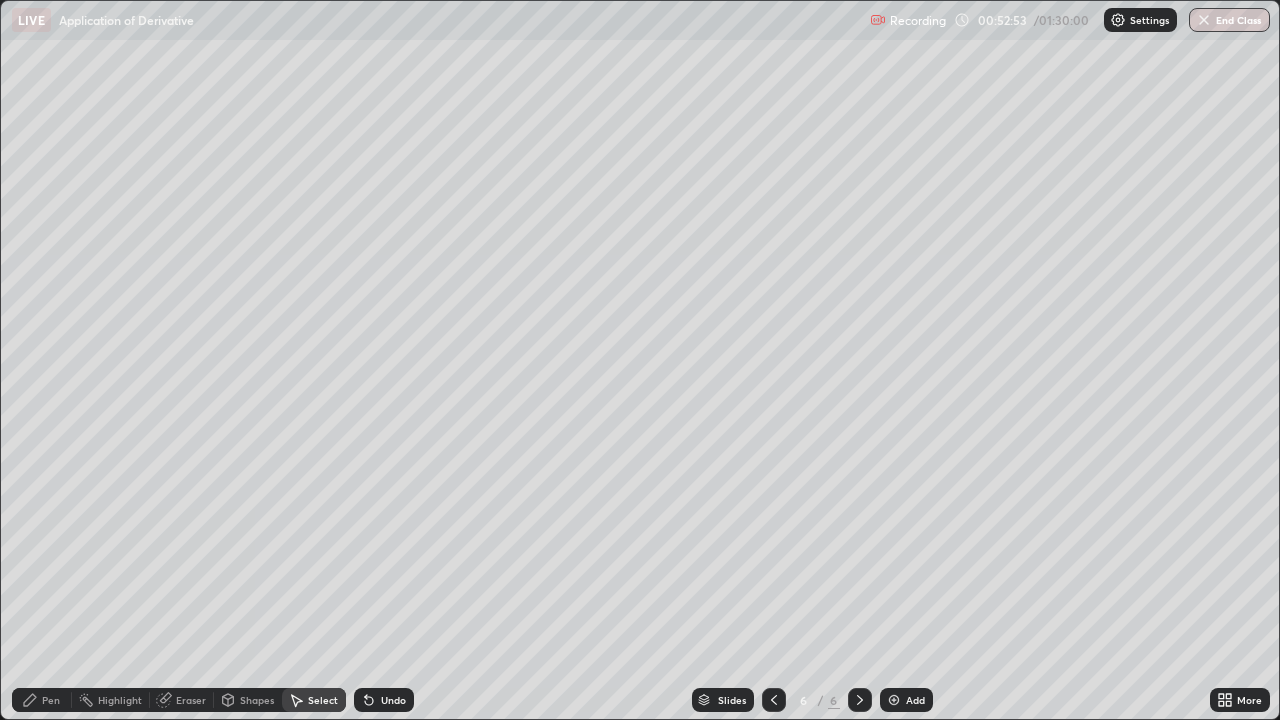 click on "Pen" at bounding box center (42, 700) 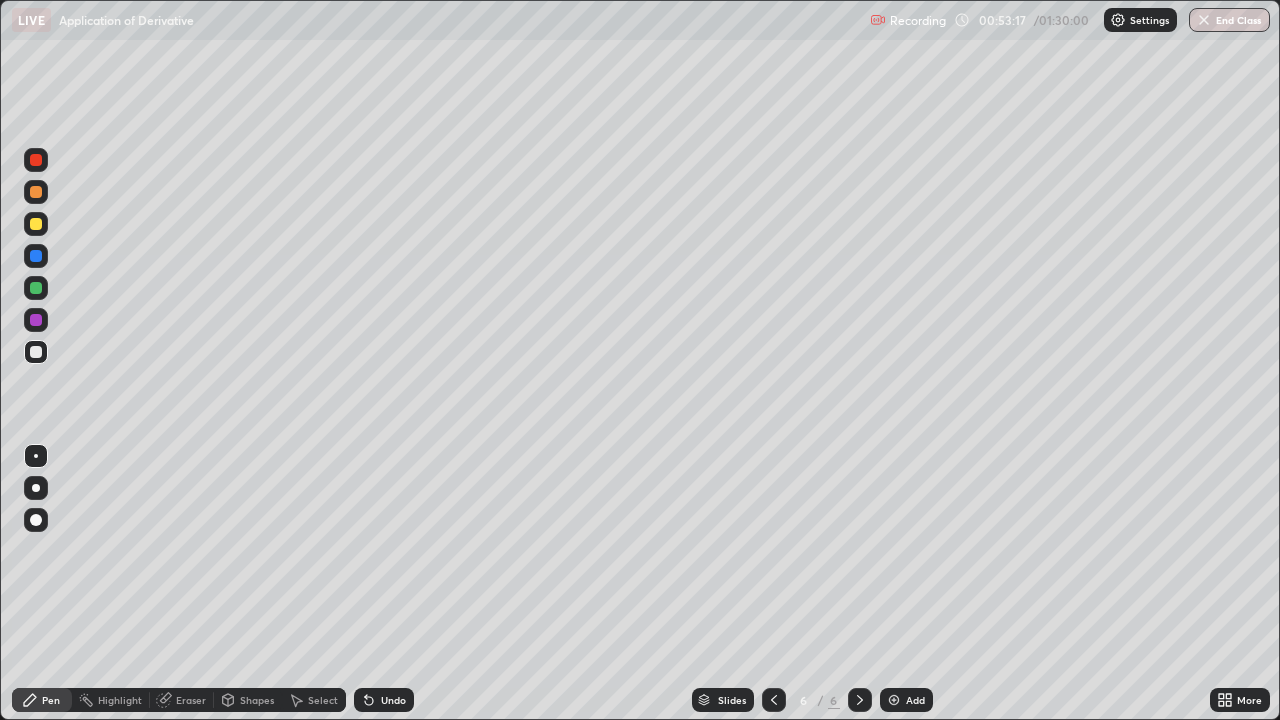 click on "Shapes" at bounding box center (257, 700) 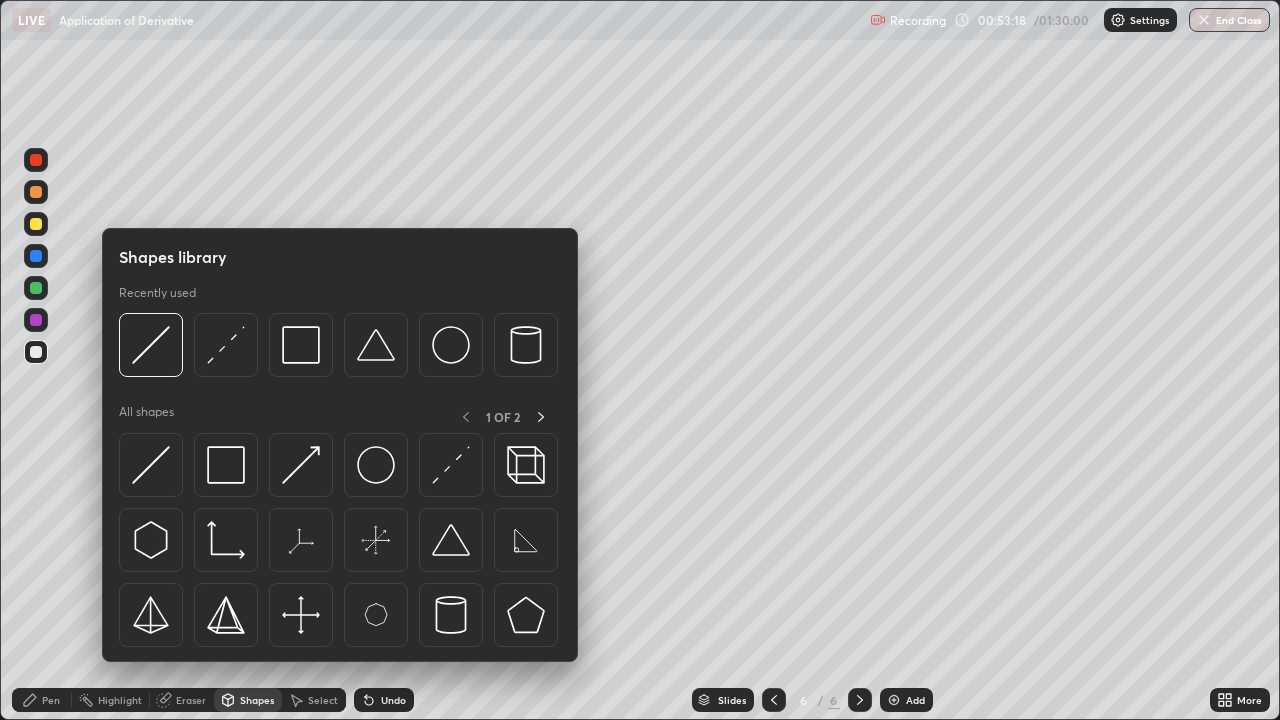 click on "Shapes" at bounding box center (257, 700) 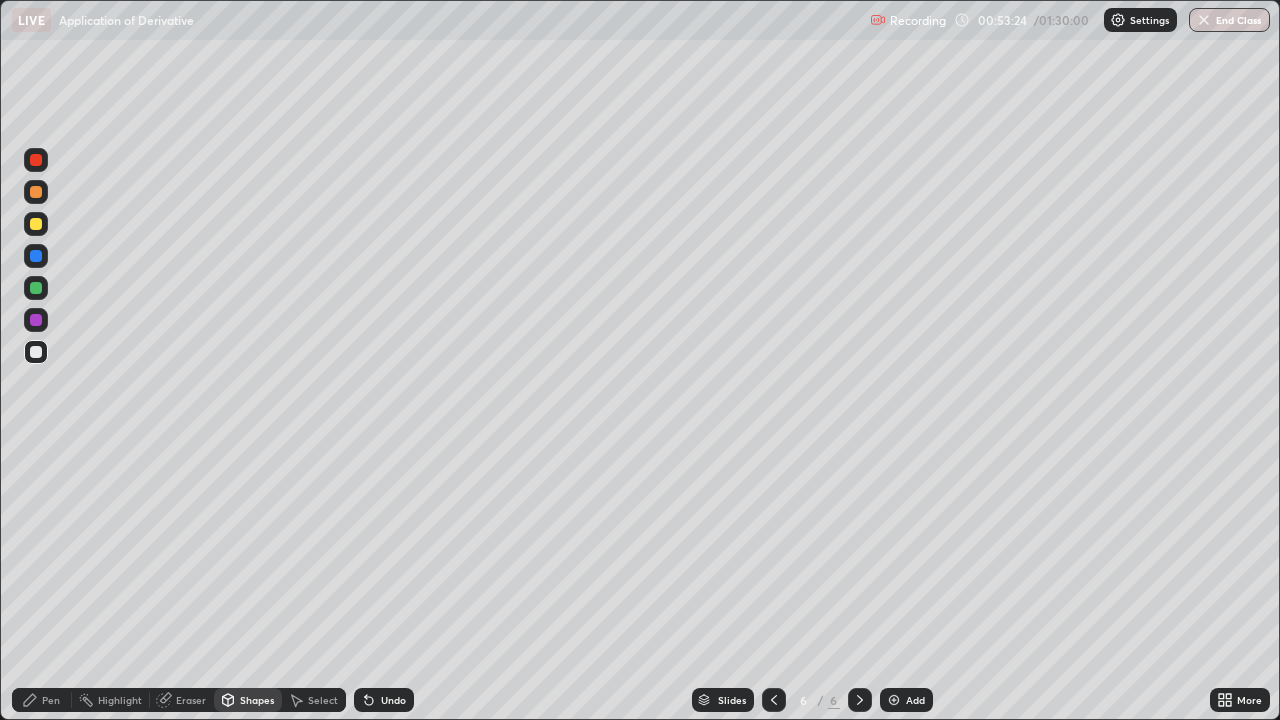 click on "Pen" at bounding box center [42, 700] 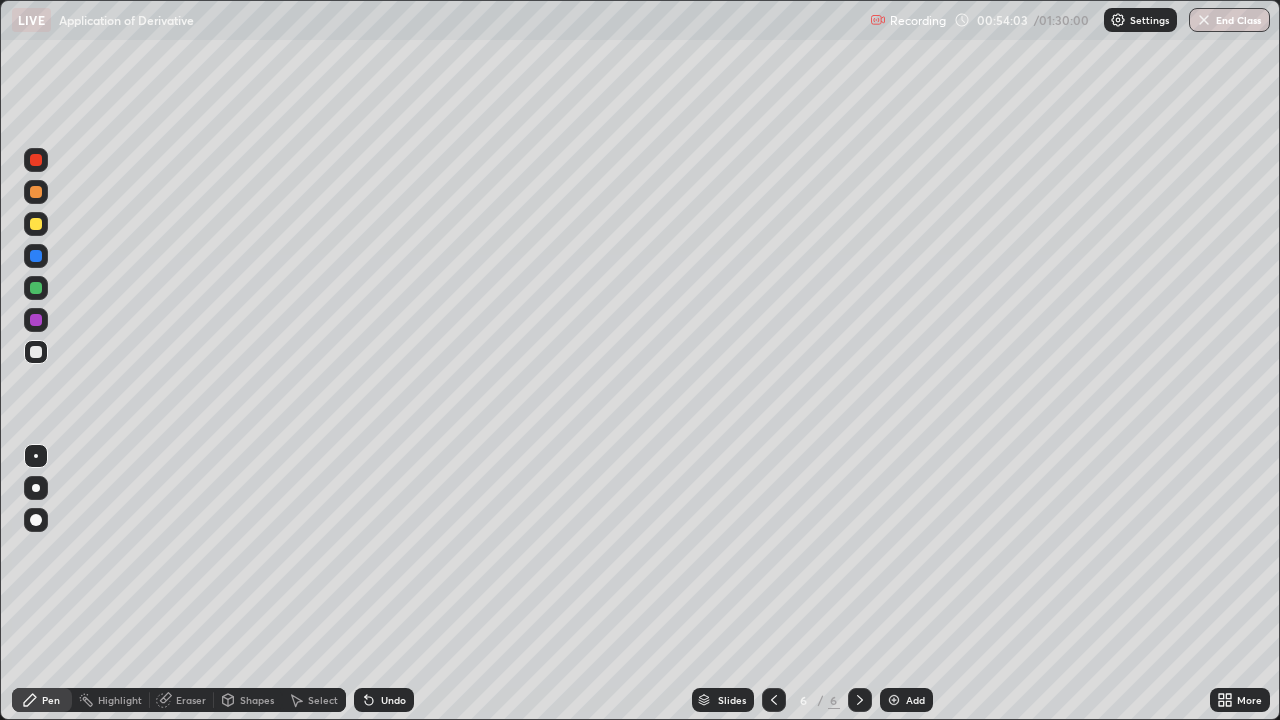 click on "Eraser" at bounding box center (182, 700) 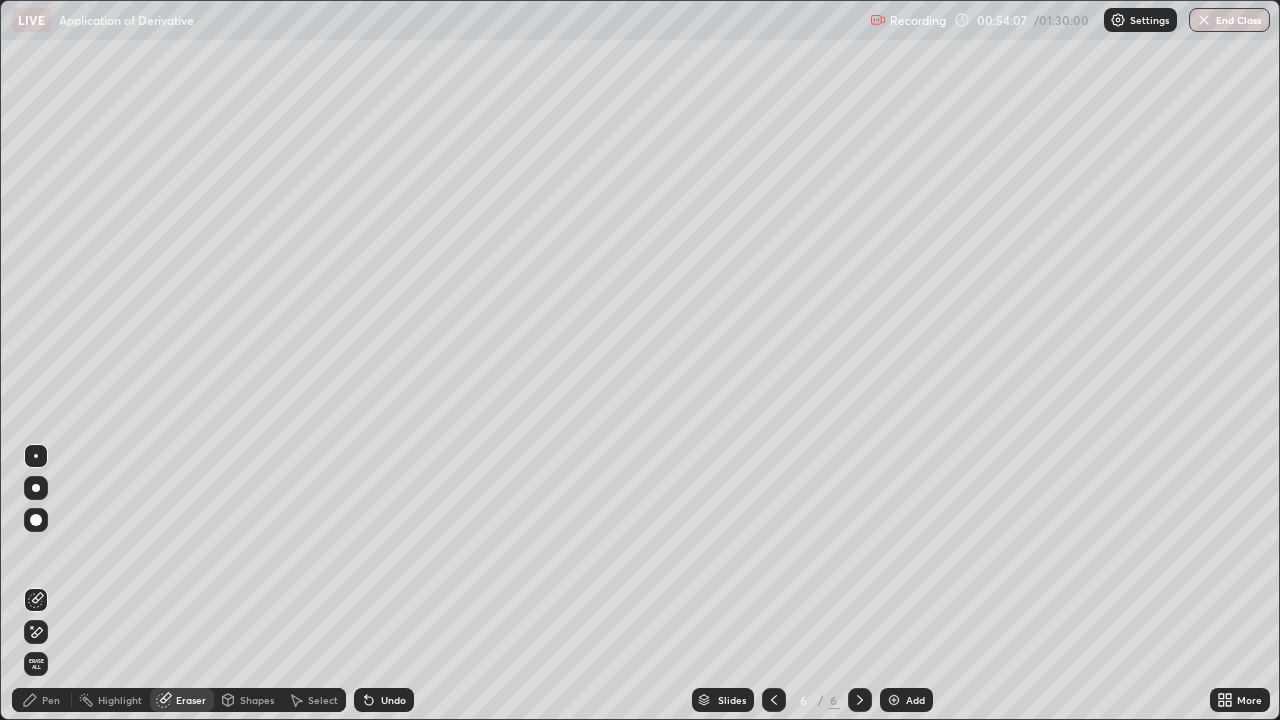 click 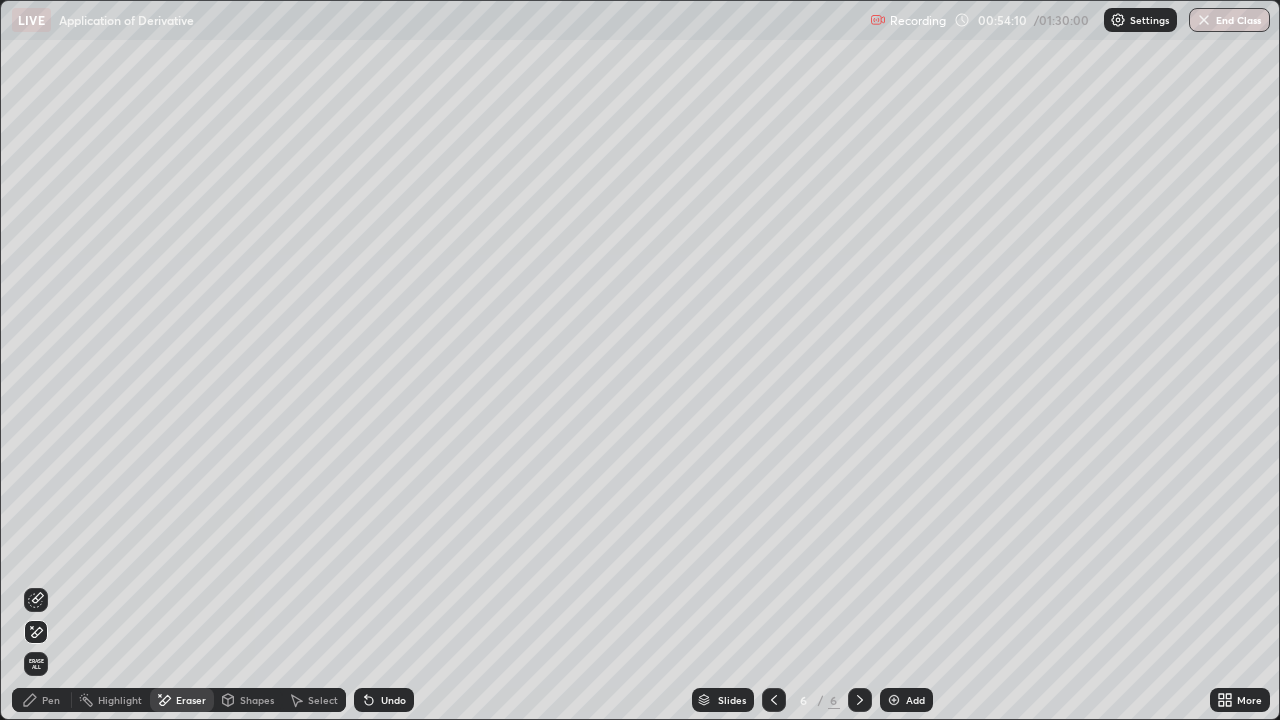 click on "Undo" at bounding box center [393, 700] 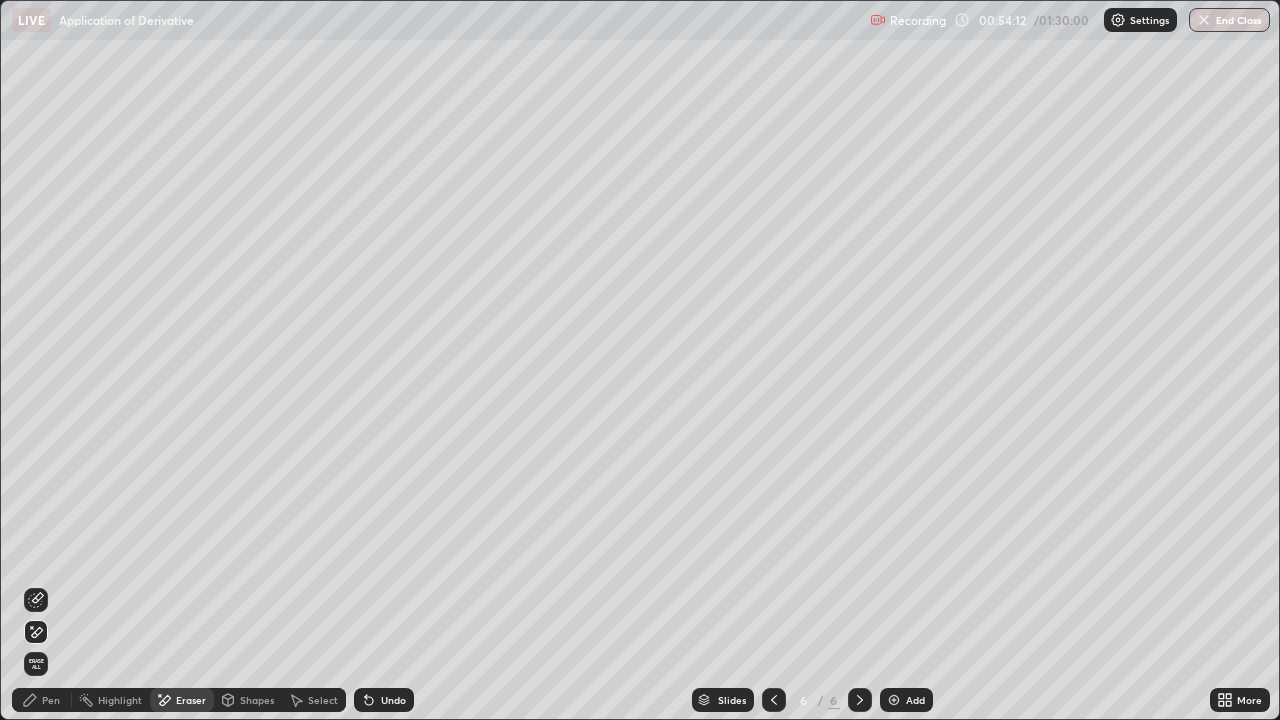 click on "Undo" at bounding box center (393, 700) 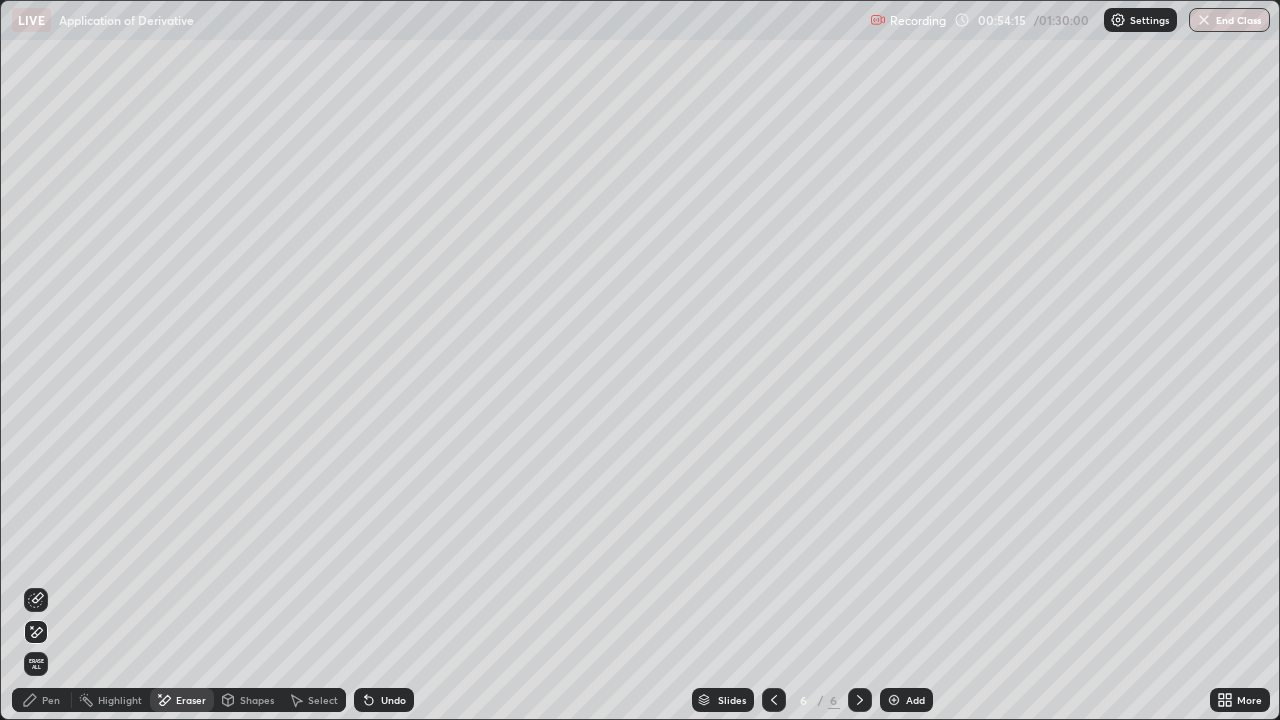 click 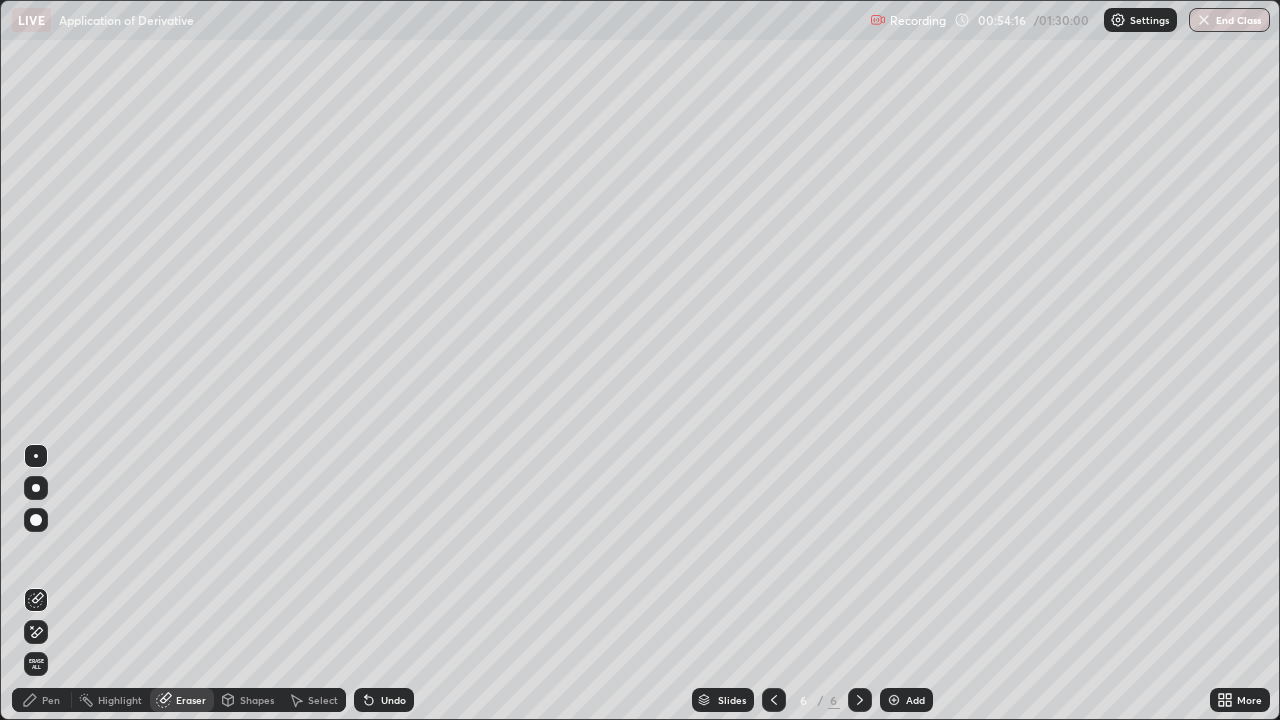 click on "Pen" at bounding box center [51, 700] 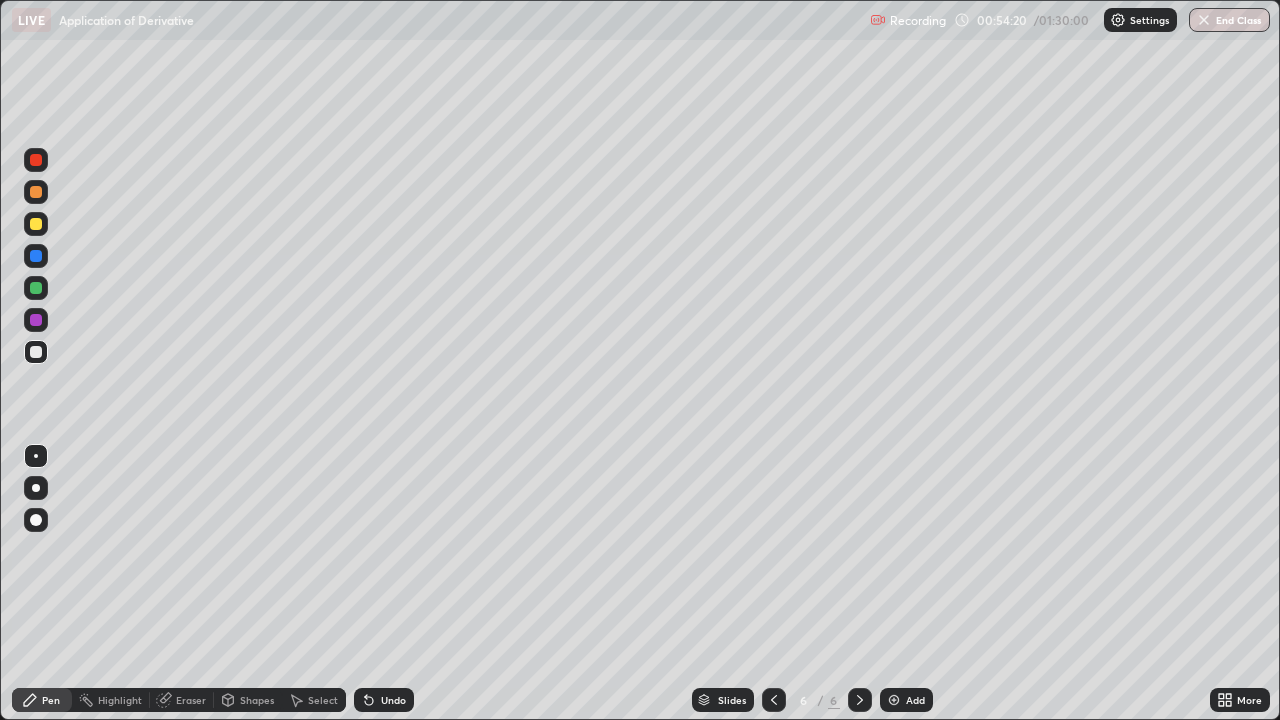 click on "Eraser" at bounding box center [182, 700] 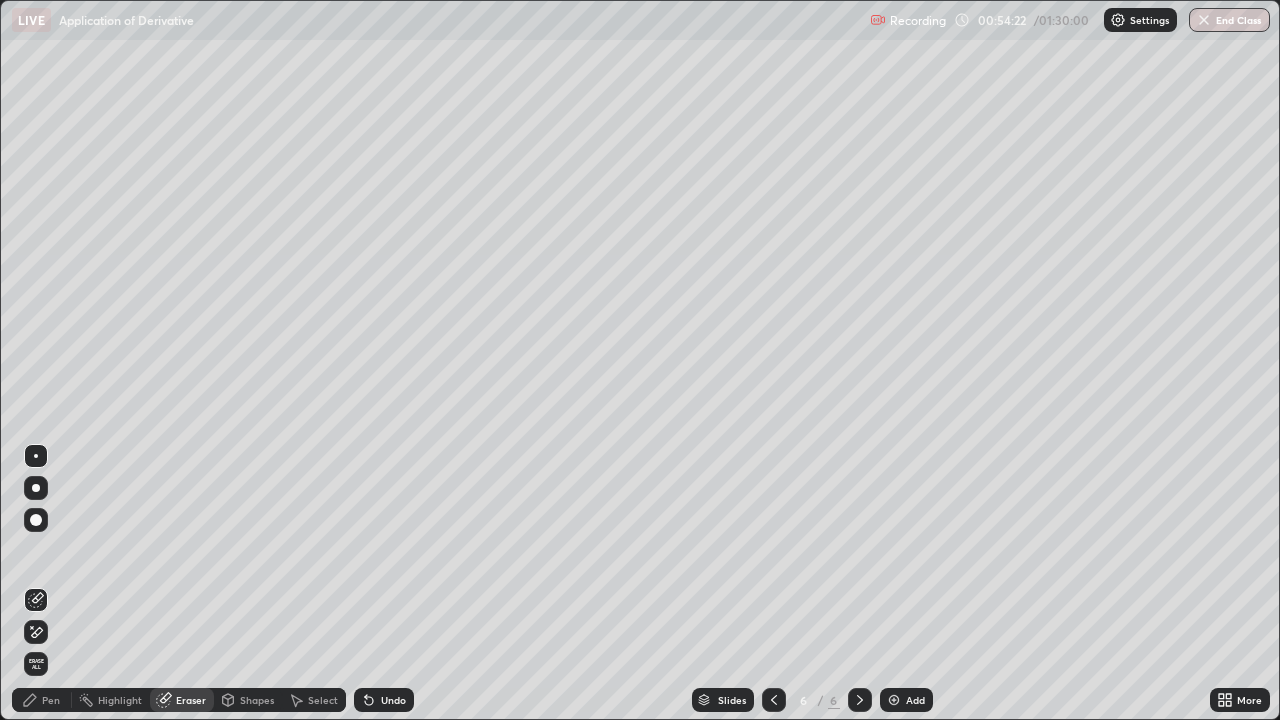 click 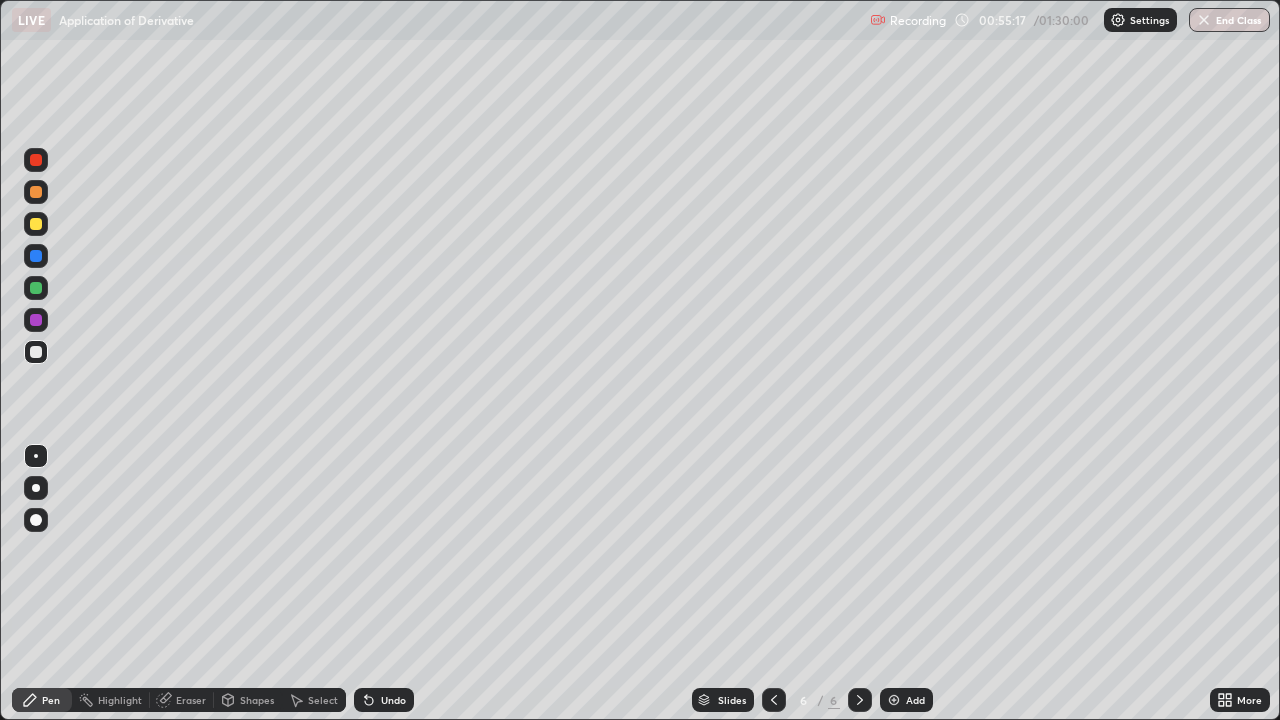 click at bounding box center [36, 256] 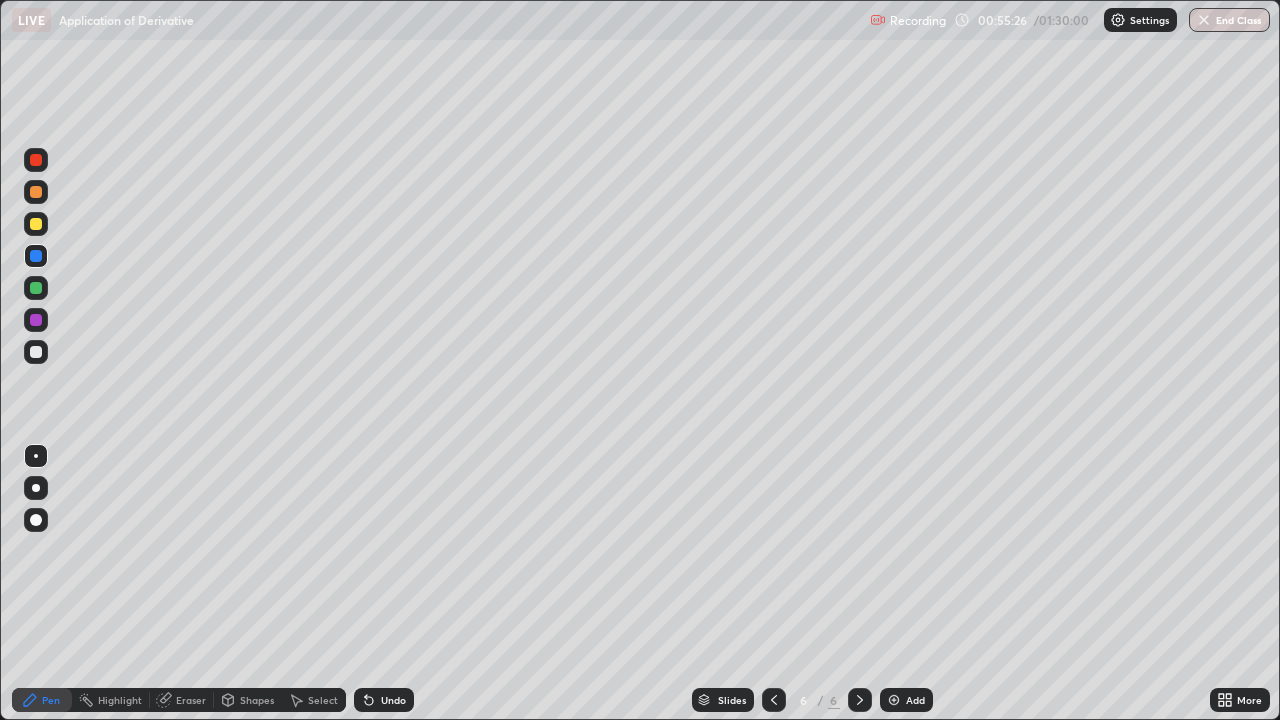 click on "Select" at bounding box center [323, 700] 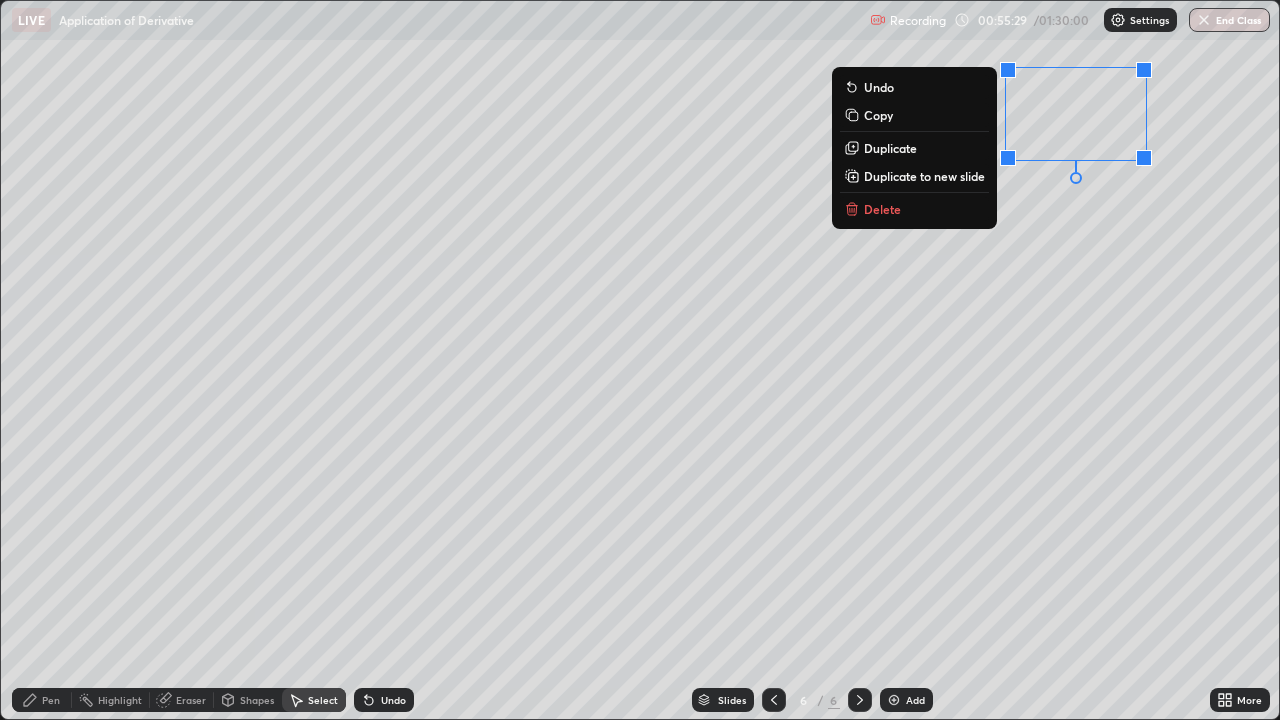 click on "0 ° Undo Copy Duplicate Duplicate to new slide Delete" at bounding box center [640, 360] 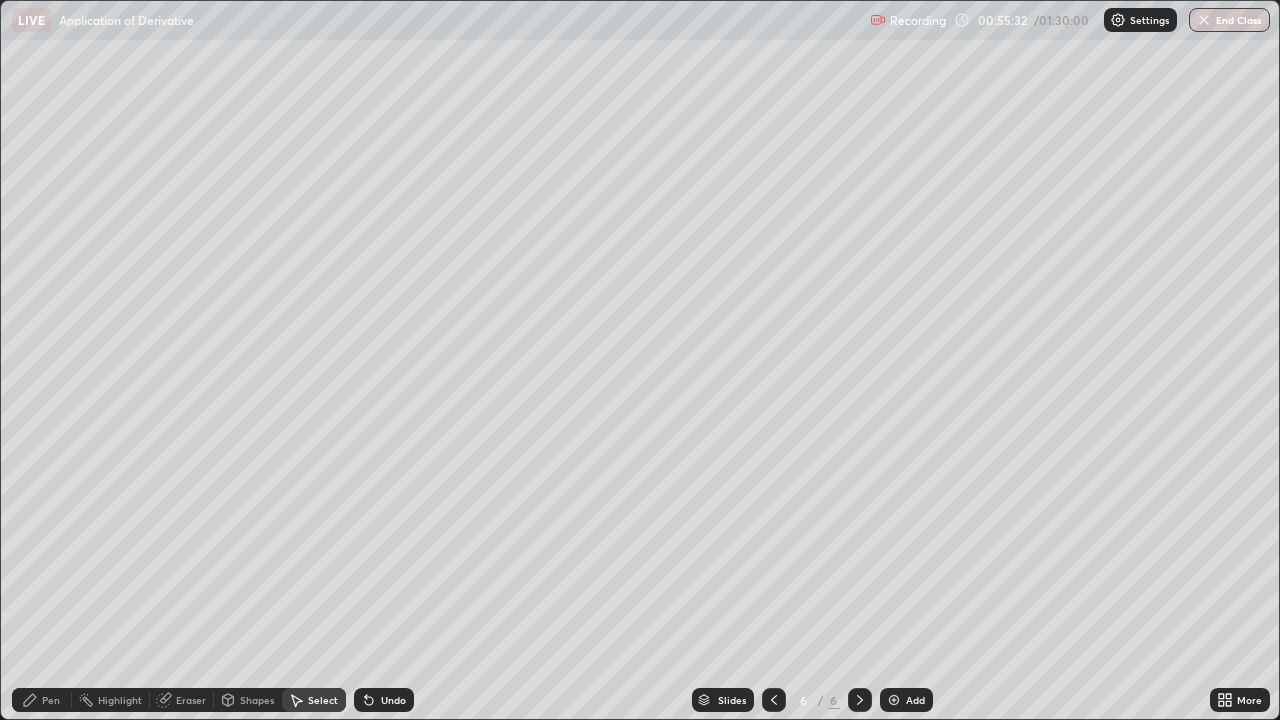 click on "Pen" at bounding box center [51, 700] 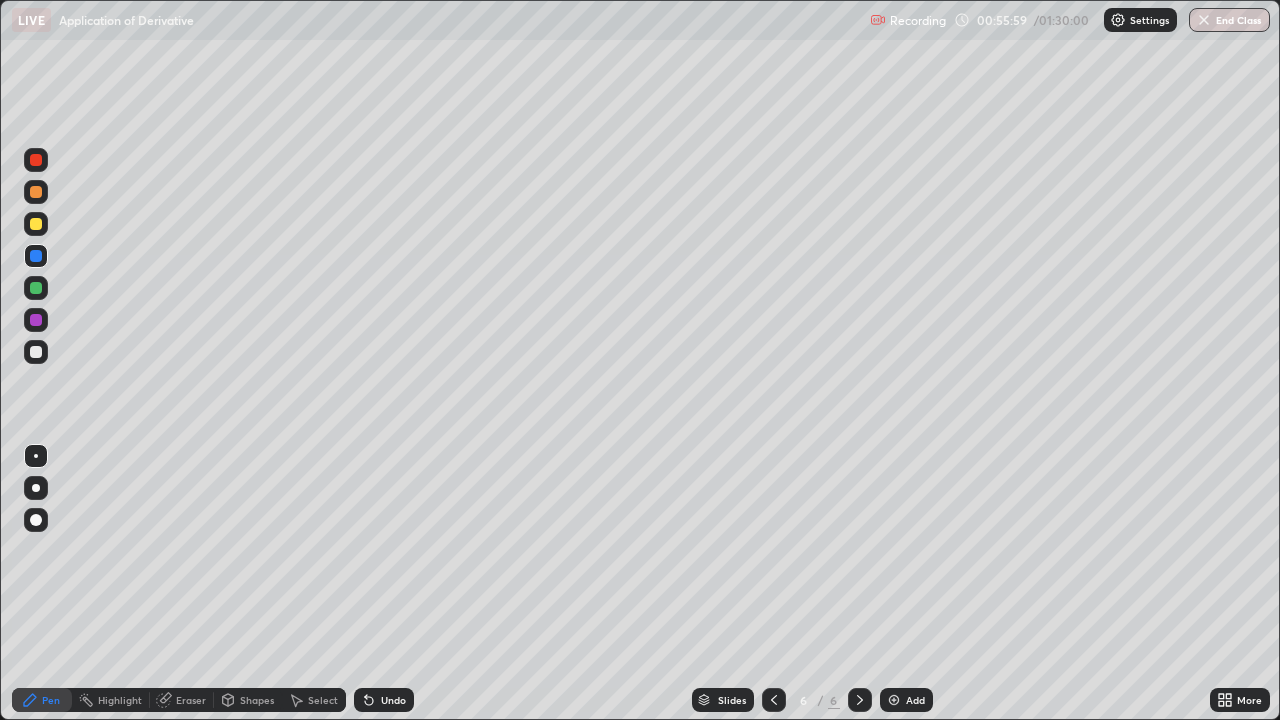 click on "Eraser" at bounding box center [191, 700] 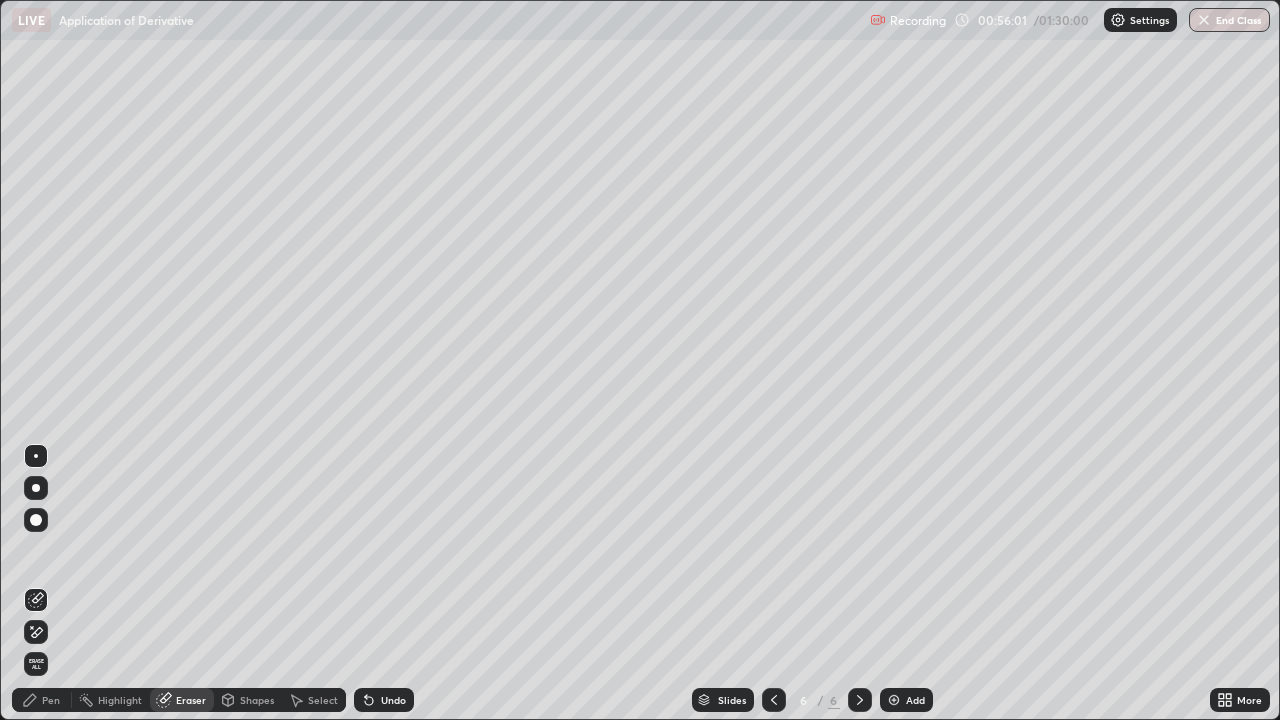 click on "Pen" at bounding box center [51, 700] 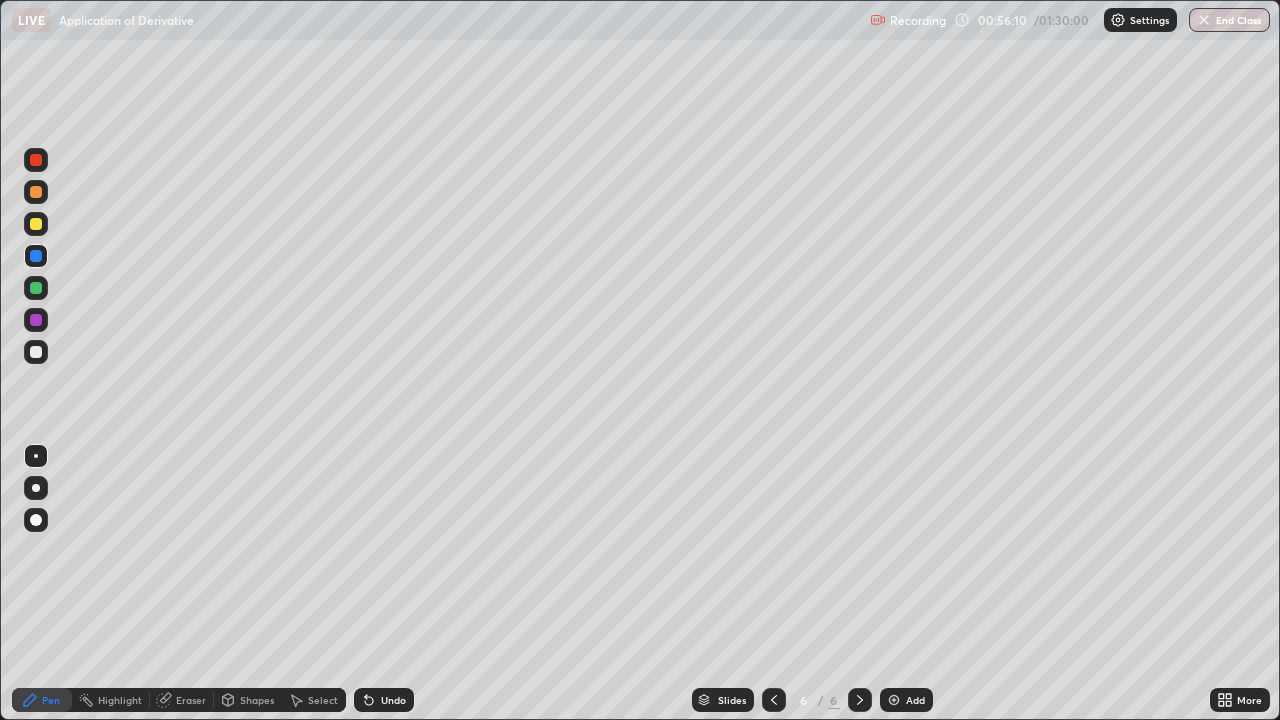 click on "Eraser" at bounding box center [191, 700] 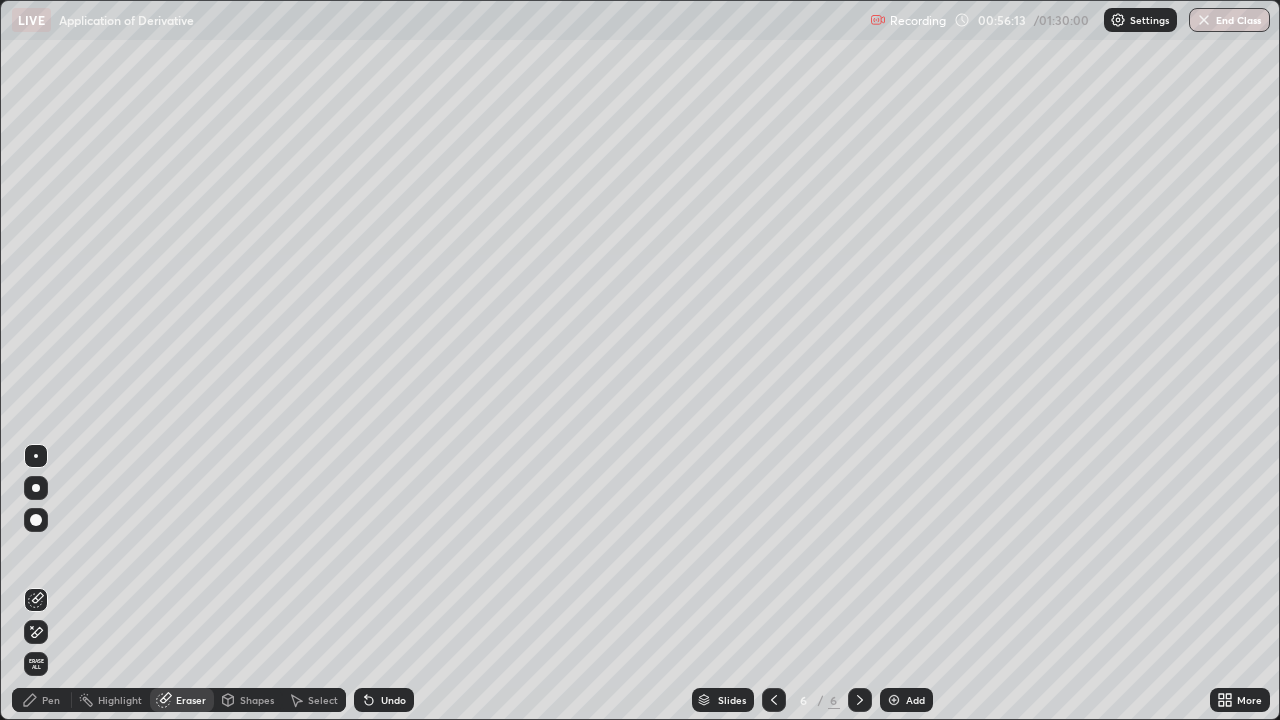 click on "Pen" at bounding box center (42, 700) 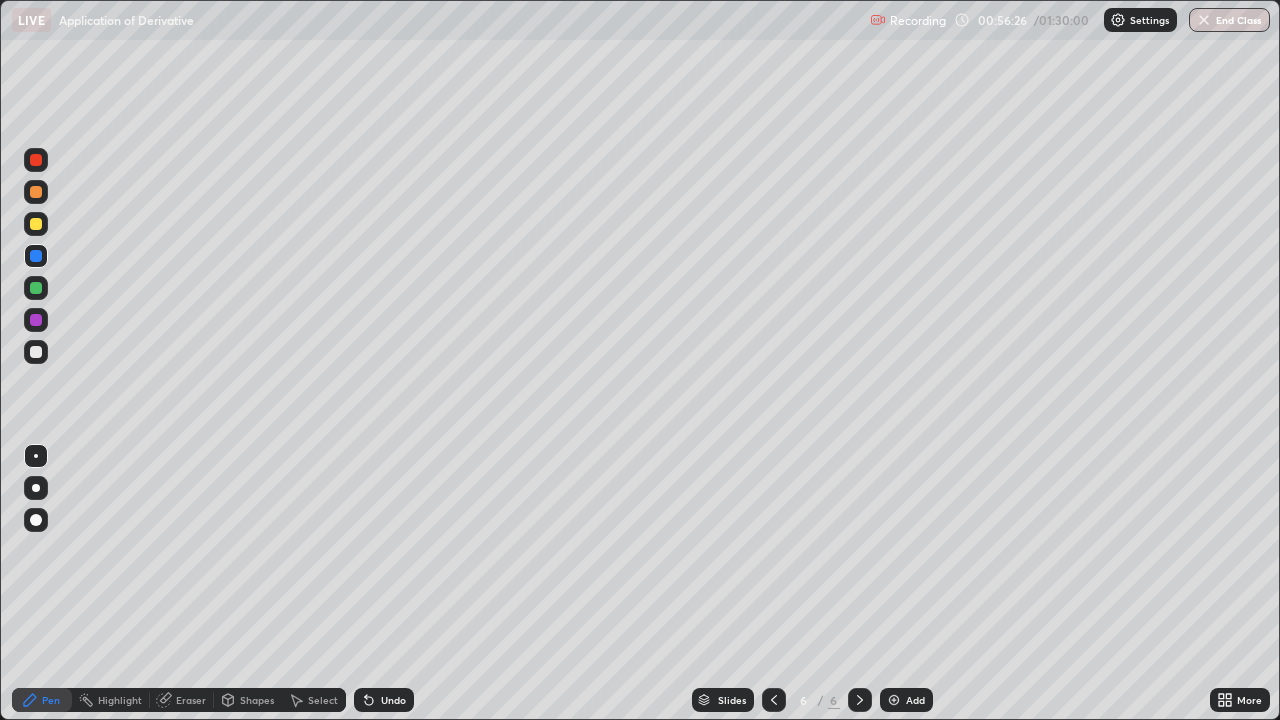 click at bounding box center (36, 192) 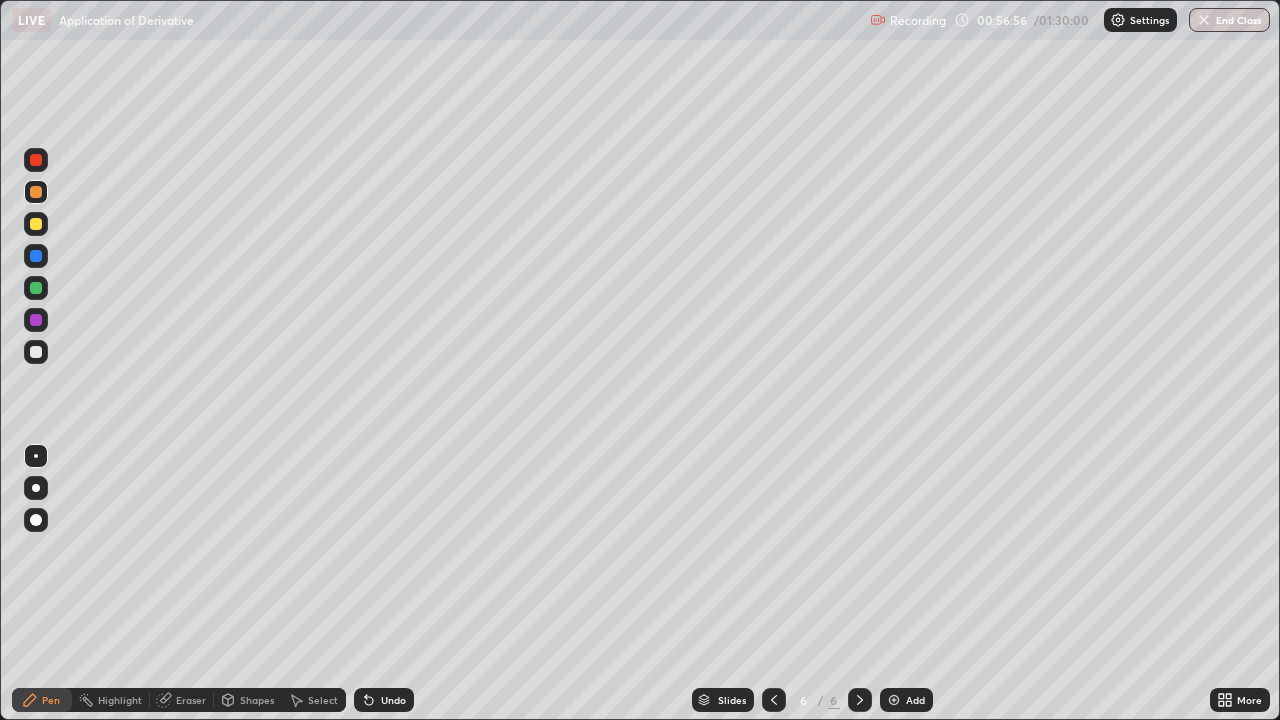 click 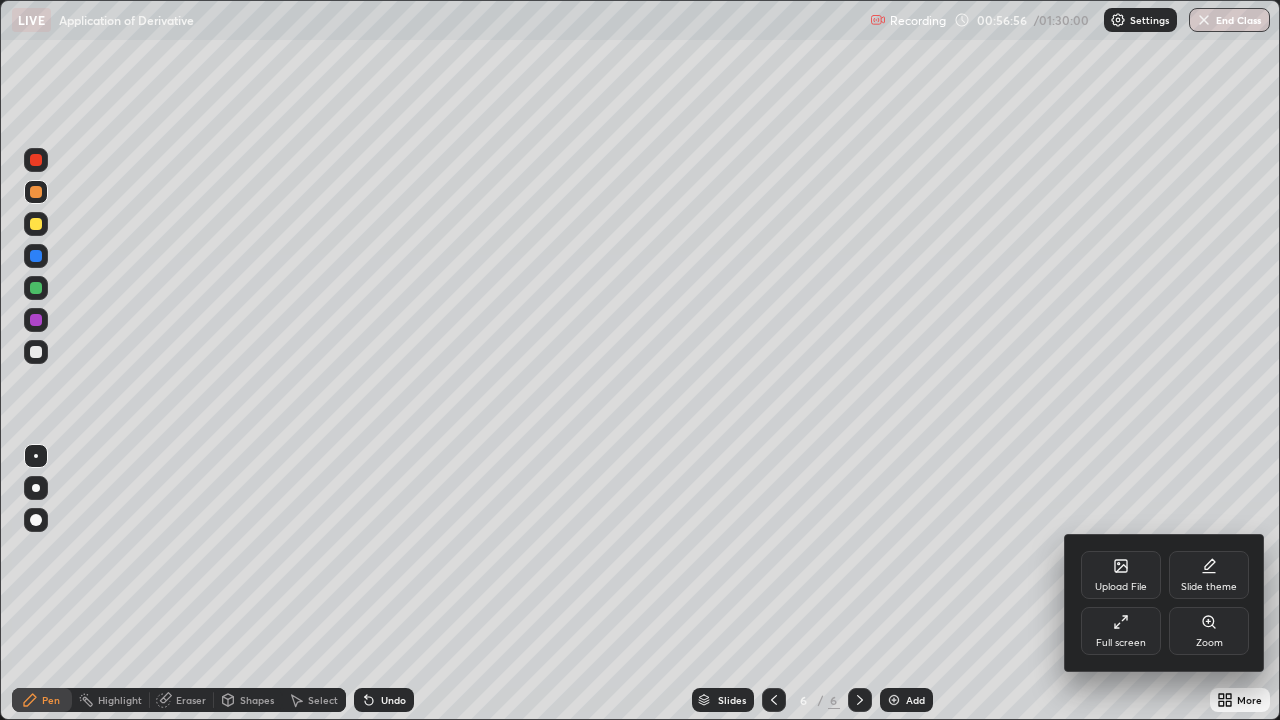 click on "Full screen" at bounding box center (1121, 643) 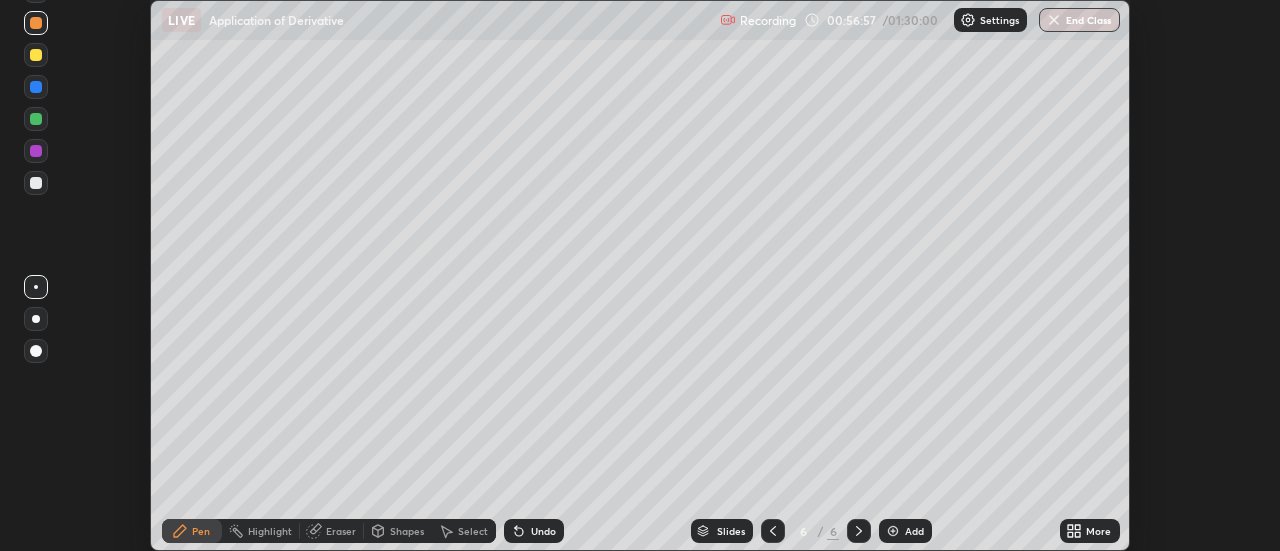 scroll, scrollTop: 551, scrollLeft: 1280, axis: both 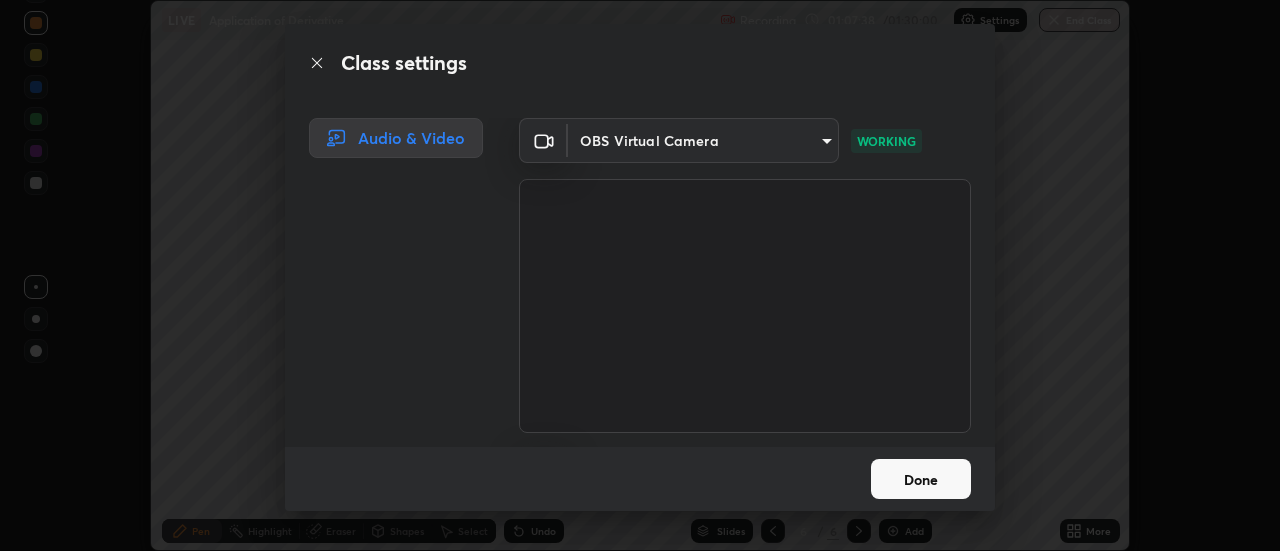 click on "Done" at bounding box center [921, 479] 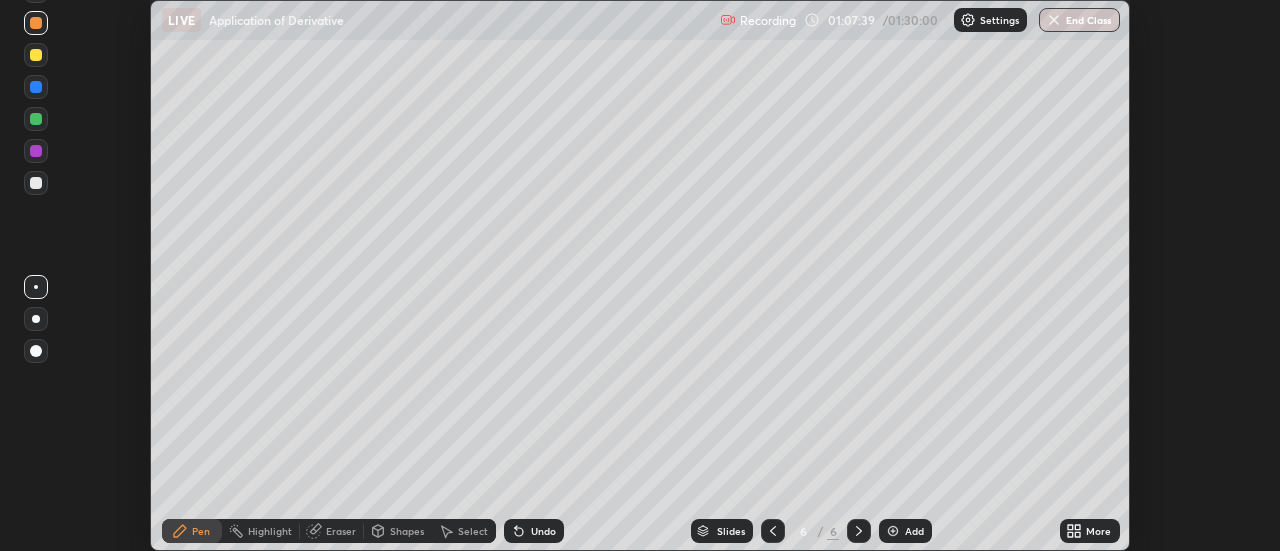click 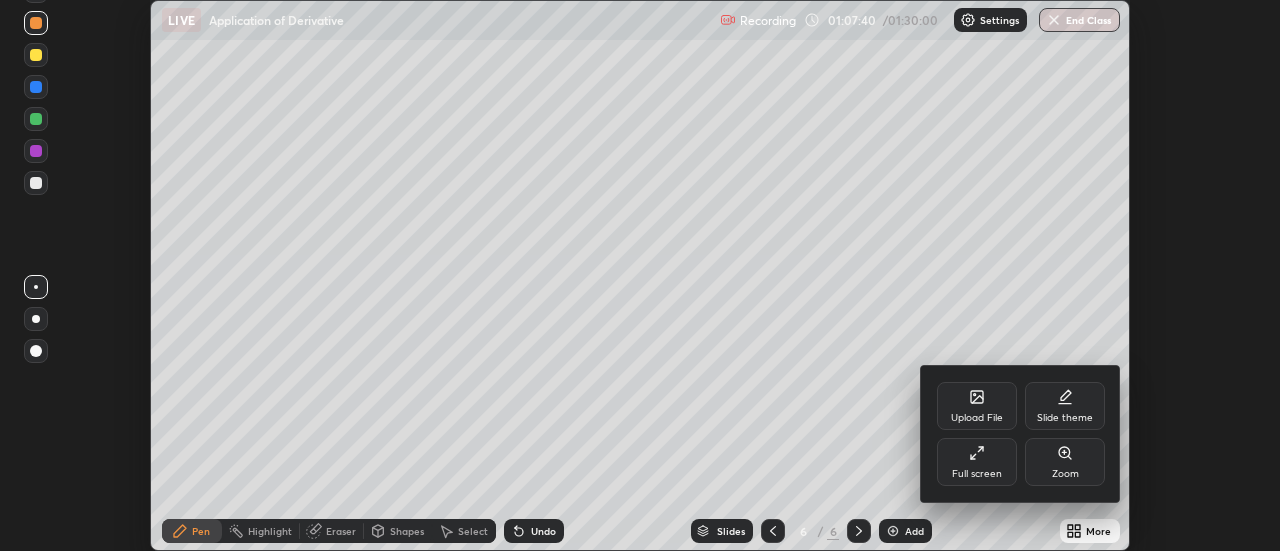 click 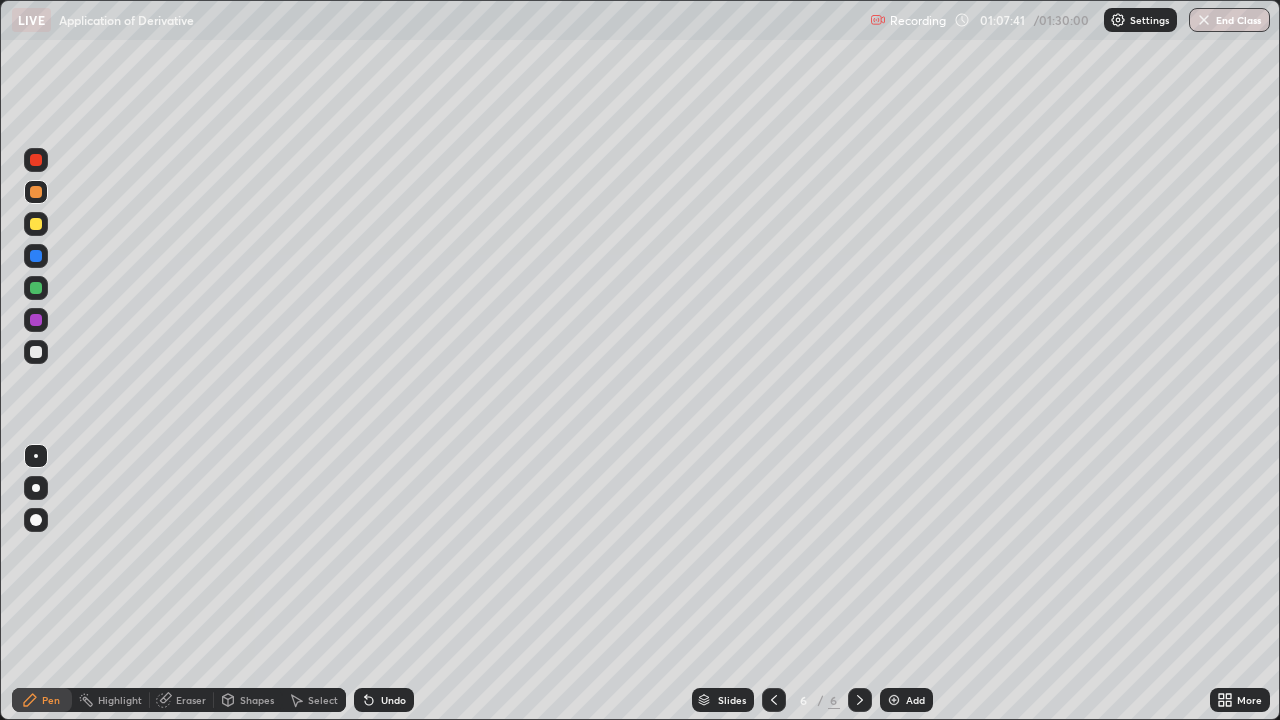 scroll, scrollTop: 99280, scrollLeft: 98720, axis: both 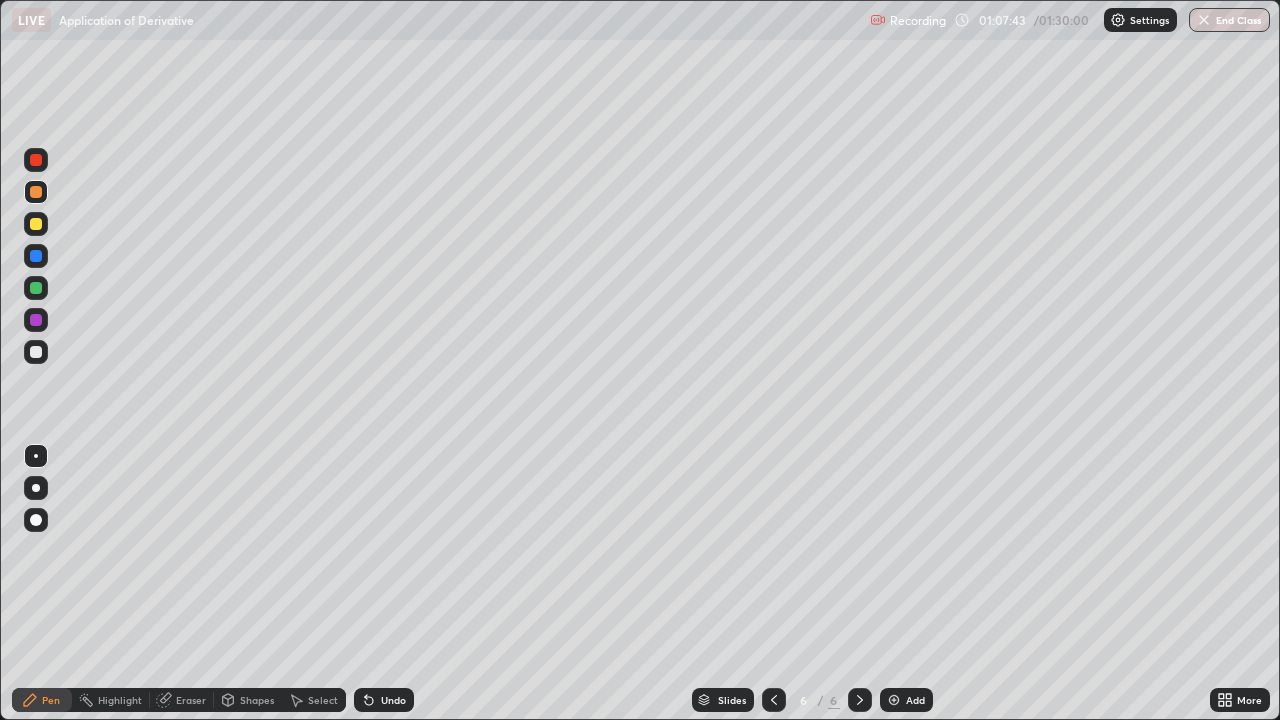 click on "Eraser" at bounding box center [191, 700] 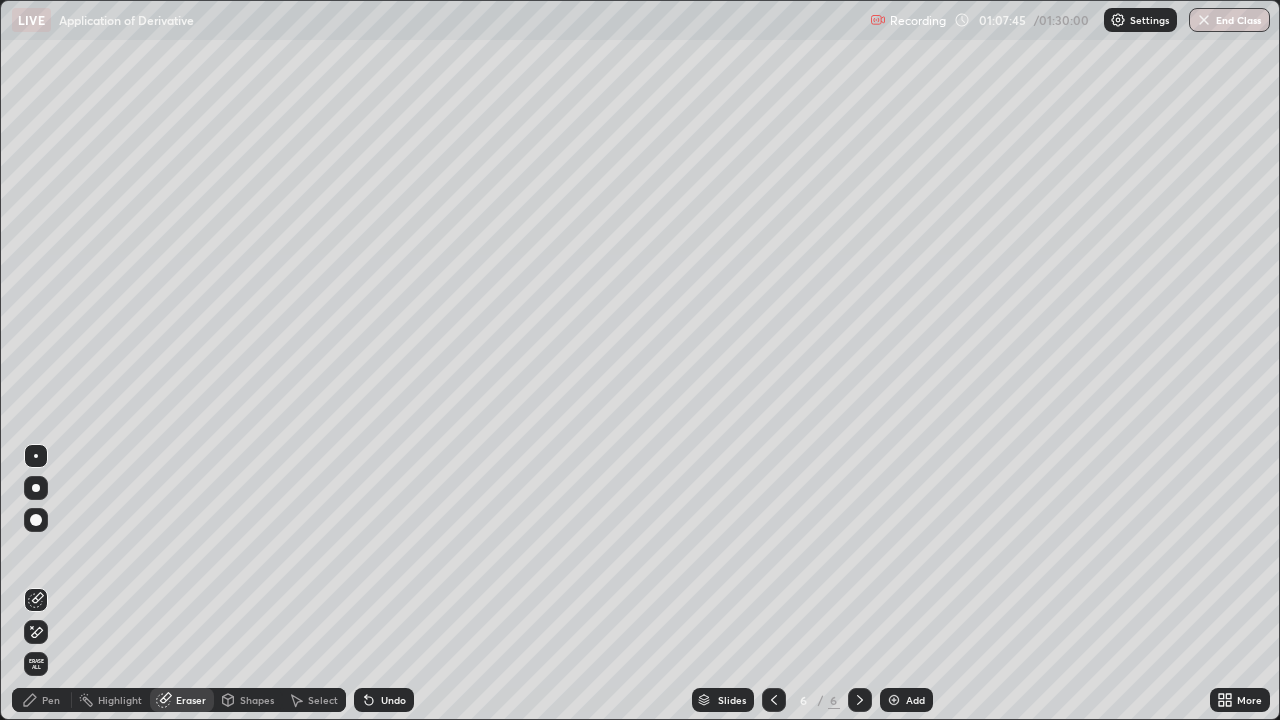 click on "Pen" at bounding box center (42, 700) 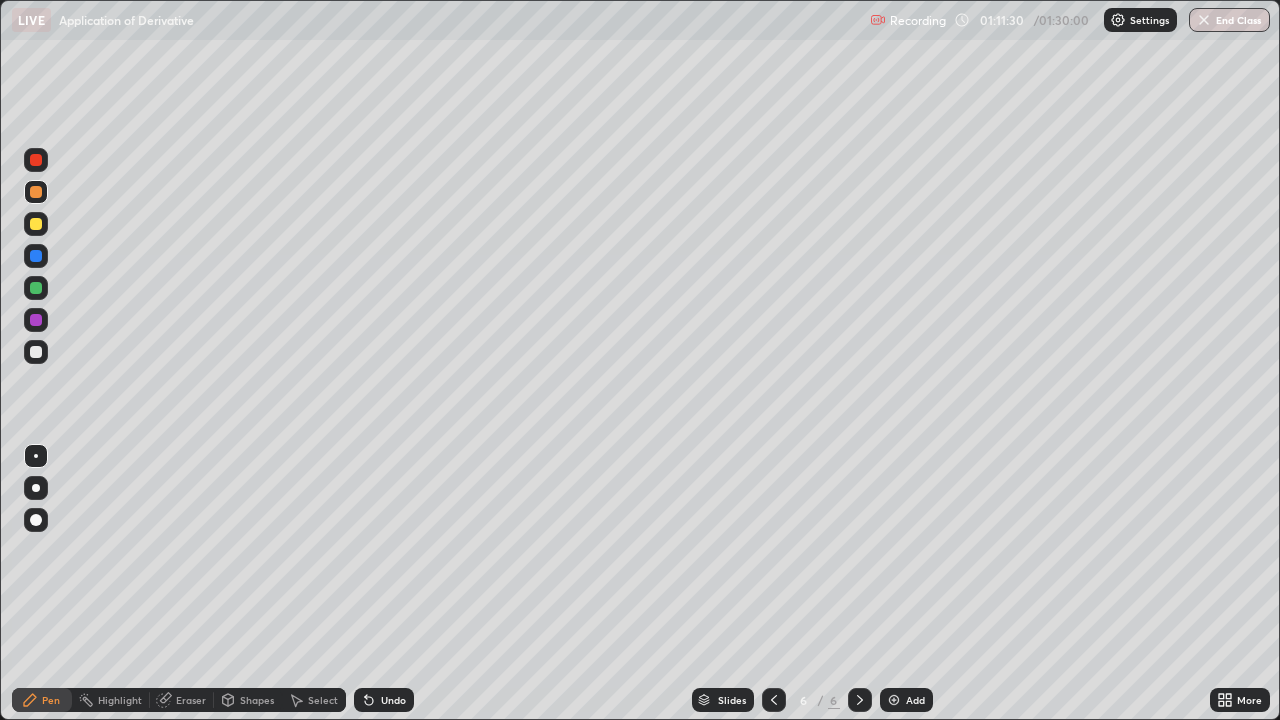 click on "Undo" at bounding box center (384, 700) 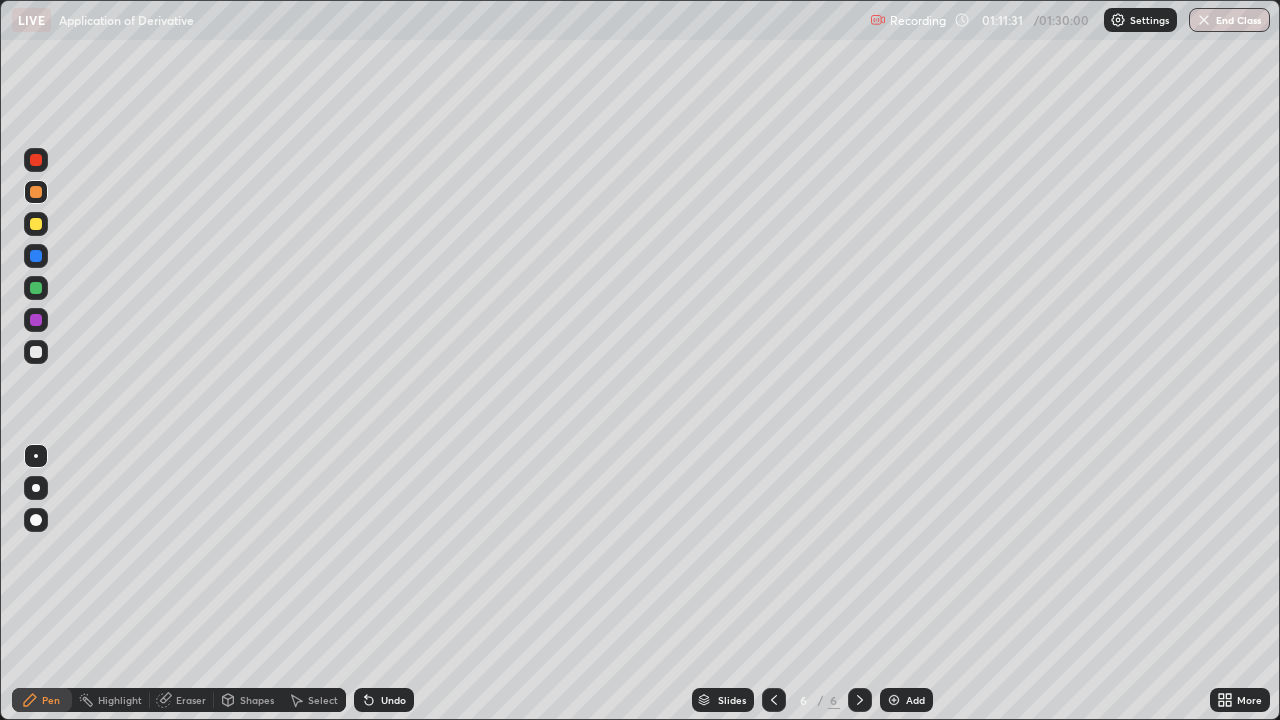 click on "Undo" at bounding box center [384, 700] 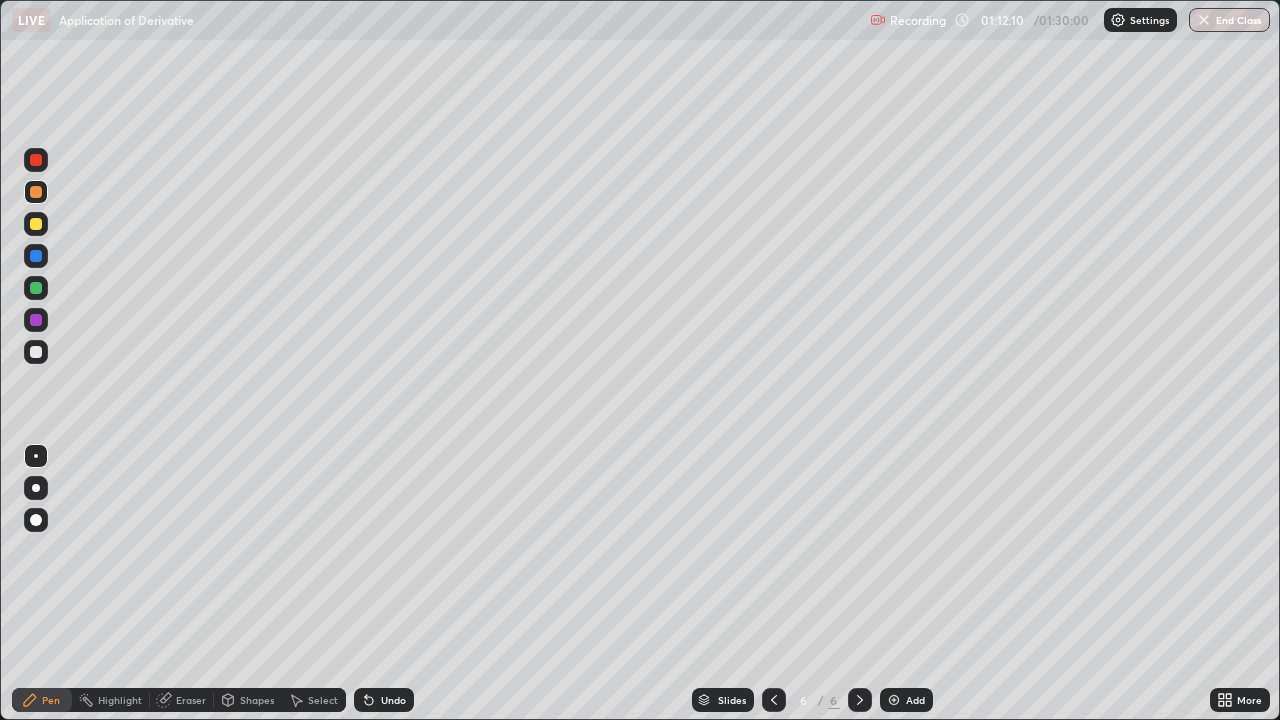 click on "Add" at bounding box center (915, 700) 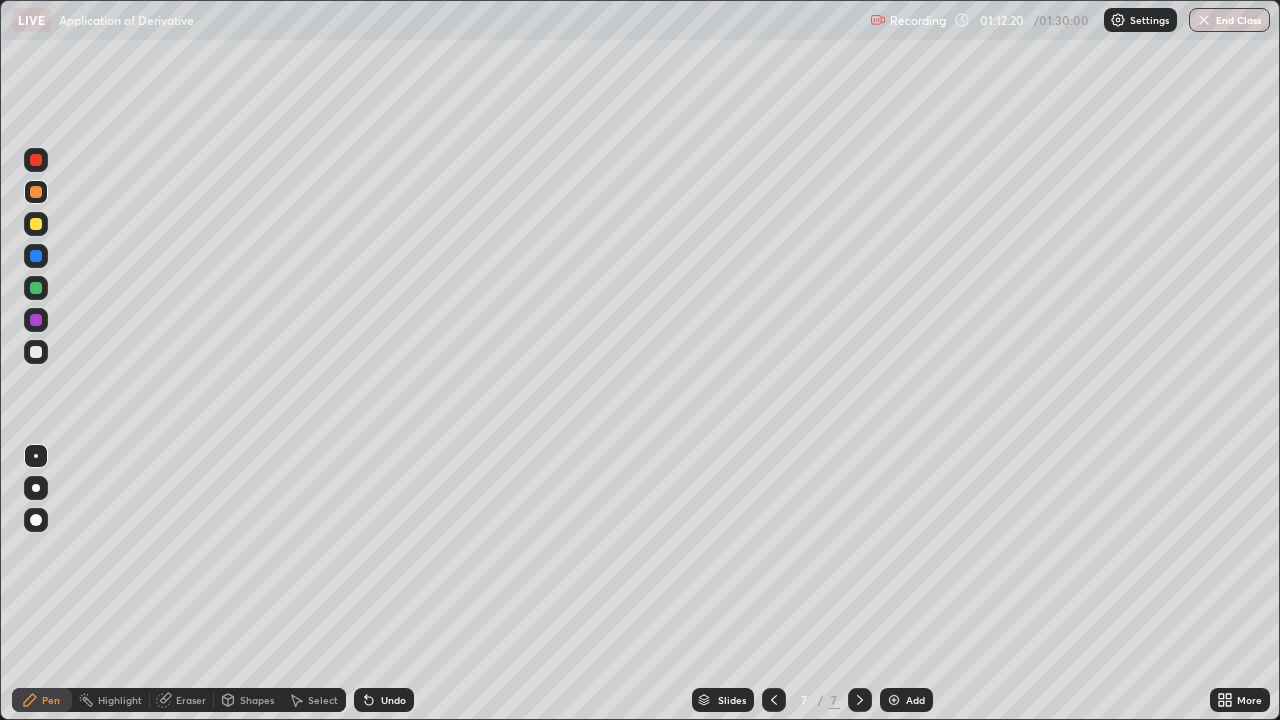 click on "Undo" at bounding box center (384, 700) 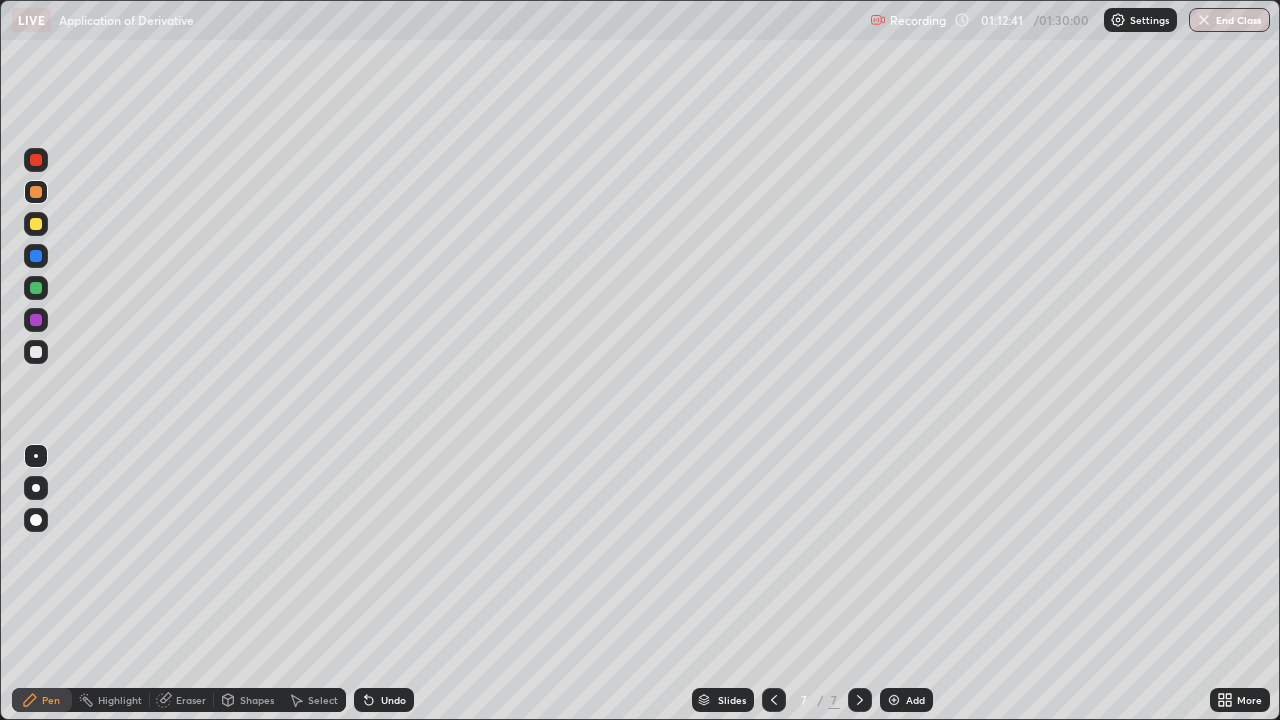 click 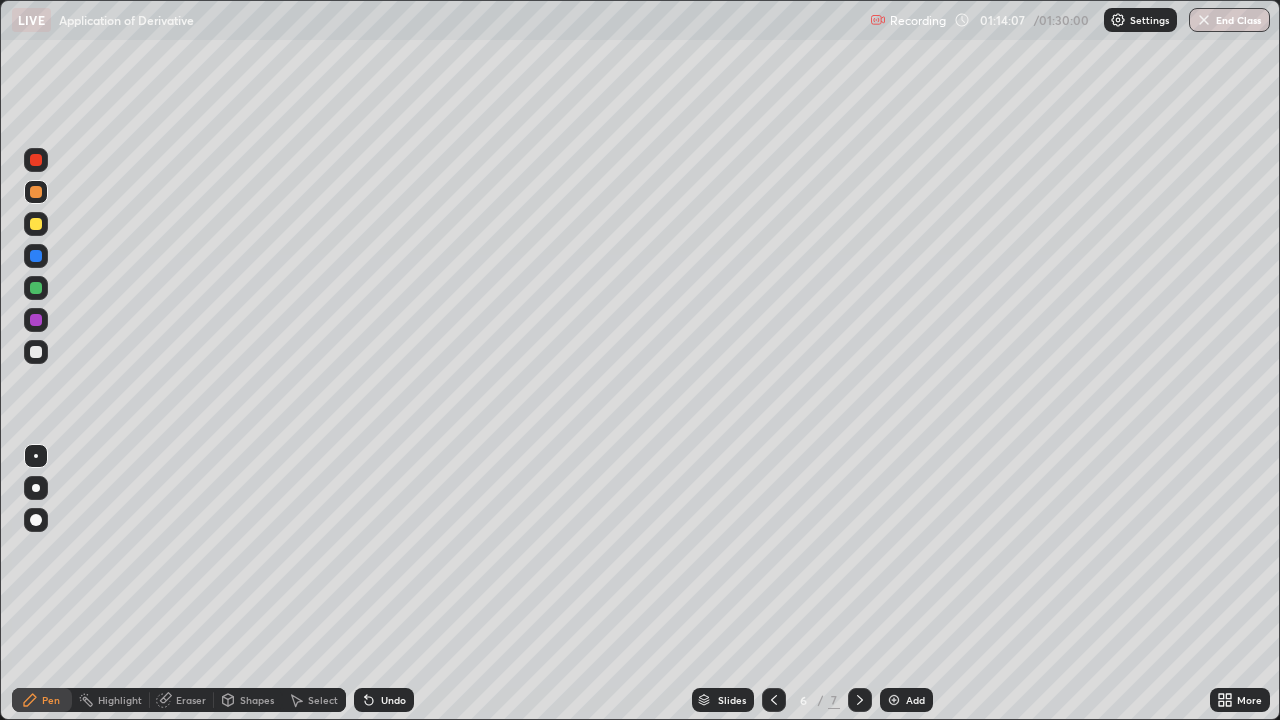 click at bounding box center (860, 700) 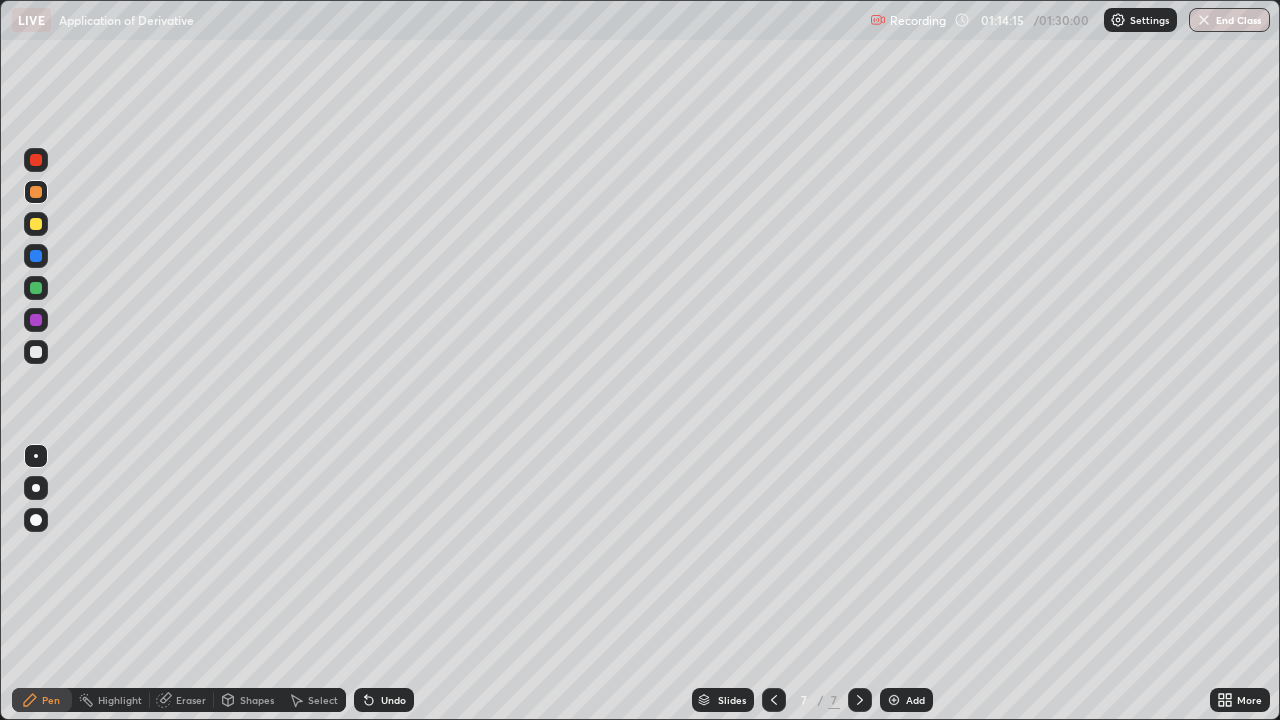 click at bounding box center [36, 352] 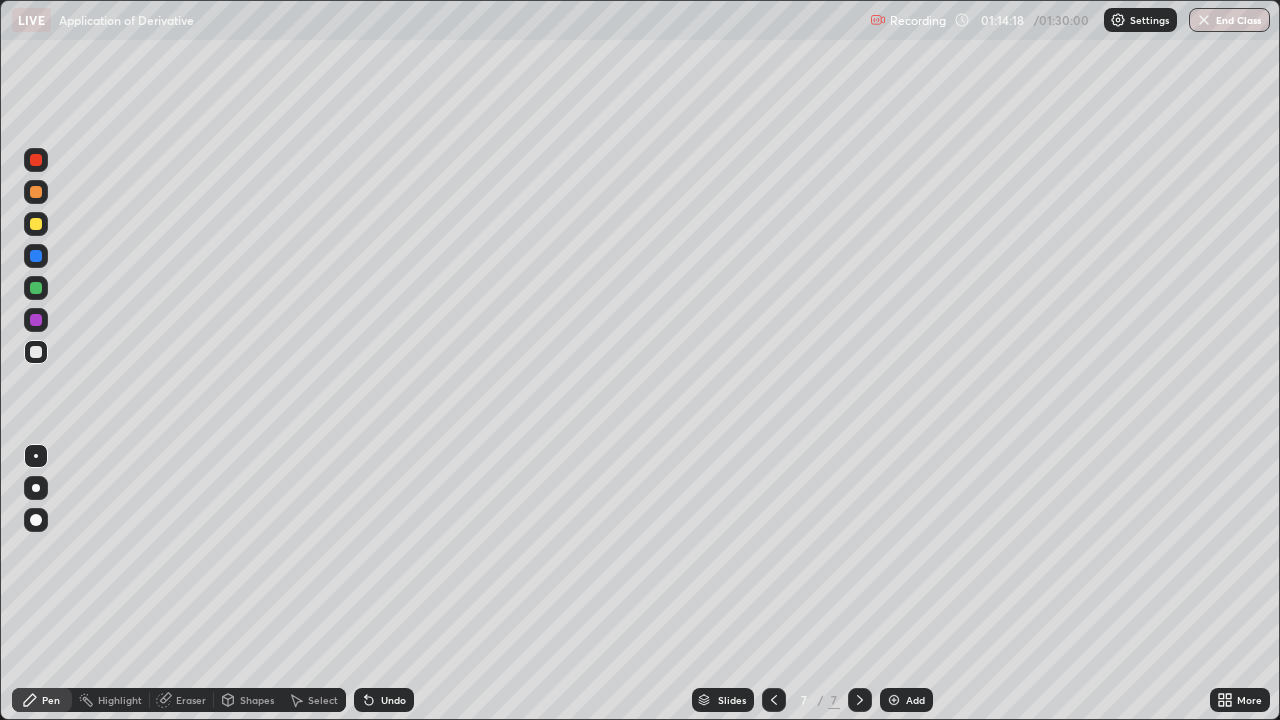 click on "Shapes" at bounding box center [257, 700] 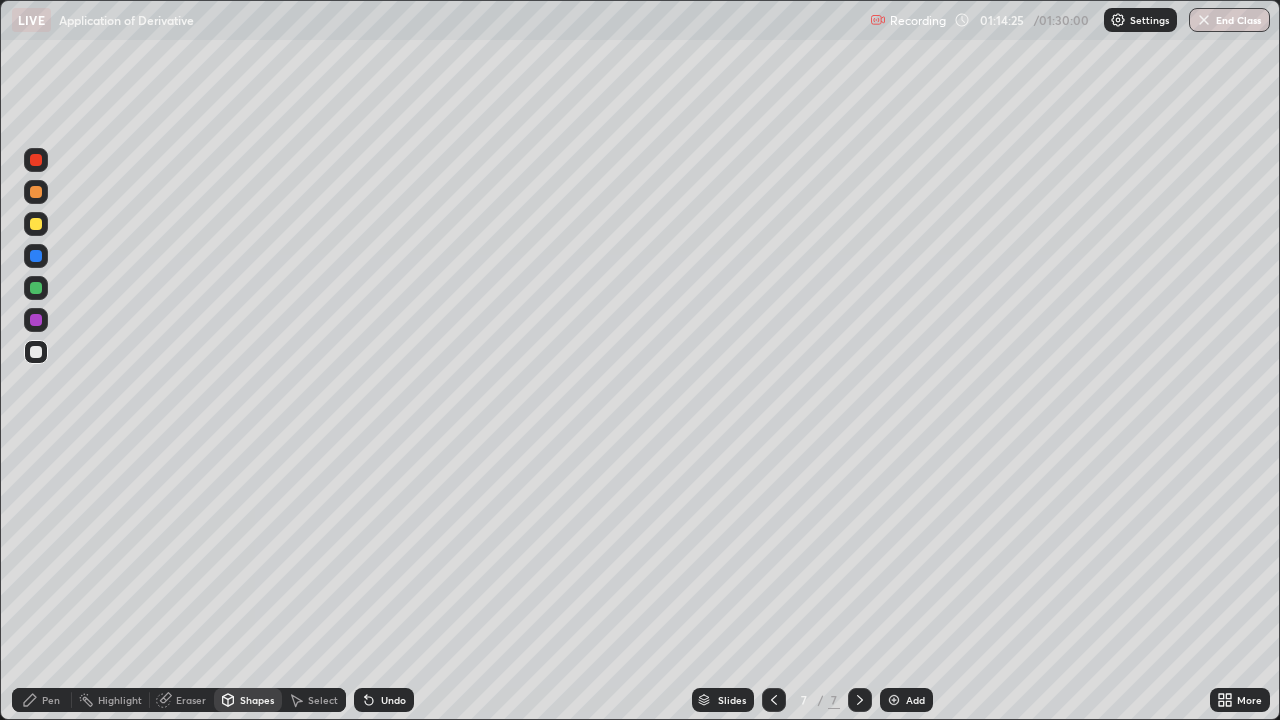 click on "Pen" at bounding box center [42, 700] 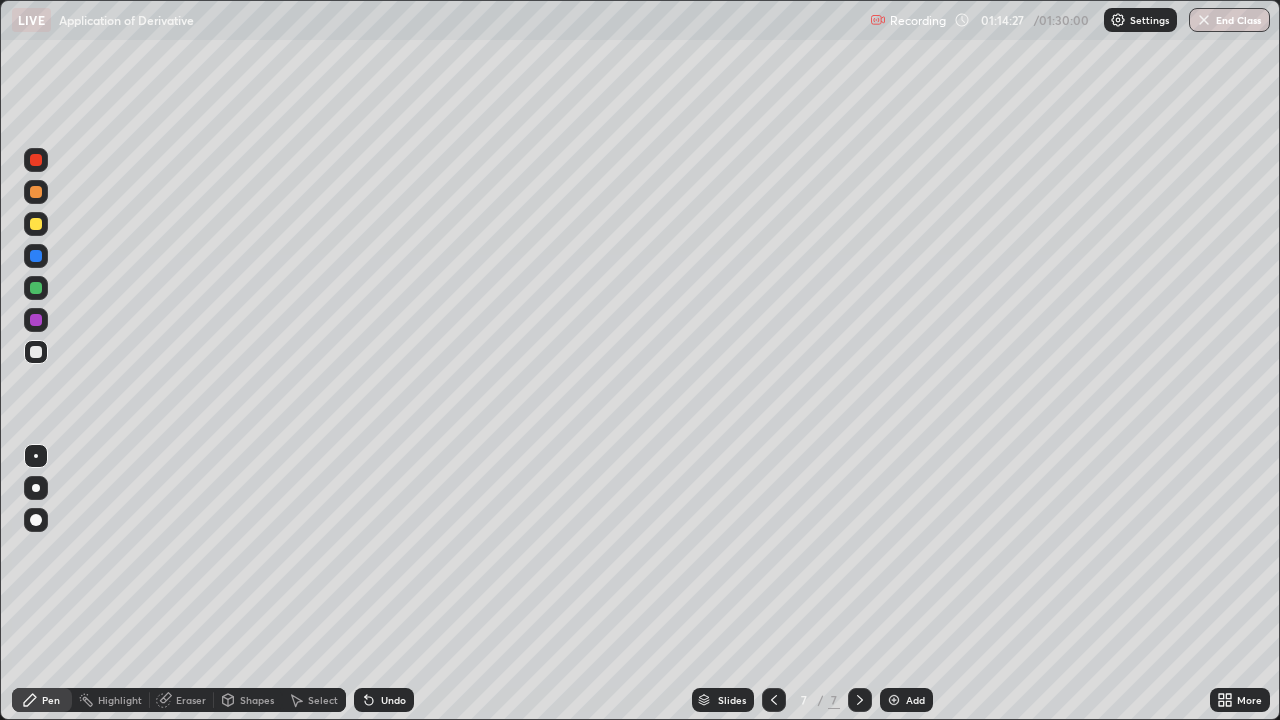 click at bounding box center [774, 700] 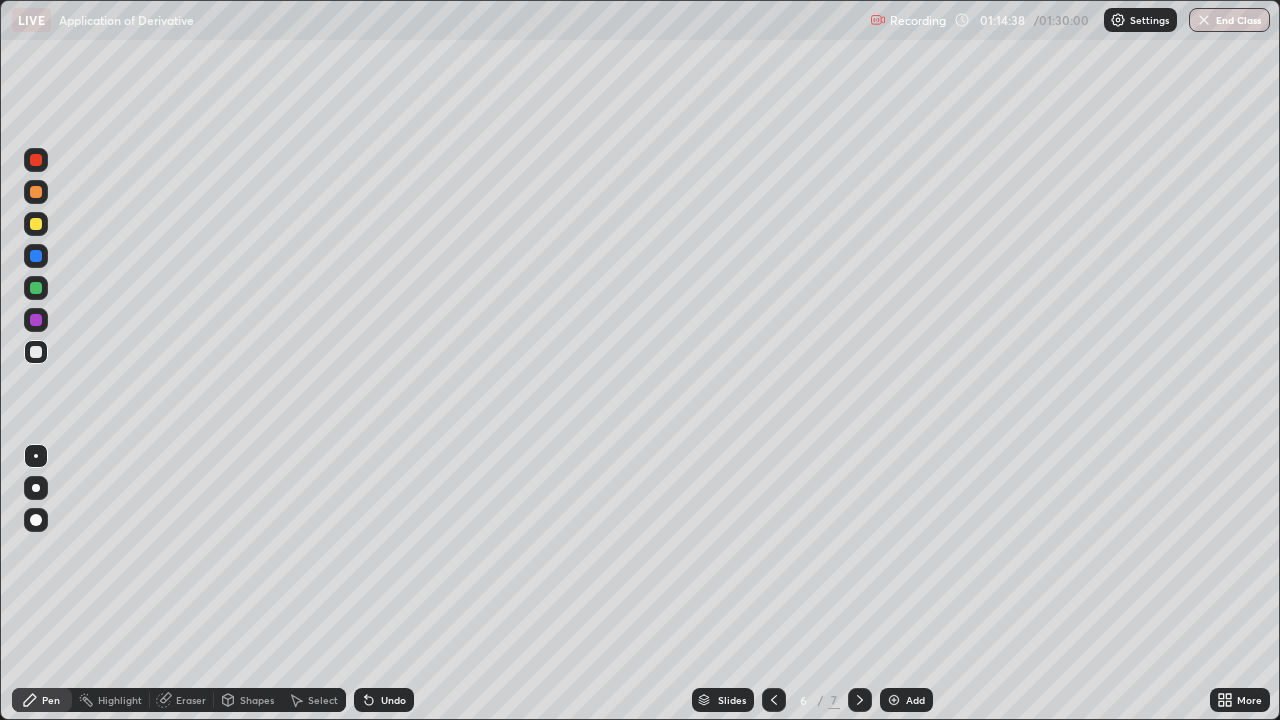 click 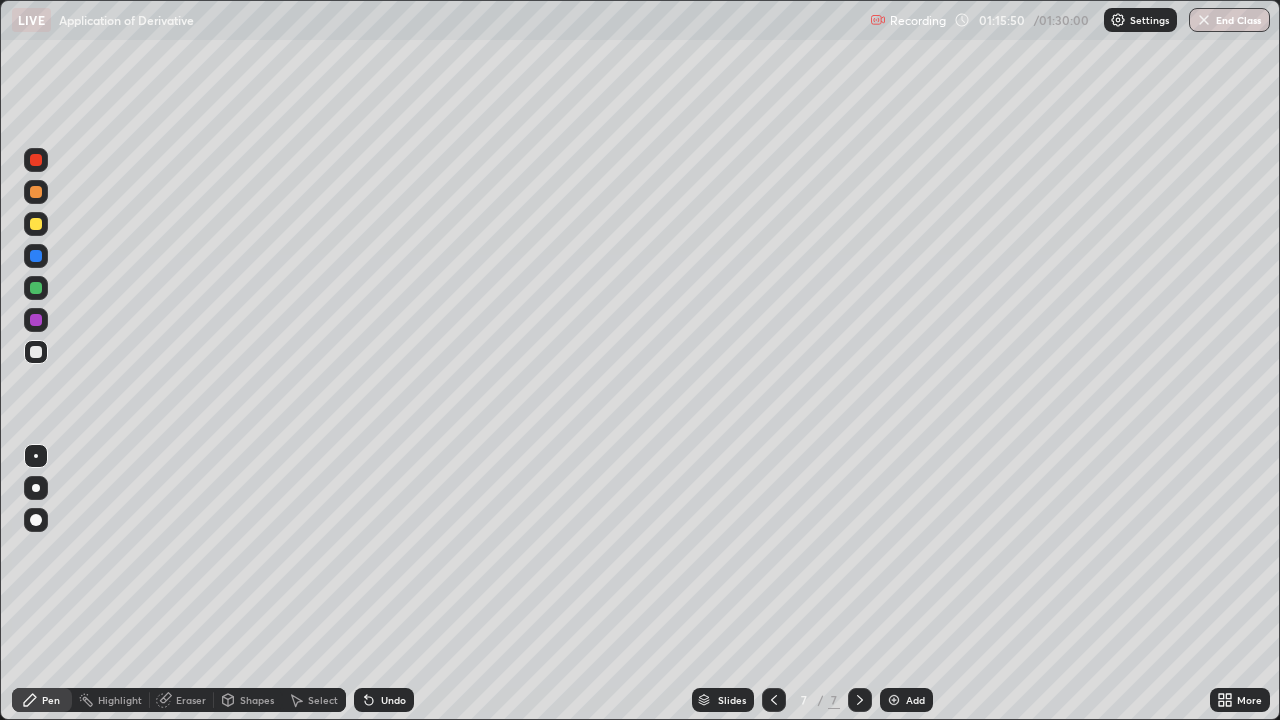 click 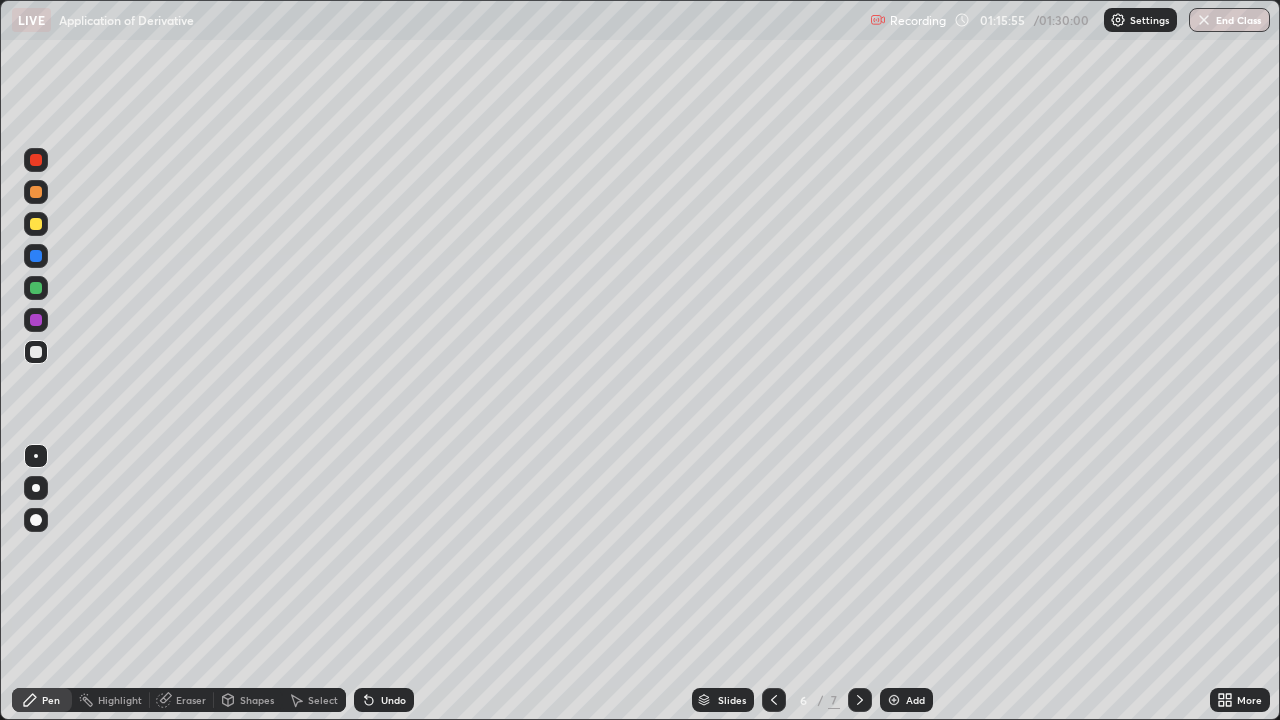 click 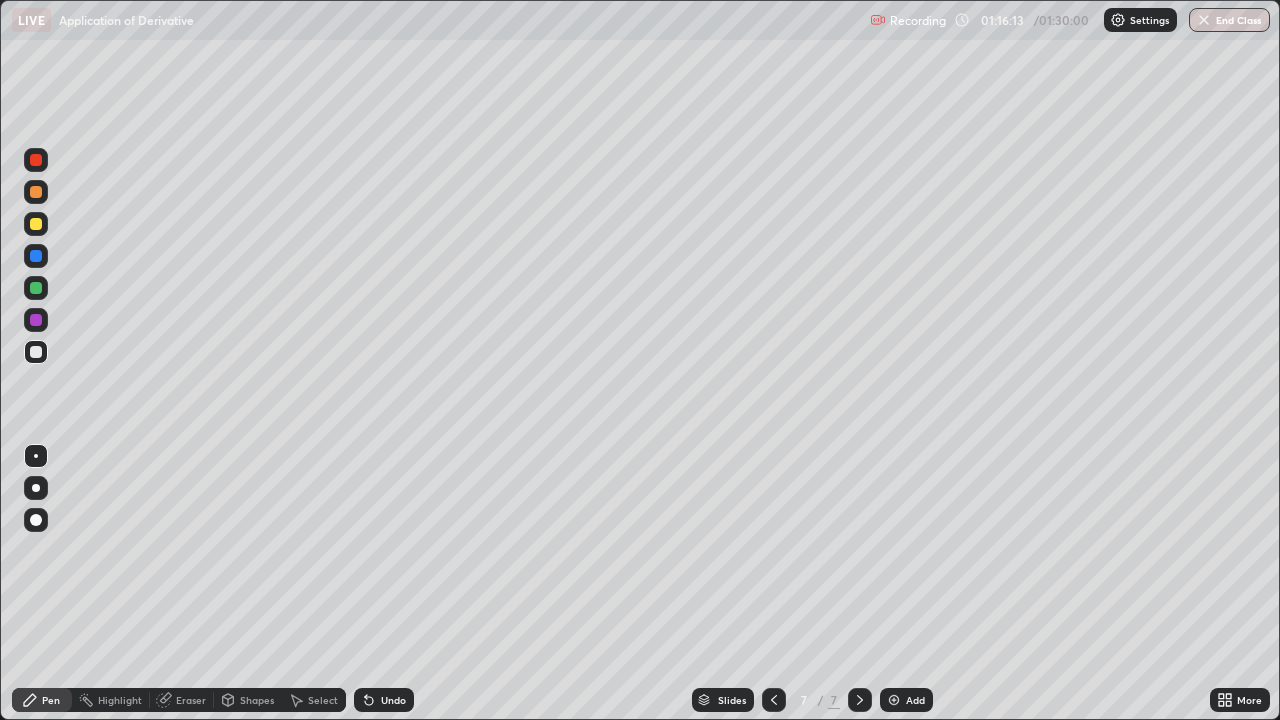 click on "Undo" at bounding box center [384, 700] 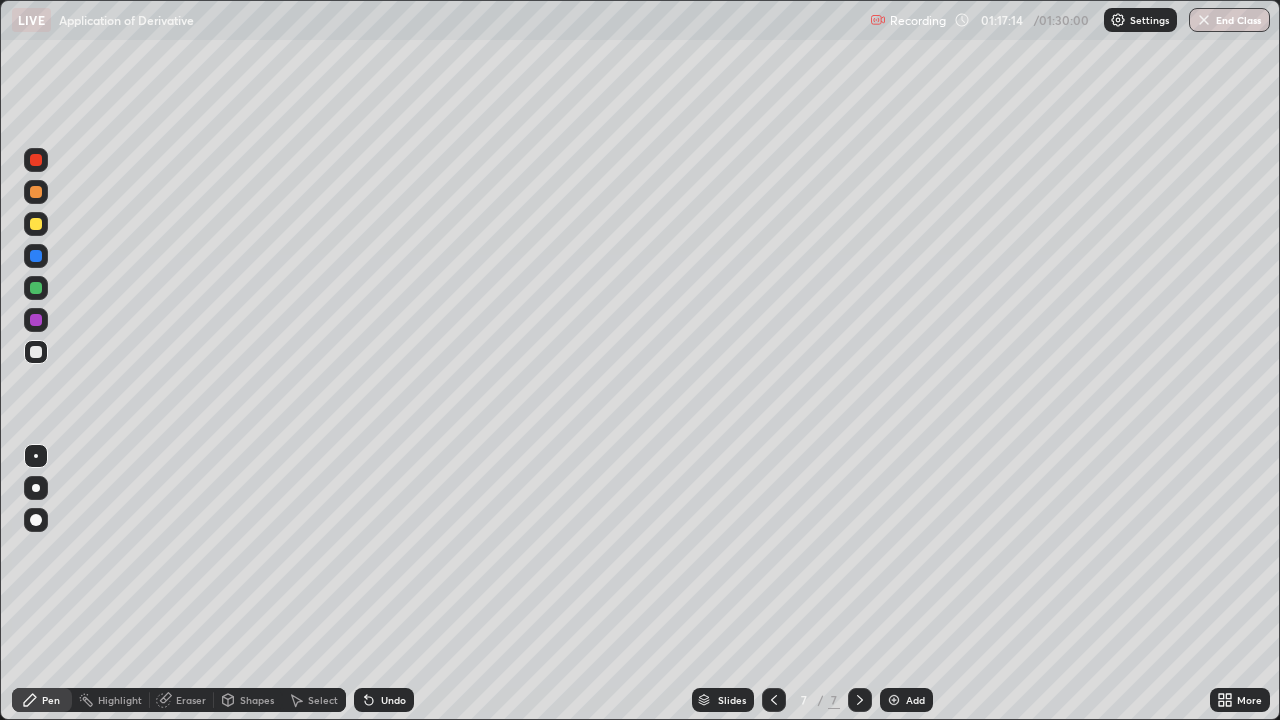 click at bounding box center (36, 288) 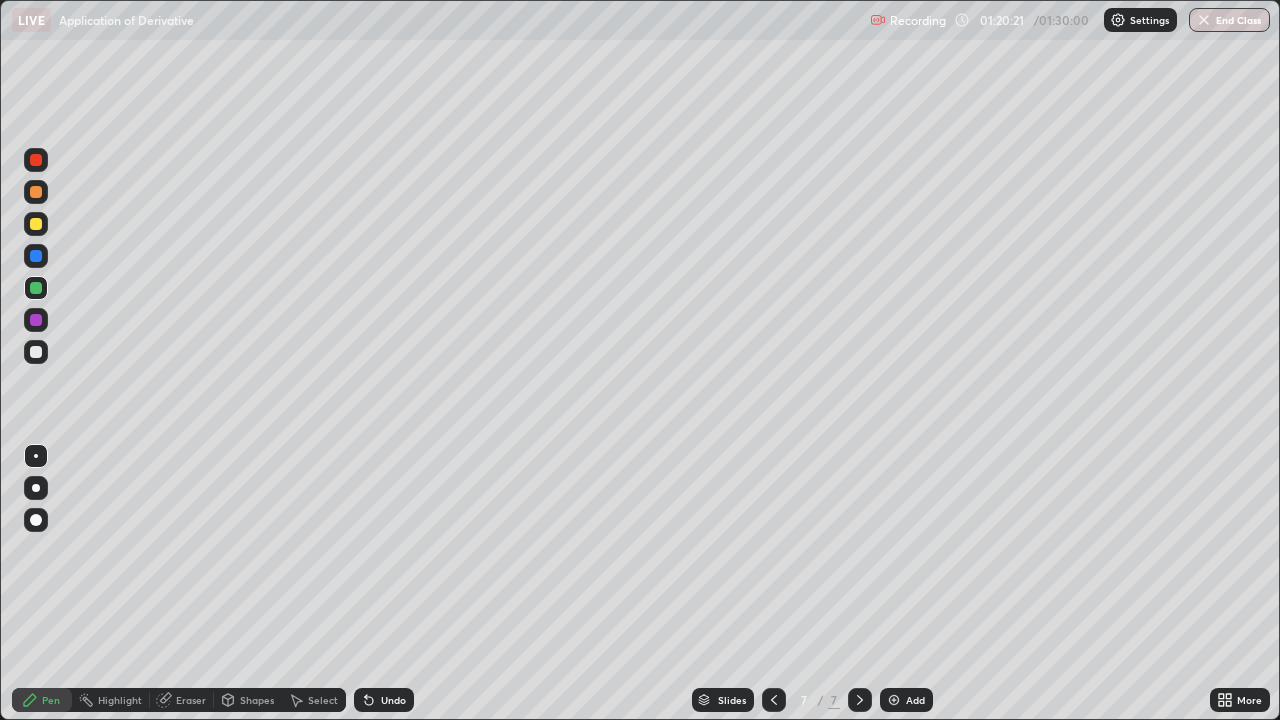 click on "Add" at bounding box center (915, 700) 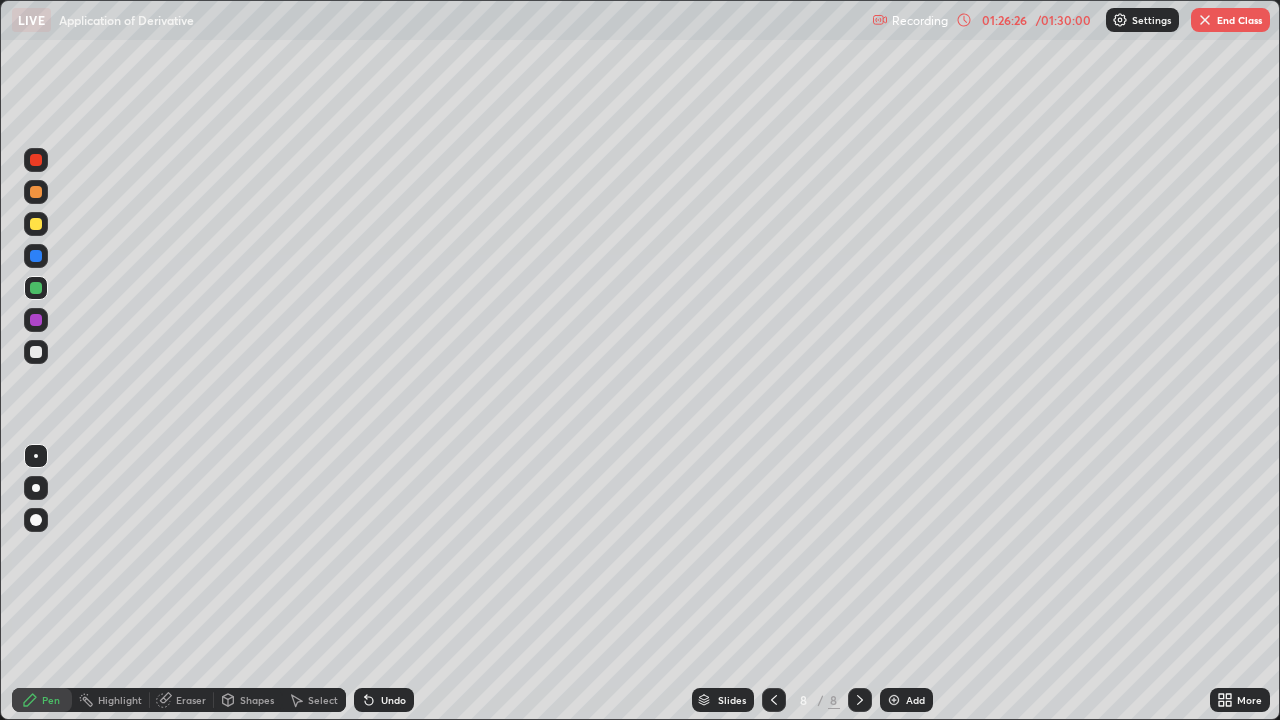 click on "More" at bounding box center [1249, 700] 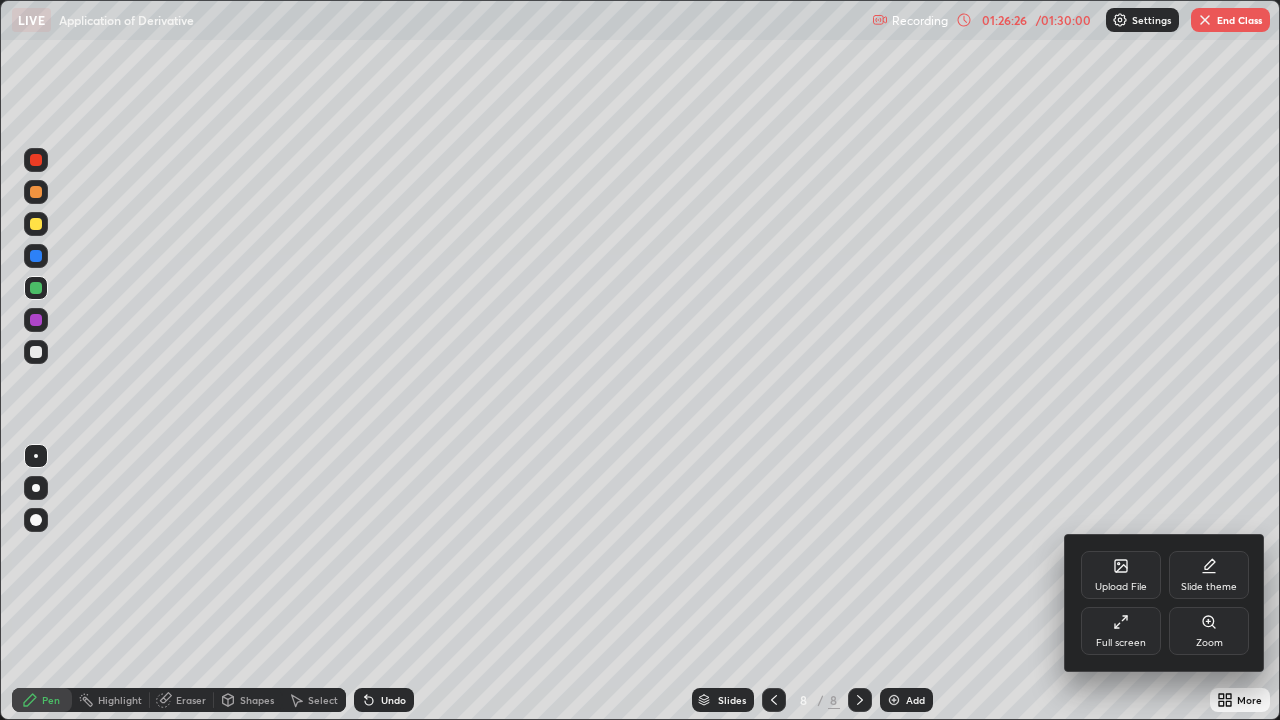 click on "Full screen" at bounding box center (1121, 631) 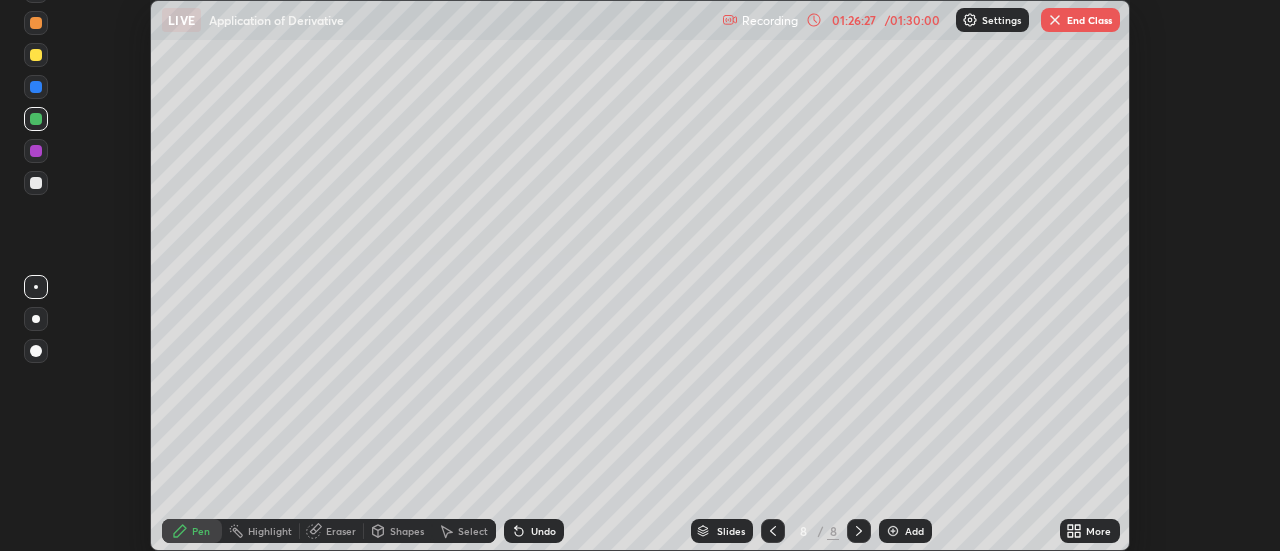 scroll, scrollTop: 551, scrollLeft: 1280, axis: both 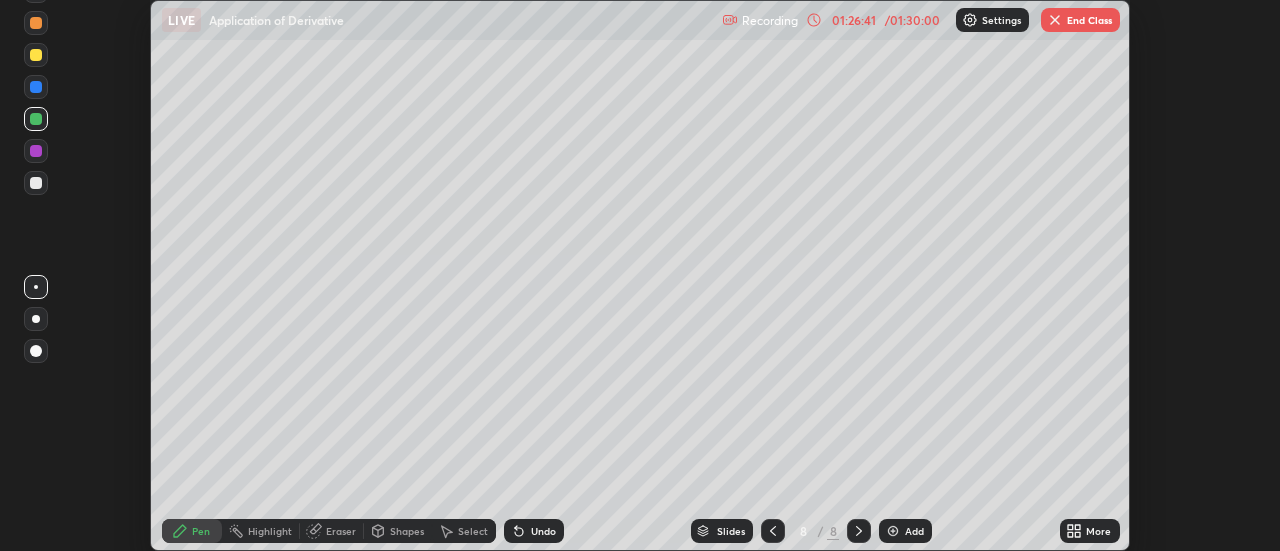 click on "End Class" at bounding box center (1080, 20) 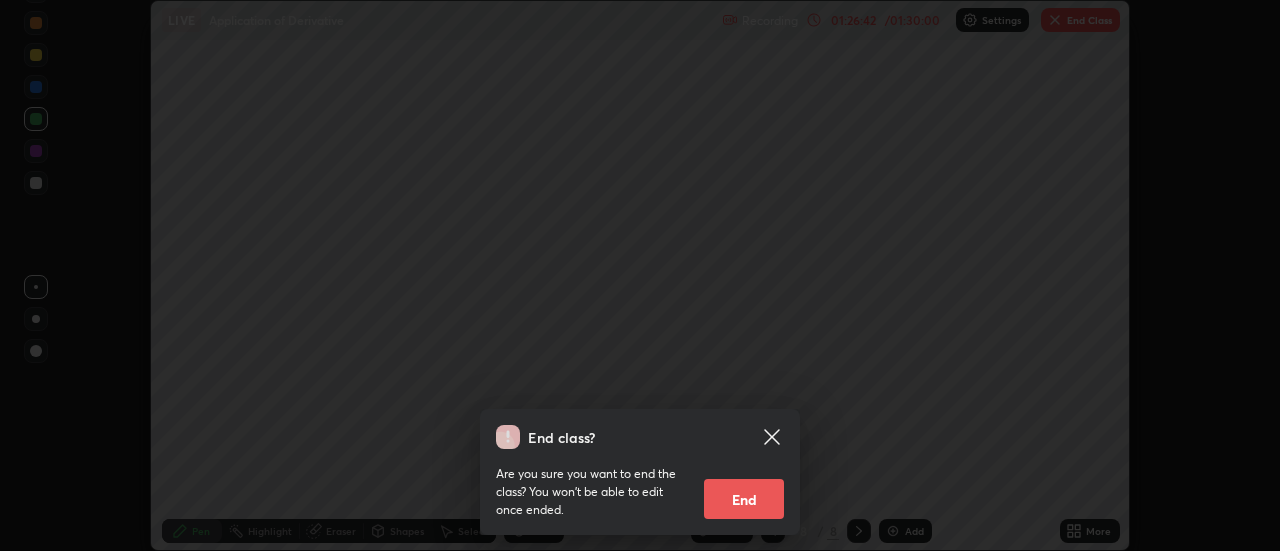 click on "End" at bounding box center (744, 499) 